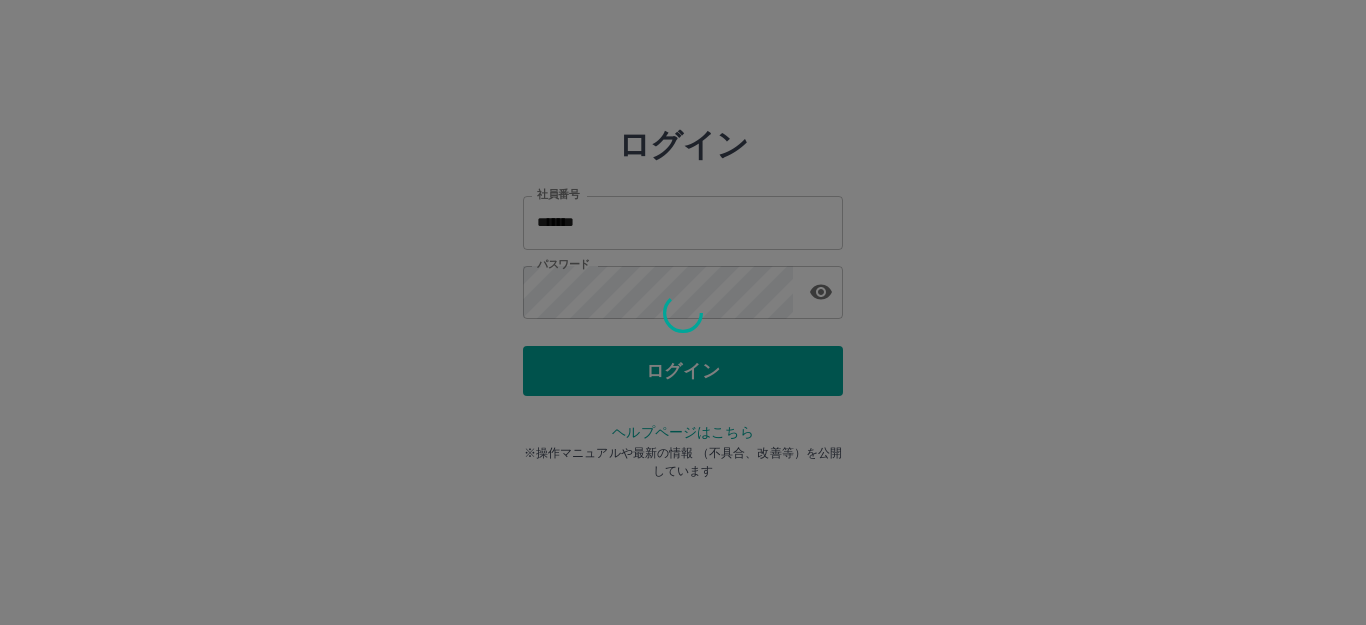 scroll, scrollTop: 0, scrollLeft: 0, axis: both 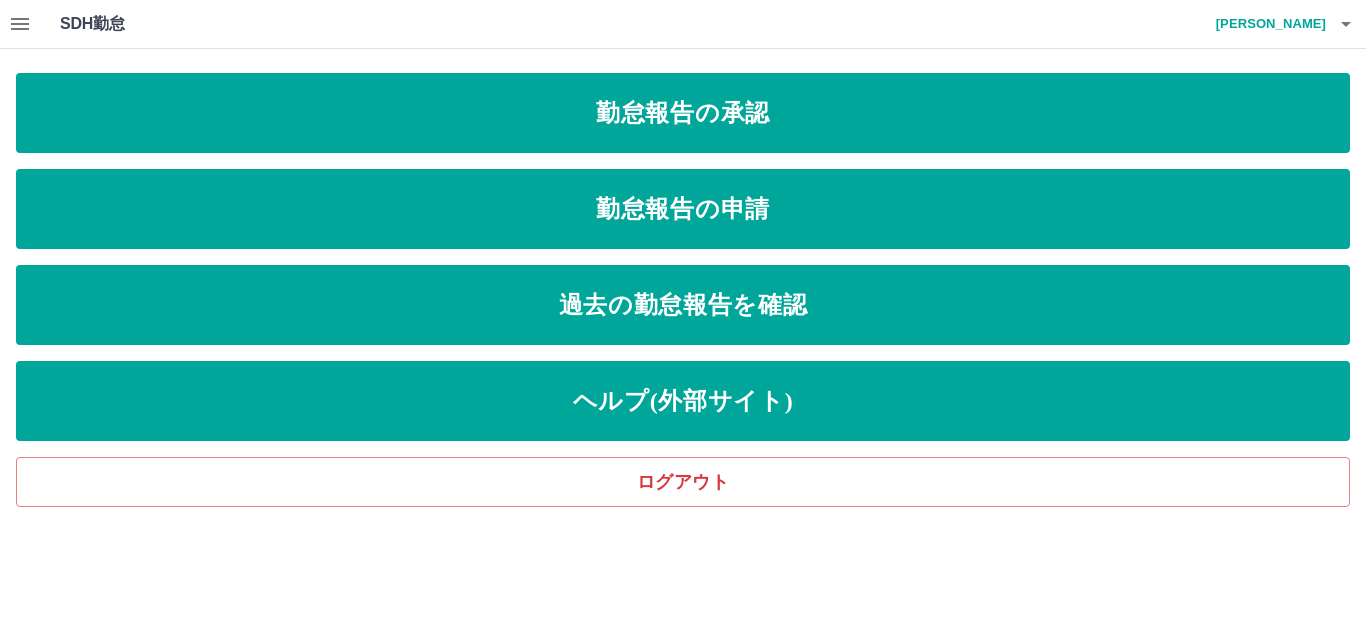 click 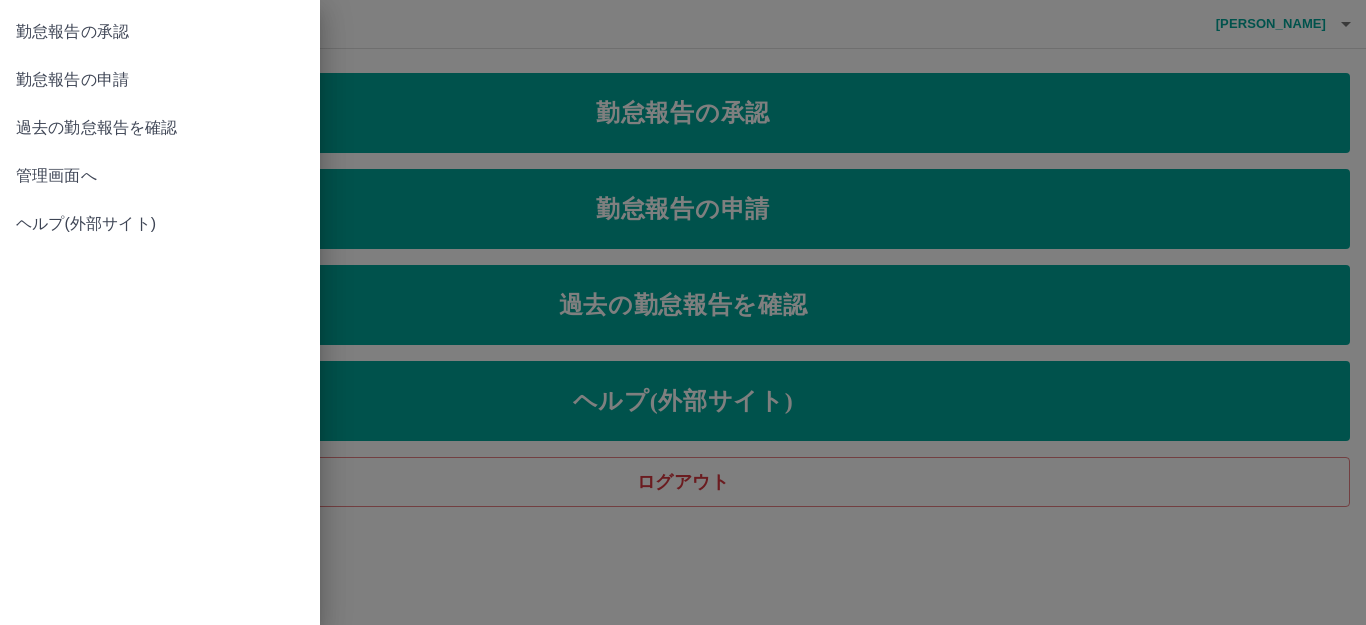 click on "管理画面へ" at bounding box center [160, 176] 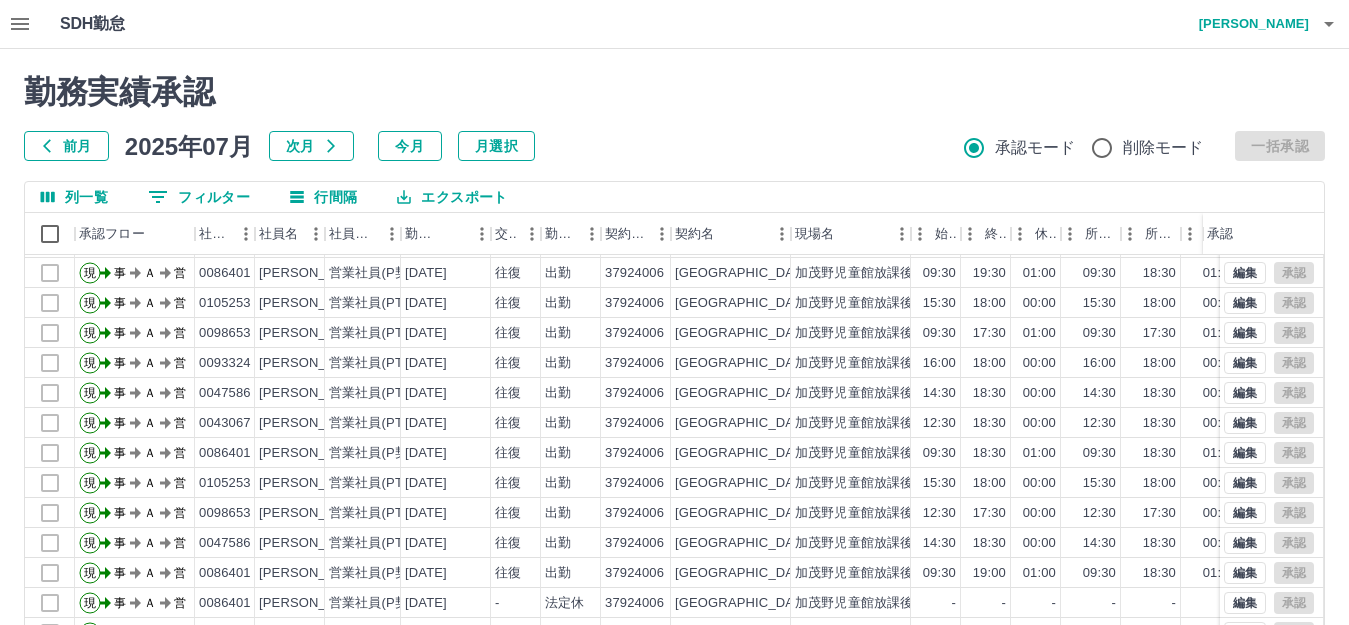 scroll, scrollTop: 104, scrollLeft: 0, axis: vertical 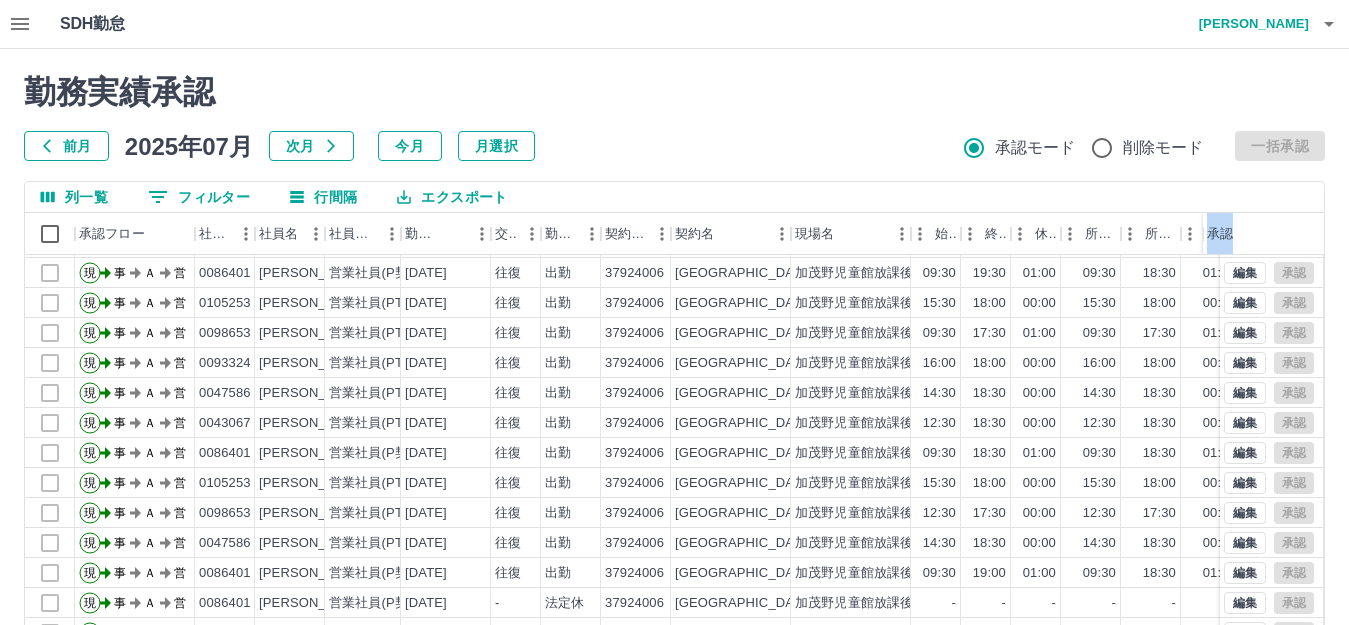 drag, startPoint x: 1348, startPoint y: 212, endPoint x: 1365, endPoint y: 405, distance: 193.74725 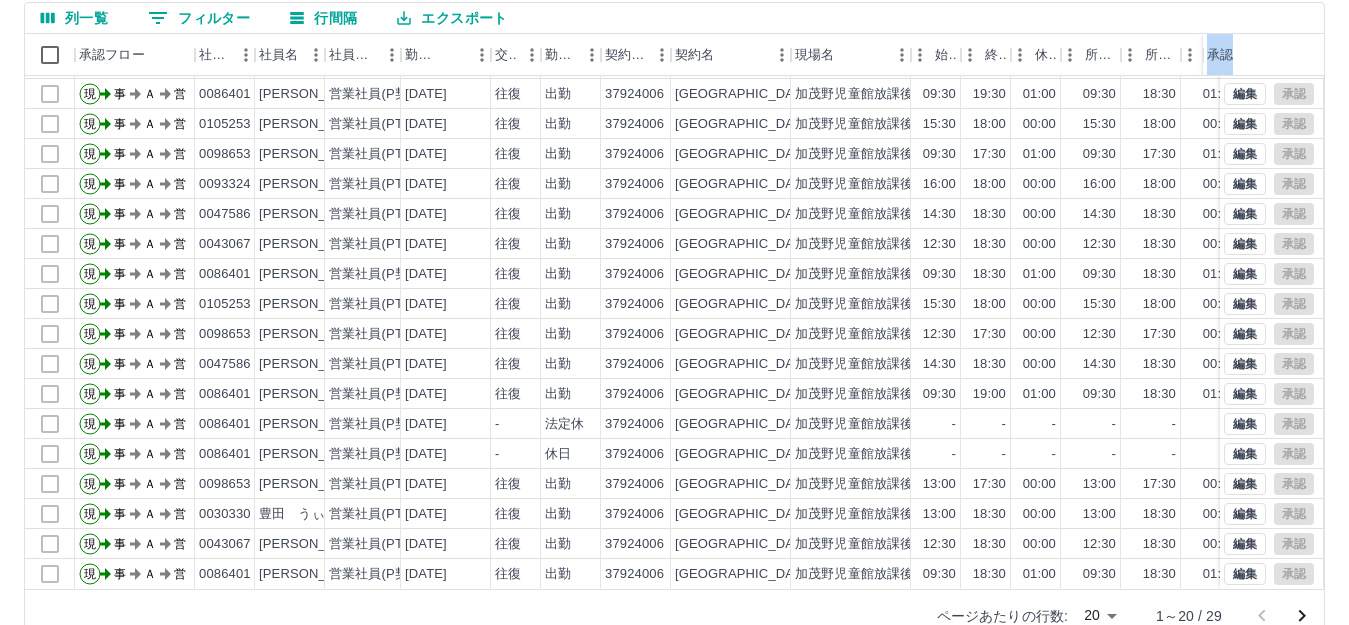 scroll, scrollTop: 220, scrollLeft: 0, axis: vertical 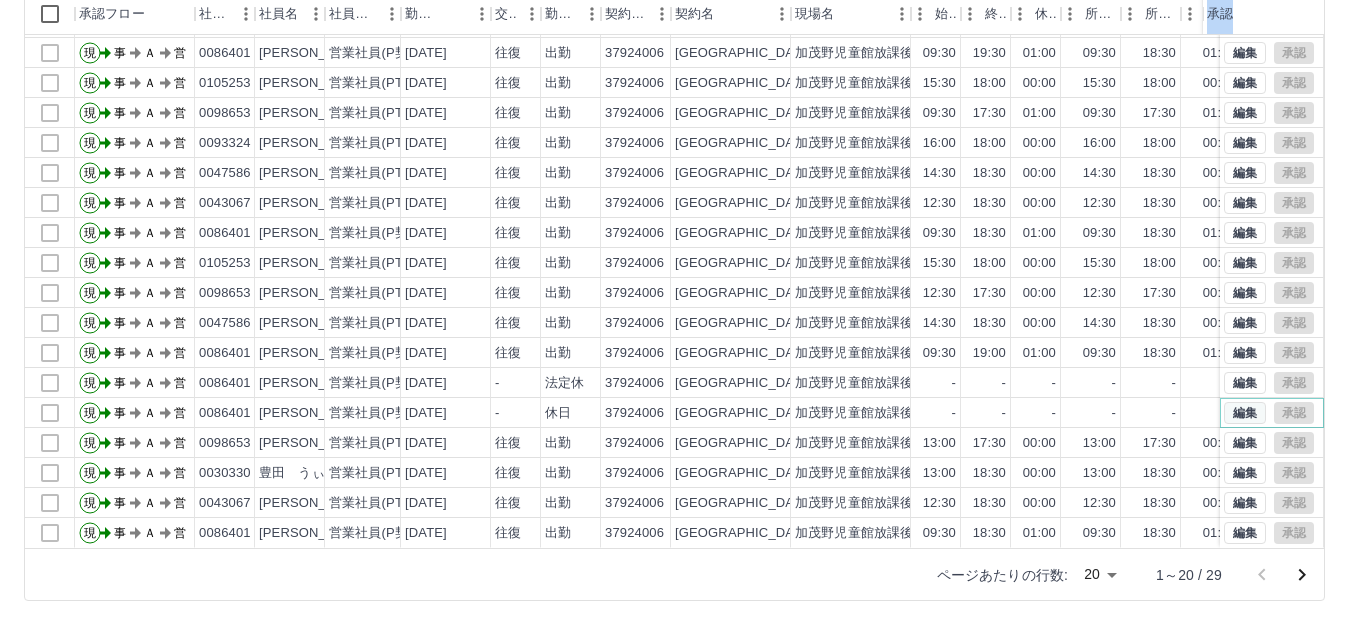 click on "編集" at bounding box center [1245, 413] 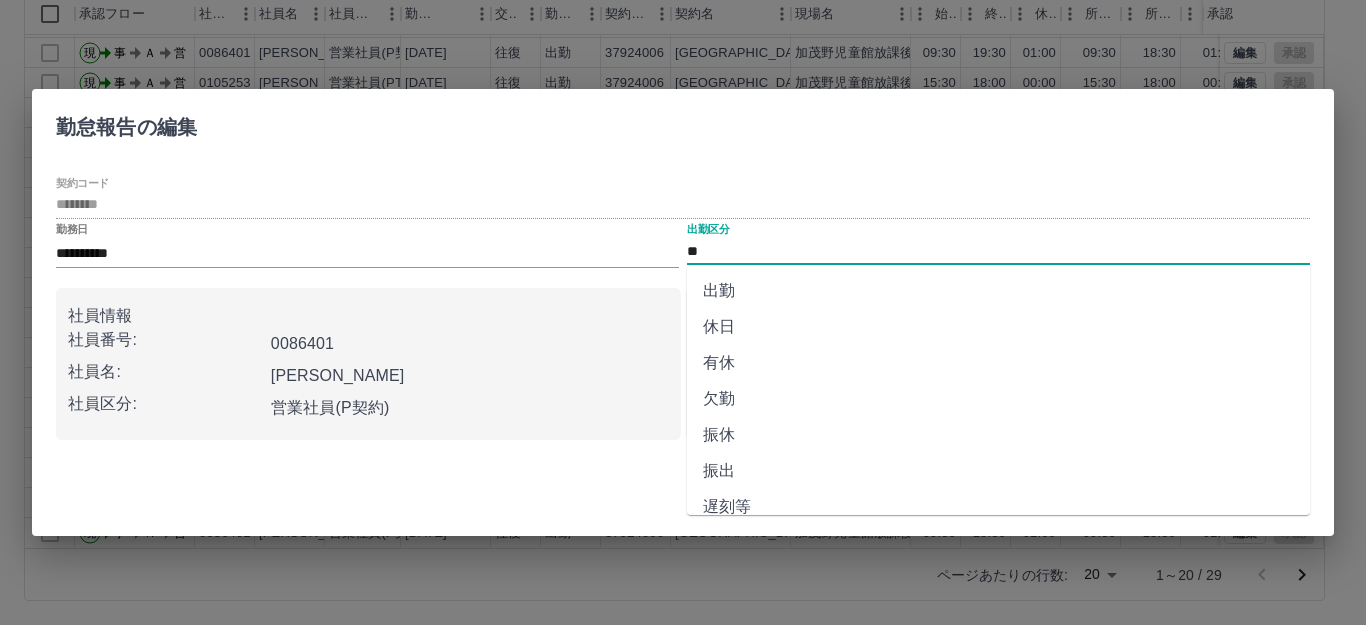 click on "**" at bounding box center [998, 251] 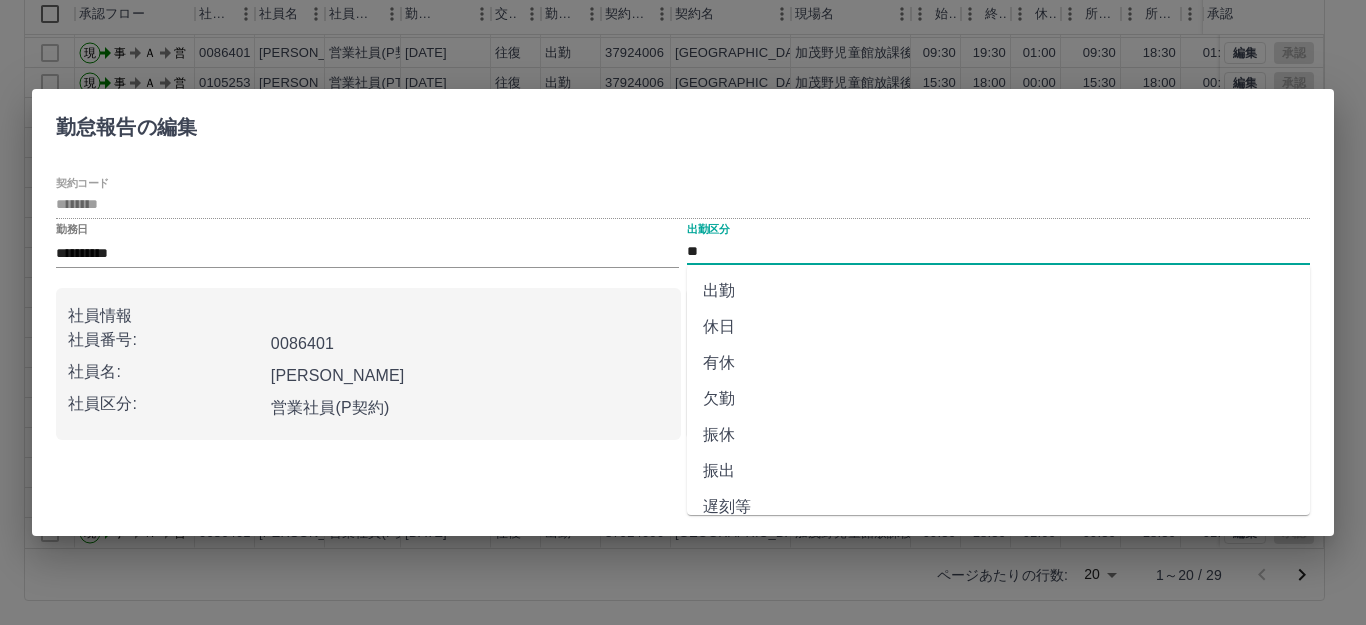 click on "勤怠報告の編集" at bounding box center [683, 123] 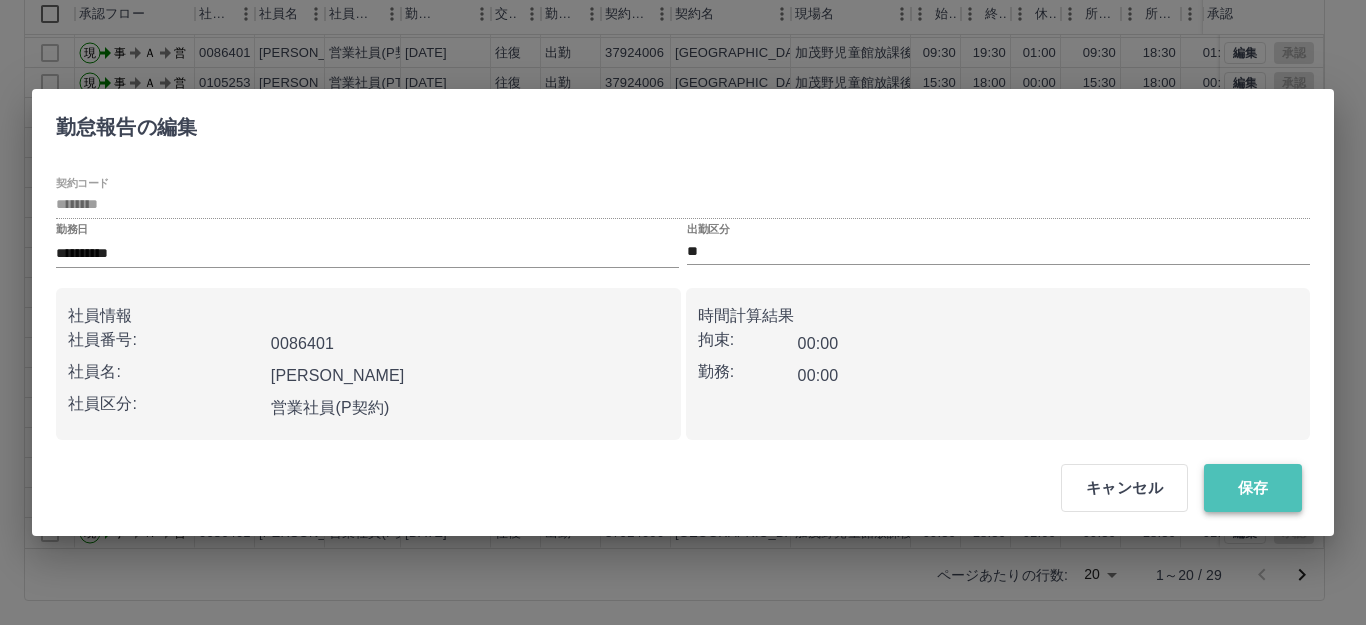 click on "保存" at bounding box center [1253, 488] 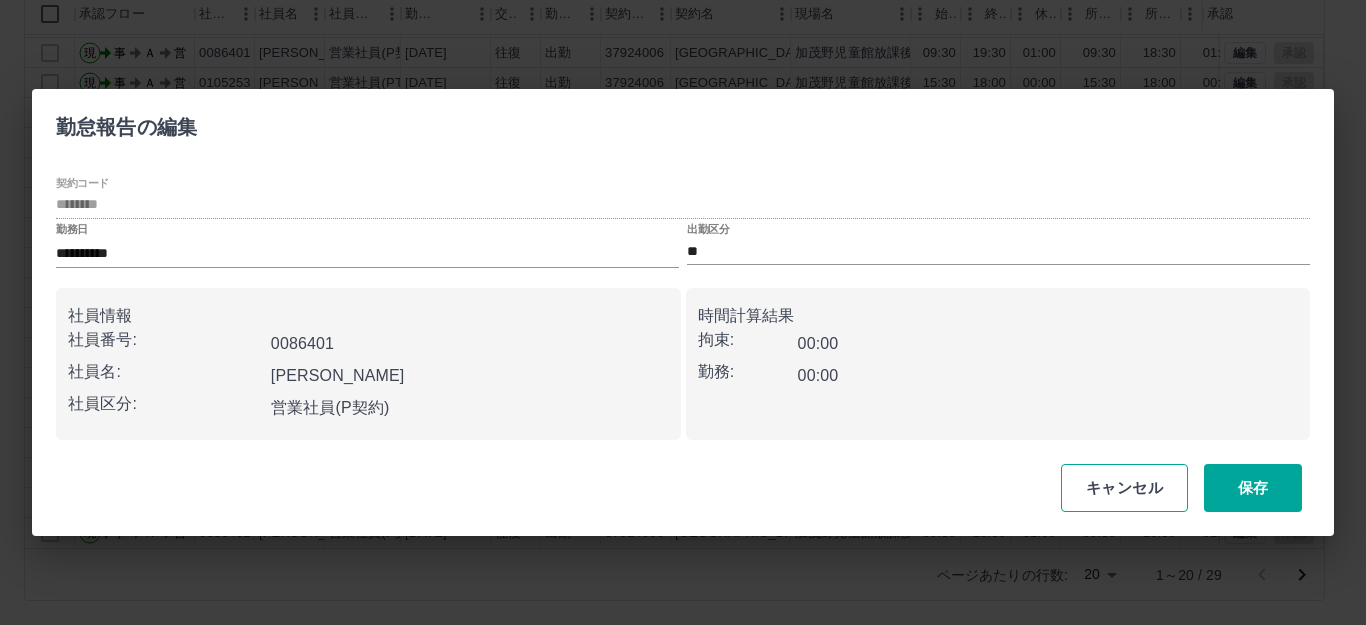 click at bounding box center [683, 312] 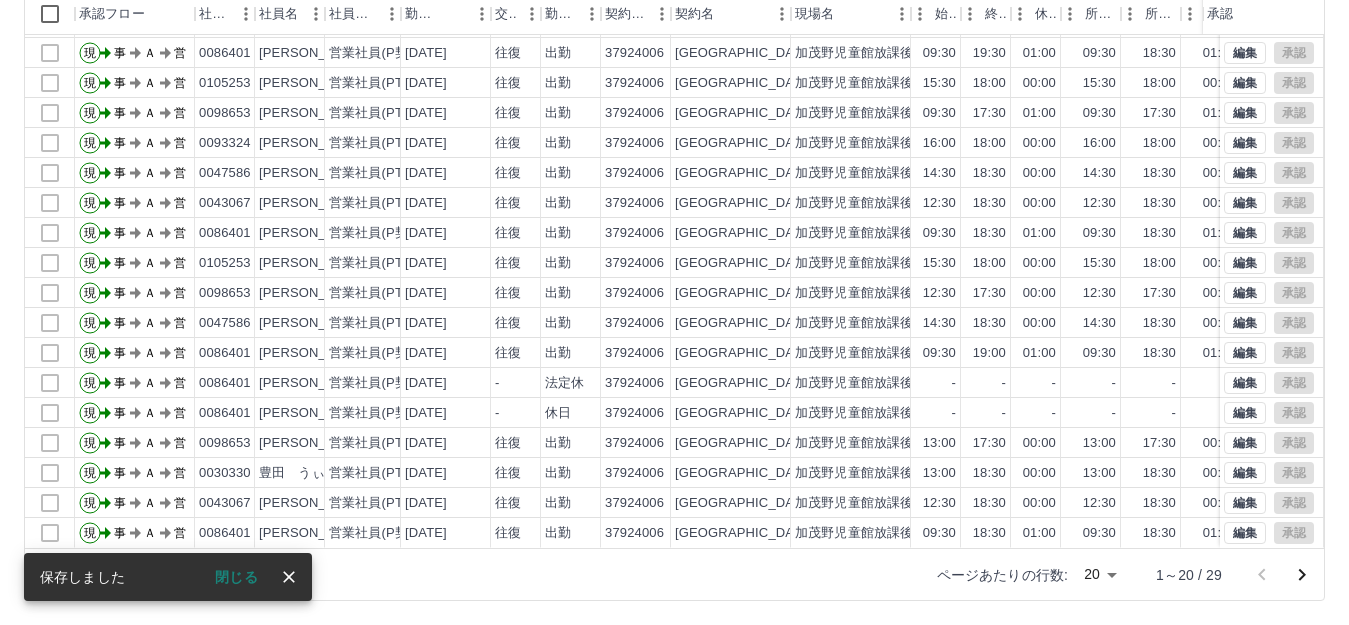 scroll, scrollTop: 104, scrollLeft: 0, axis: vertical 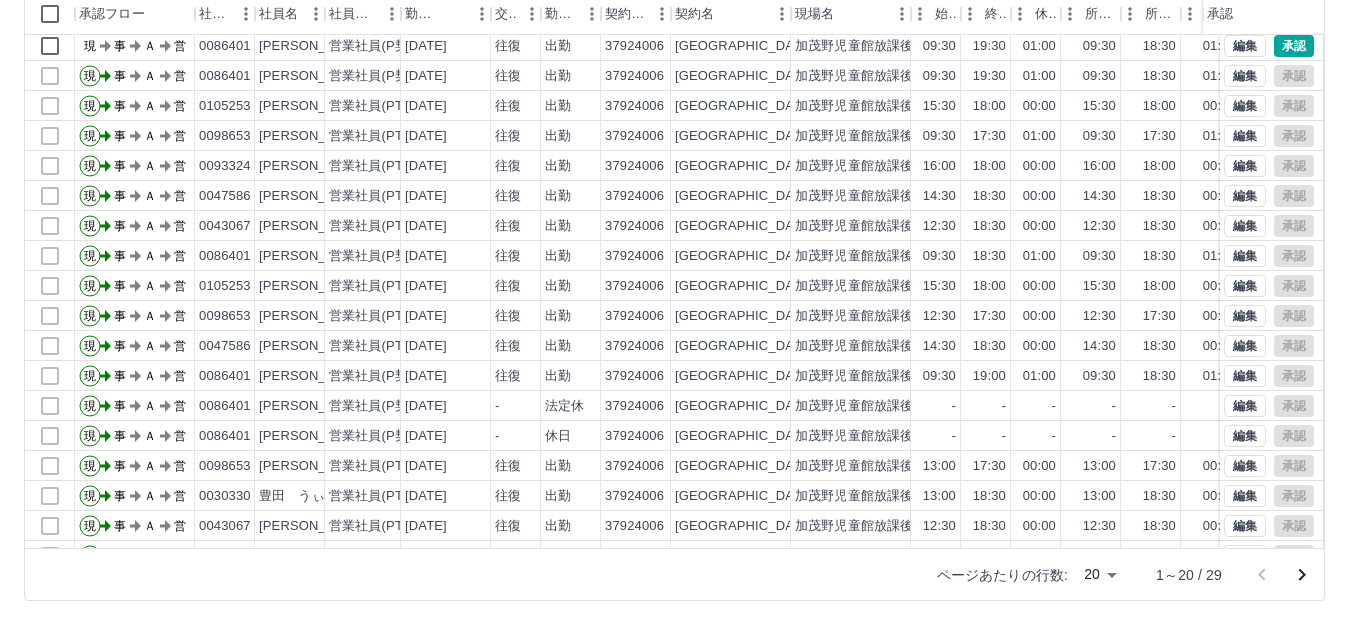 click 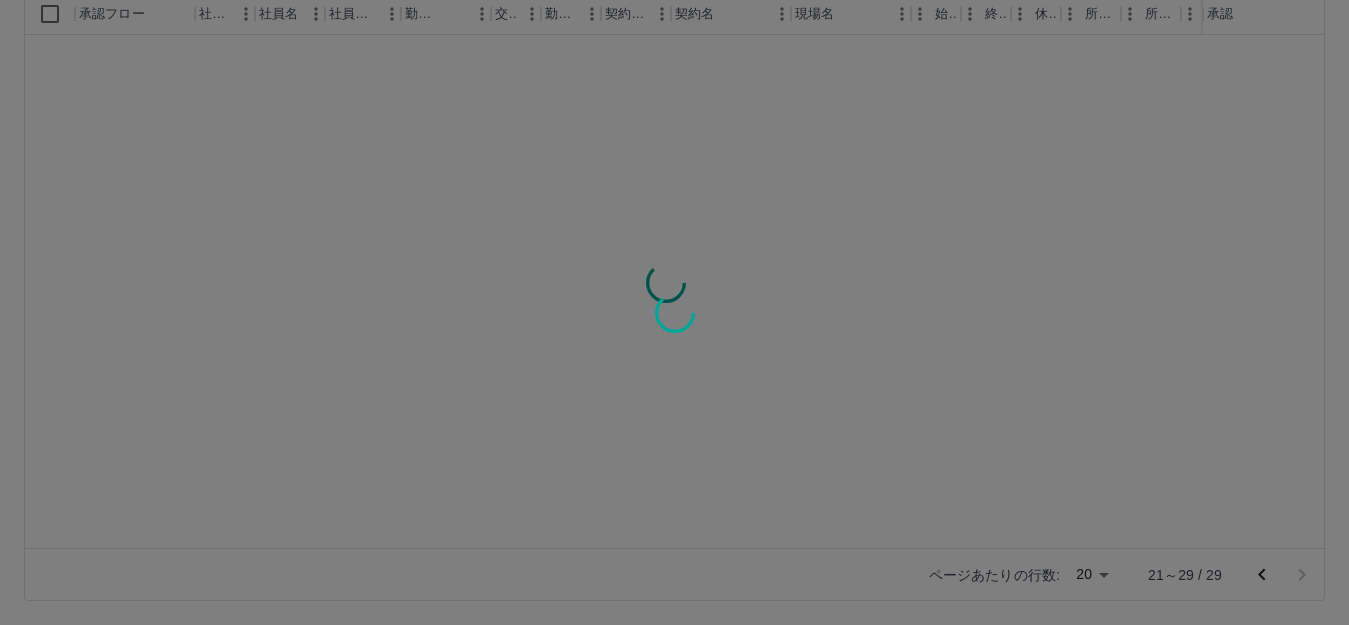 scroll, scrollTop: 0, scrollLeft: 0, axis: both 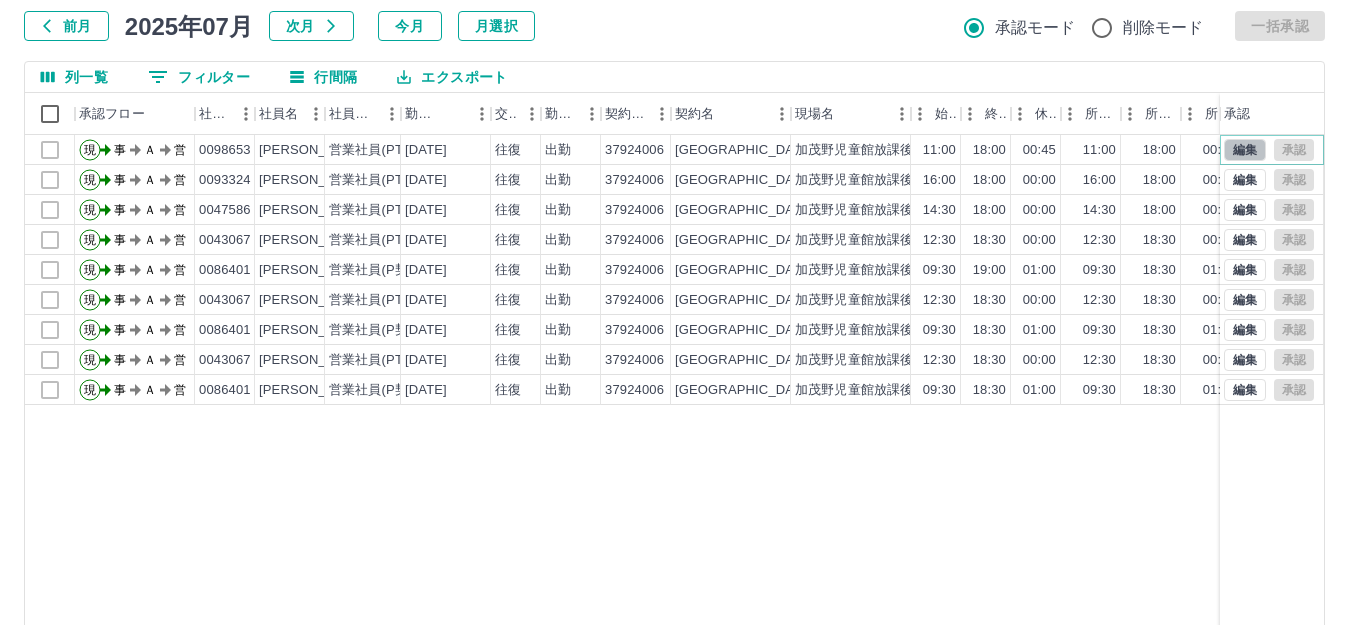 click on "編集" at bounding box center [1245, 150] 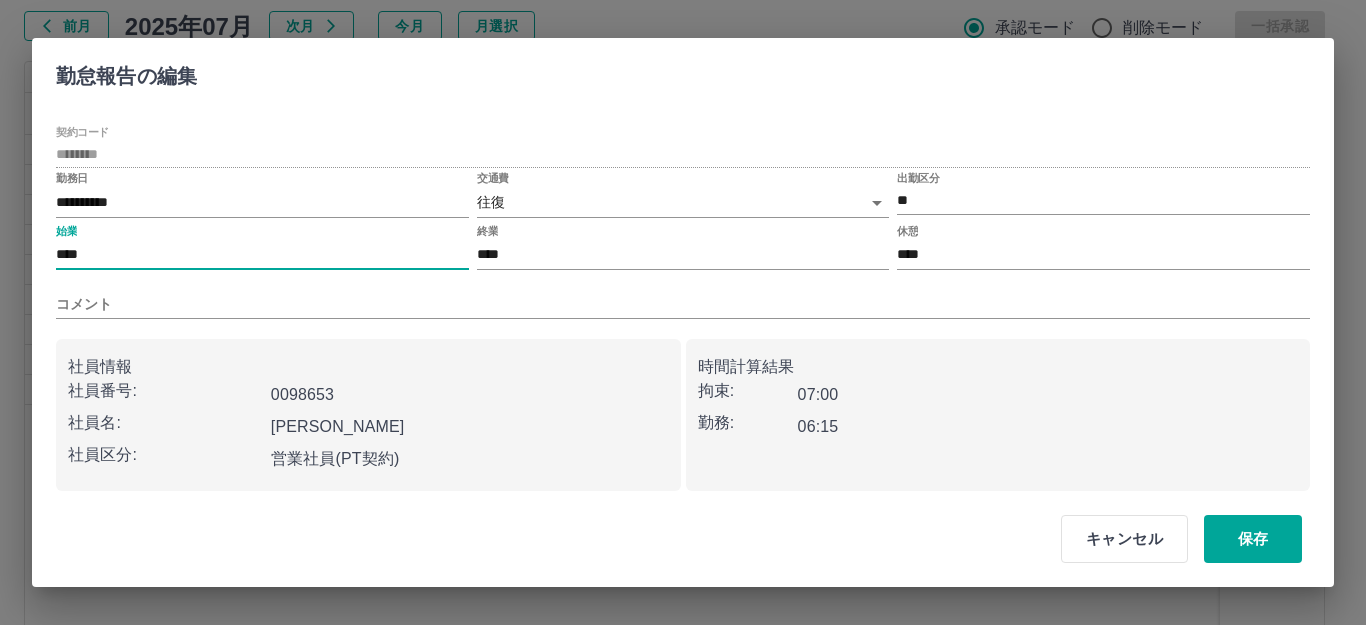 drag, startPoint x: 93, startPoint y: 258, endPoint x: 59, endPoint y: 257, distance: 34.0147 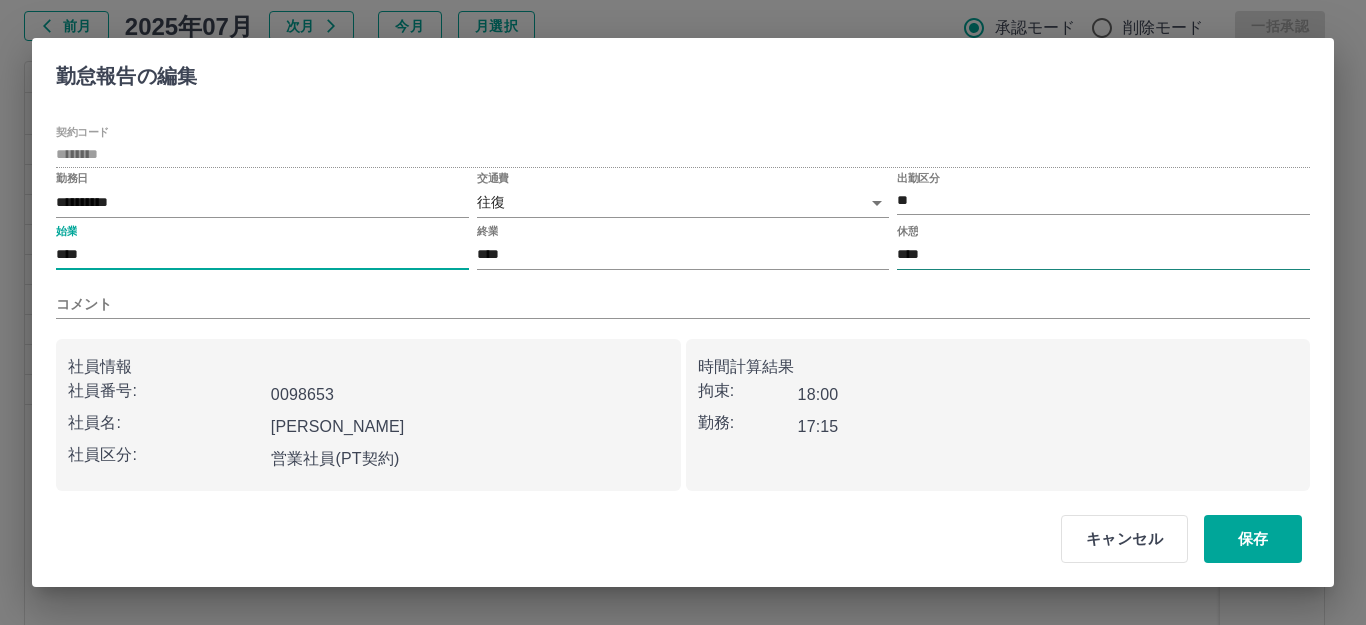 type on "****" 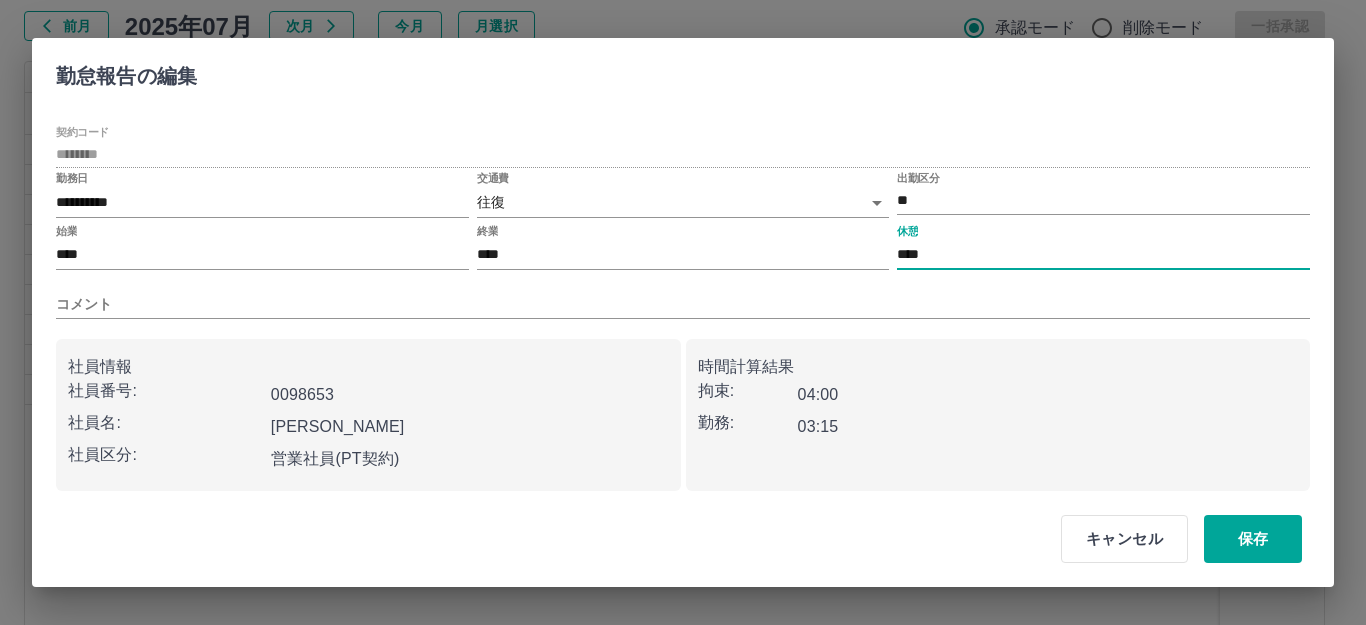 drag, startPoint x: 984, startPoint y: 256, endPoint x: 898, endPoint y: 245, distance: 86.70064 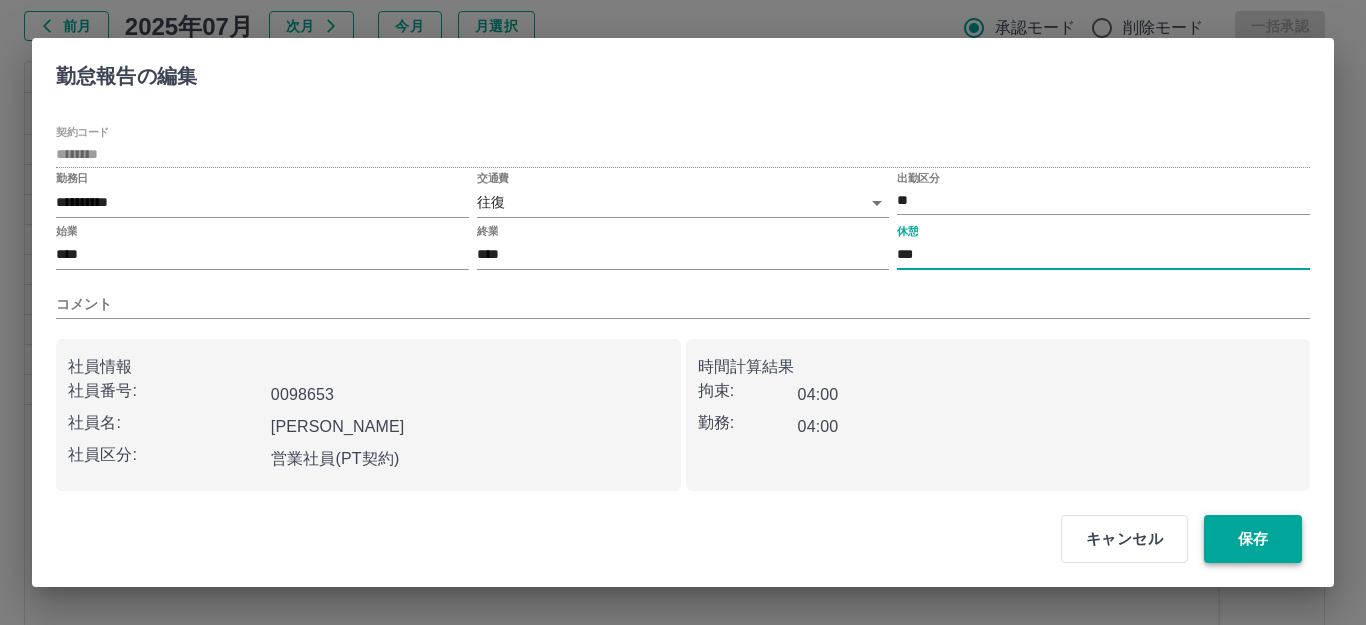 type on "***" 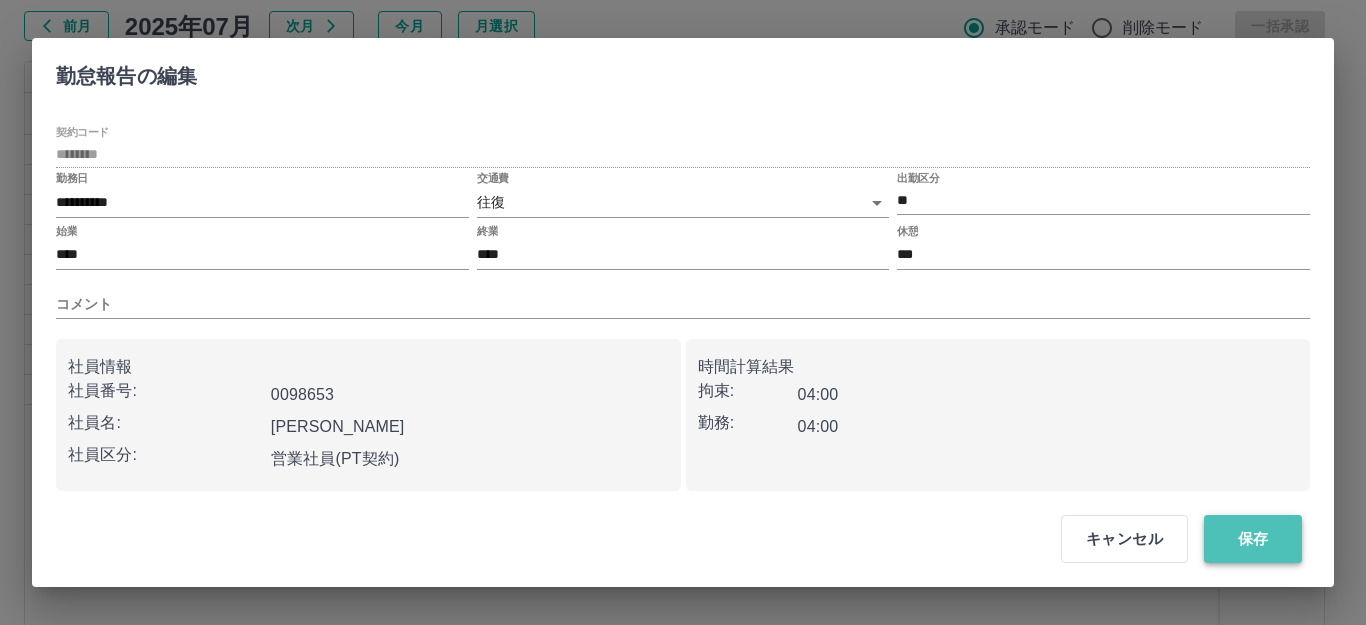 click on "保存" at bounding box center (1253, 539) 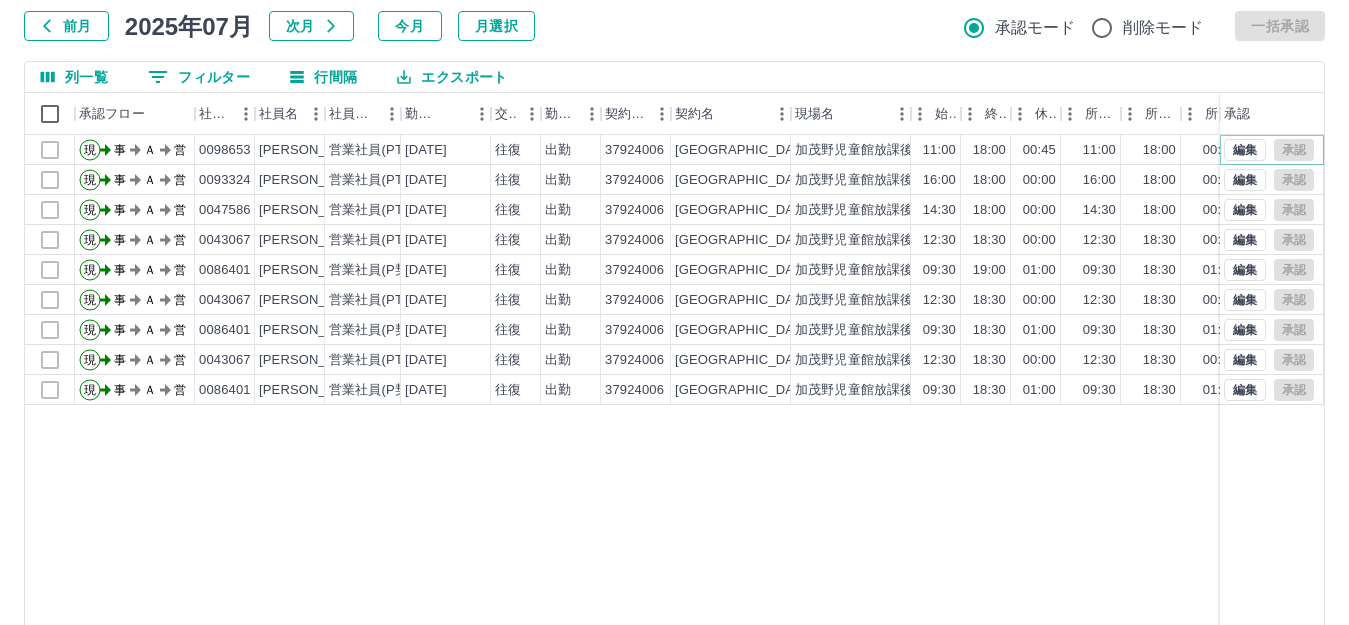 scroll, scrollTop: 220, scrollLeft: 0, axis: vertical 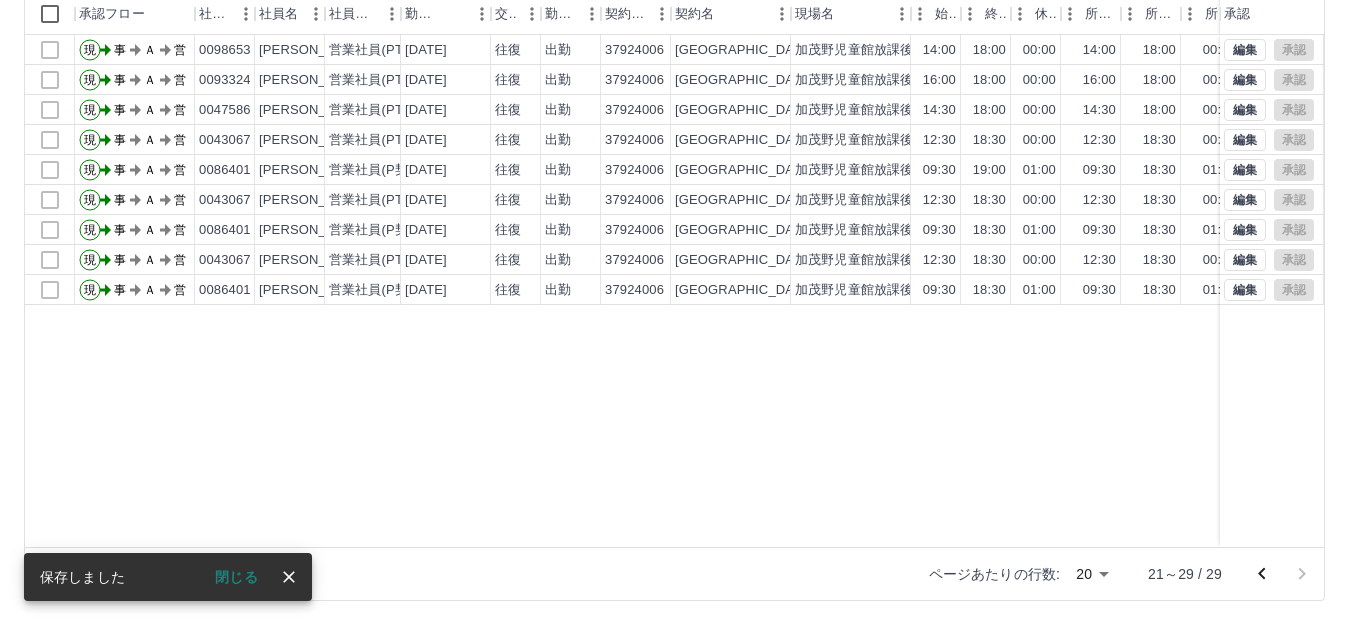 click 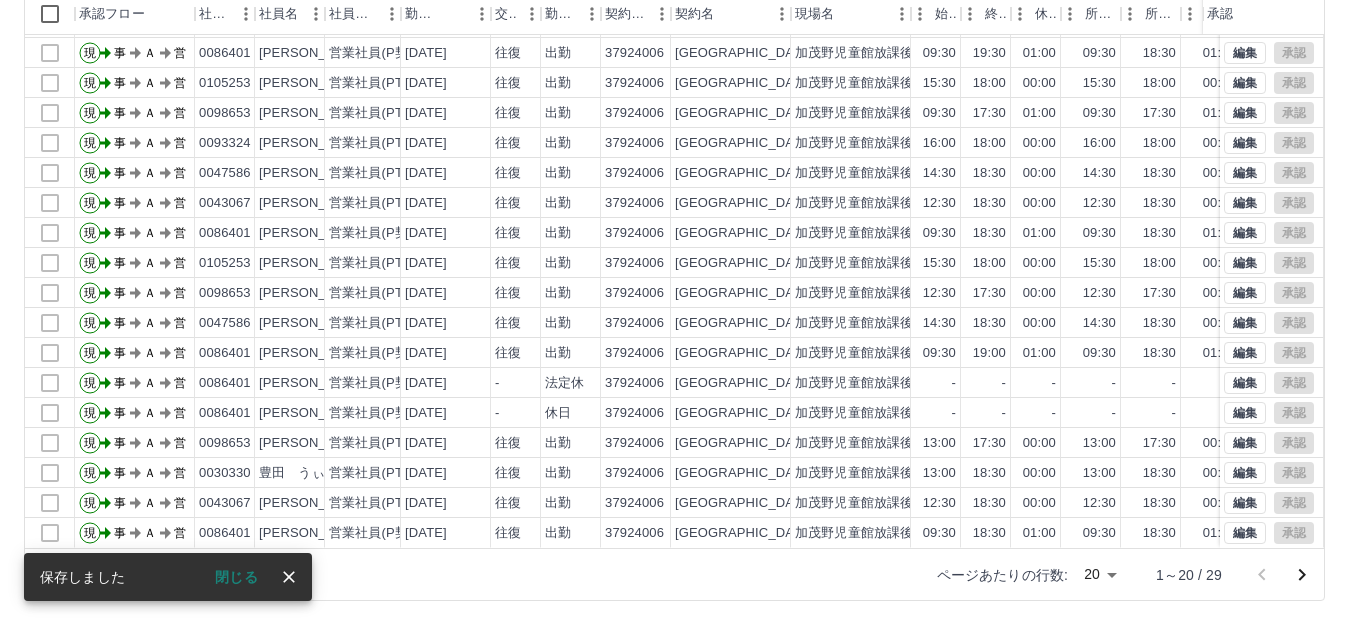 scroll, scrollTop: 104, scrollLeft: 0, axis: vertical 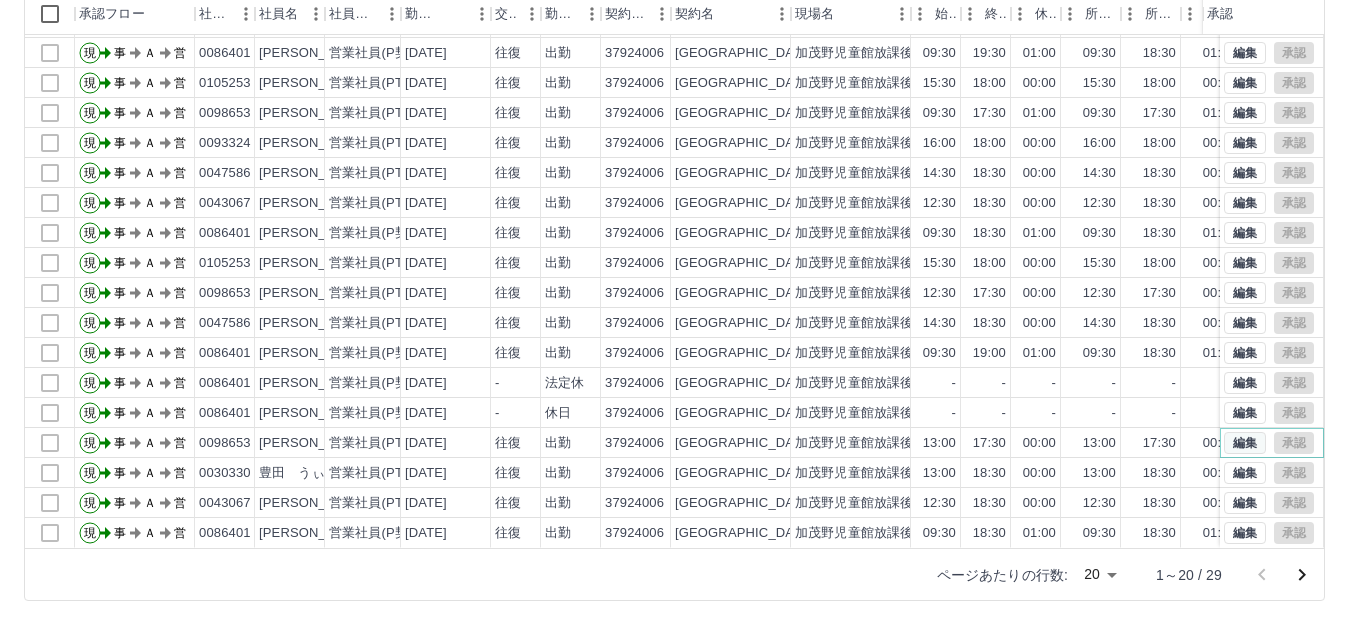 click on "編集" at bounding box center (1245, 443) 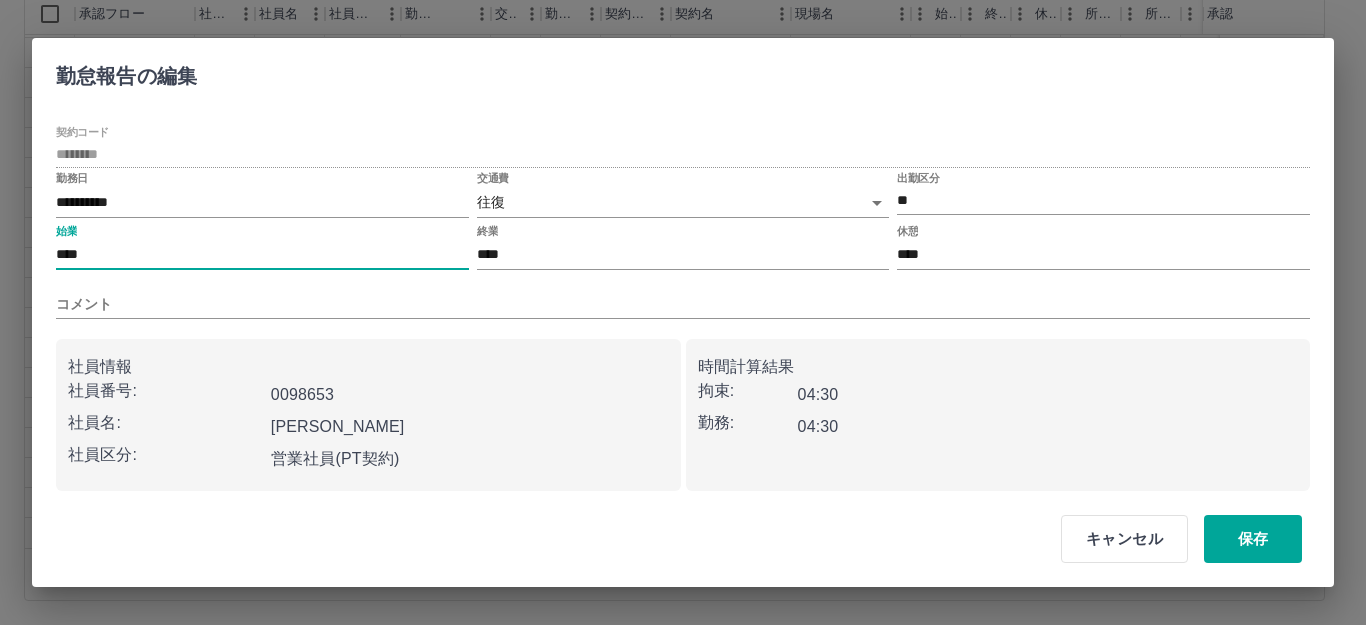 click on "****" at bounding box center (262, 255) 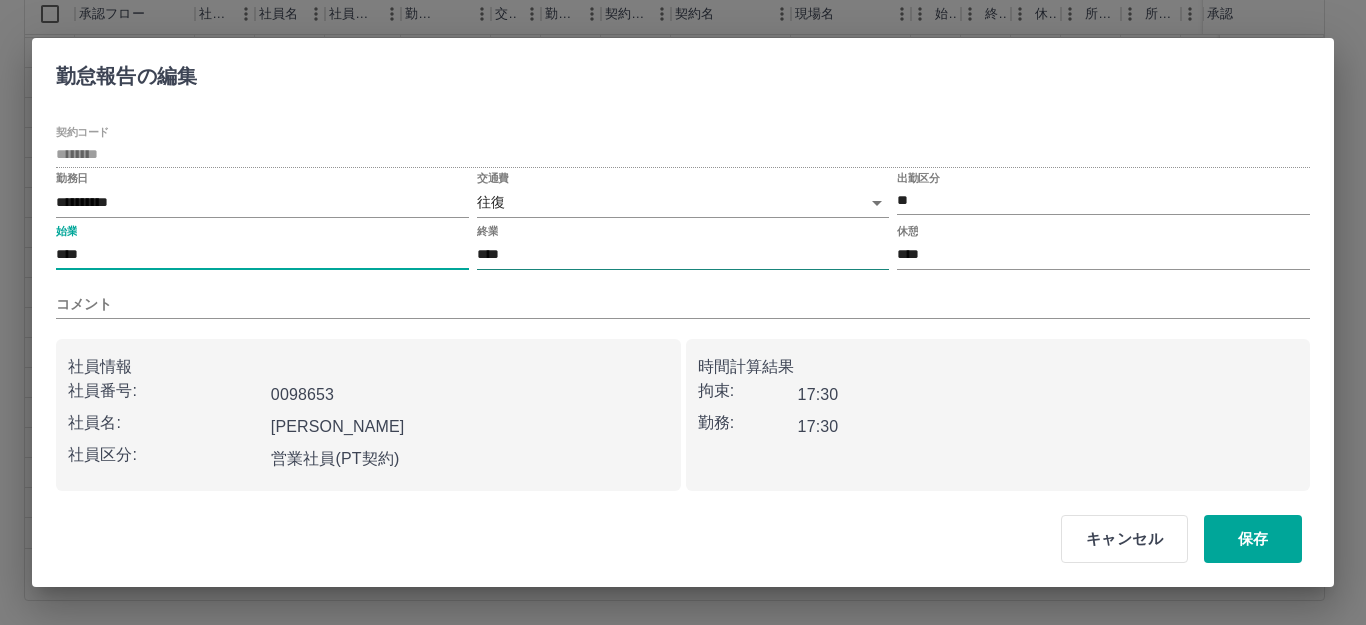 type on "****" 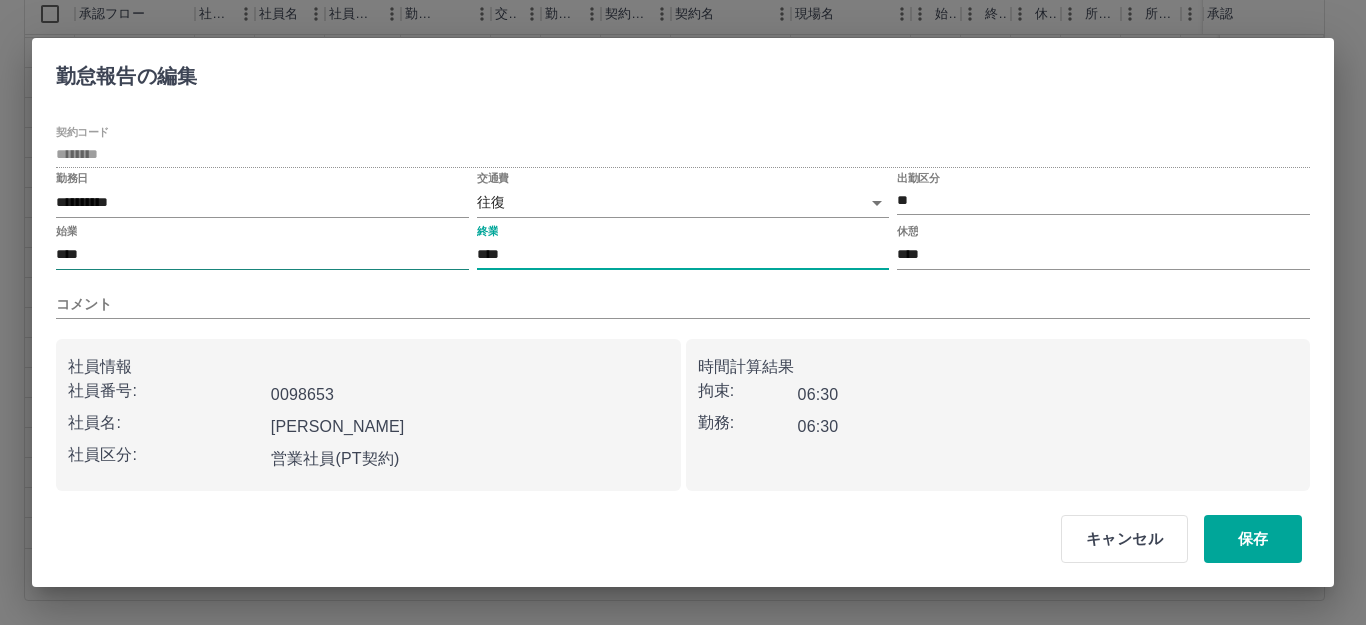 drag, startPoint x: 525, startPoint y: 254, endPoint x: 458, endPoint y: 251, distance: 67.06713 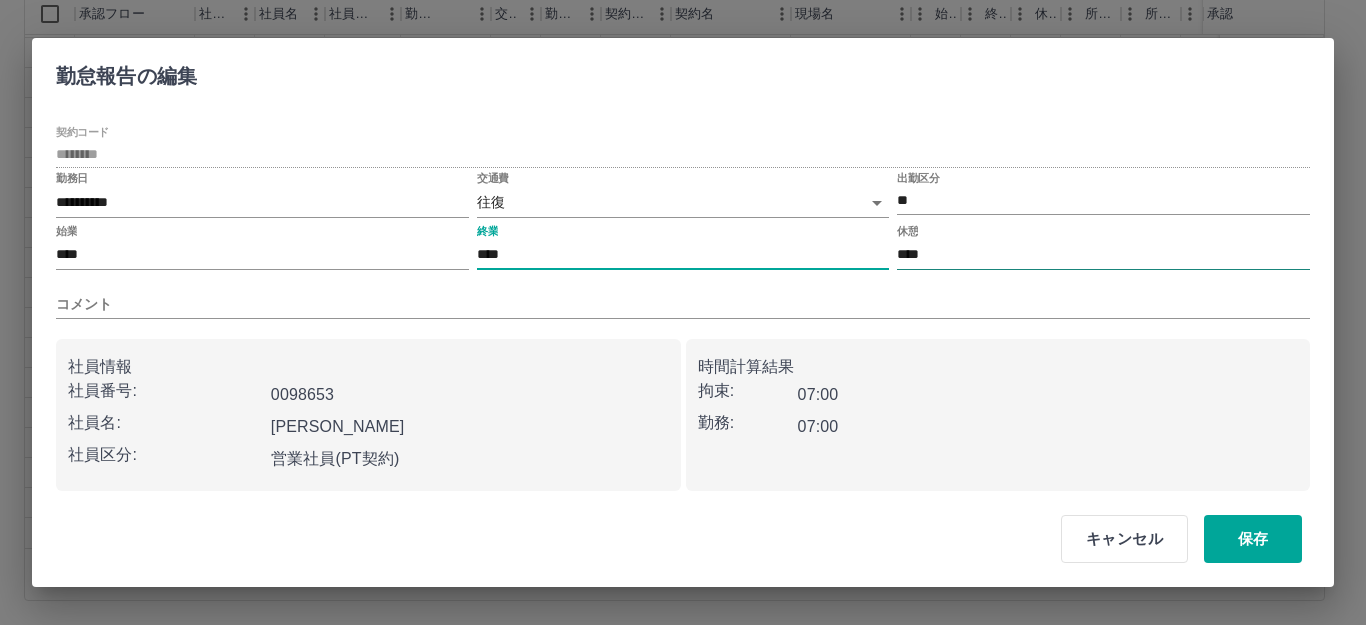 type on "****" 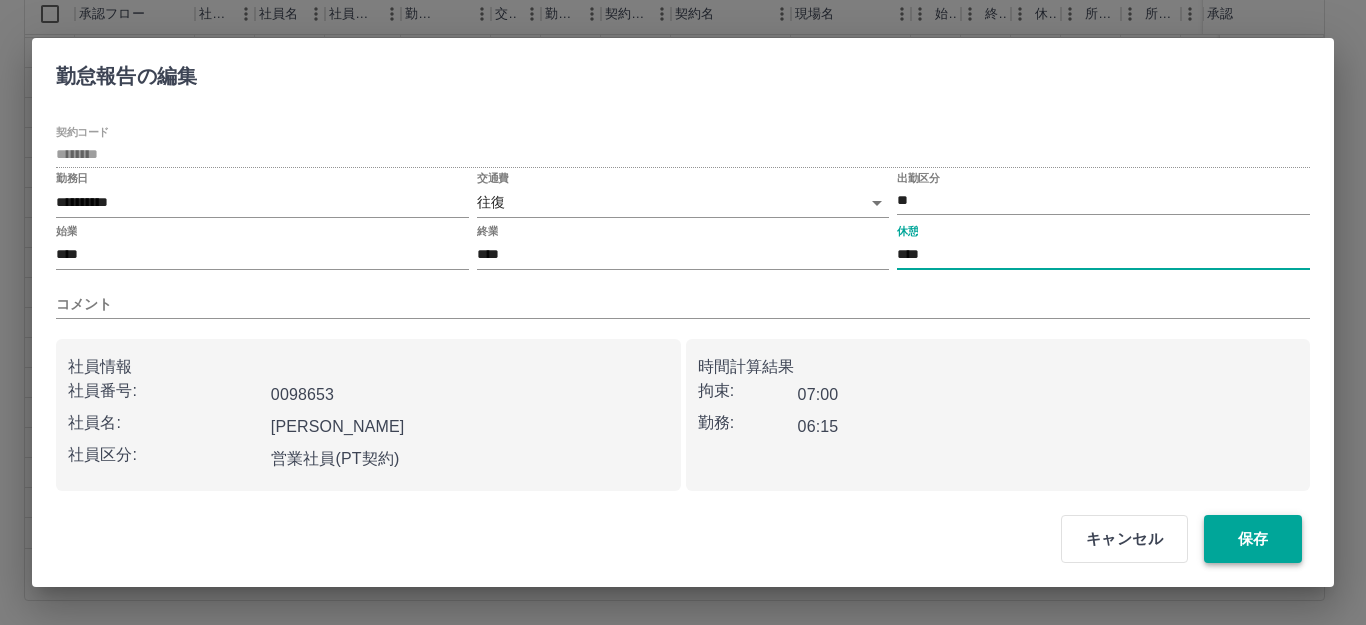 type on "****" 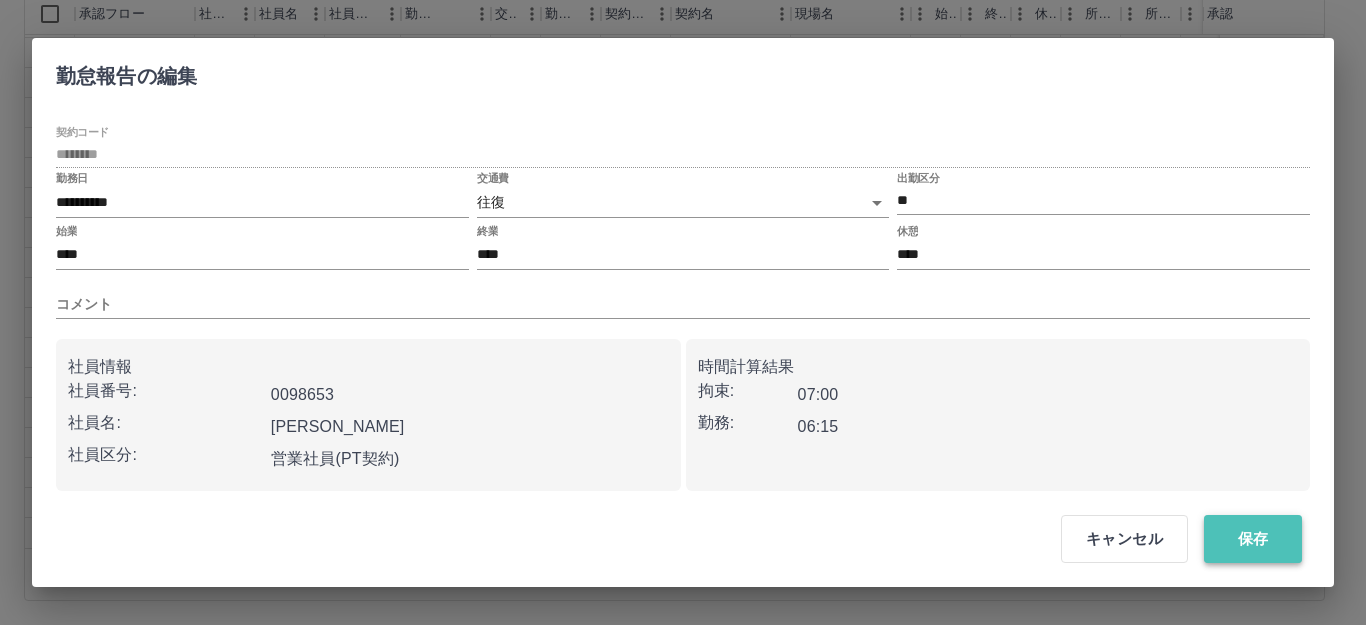 click on "保存" at bounding box center [1253, 539] 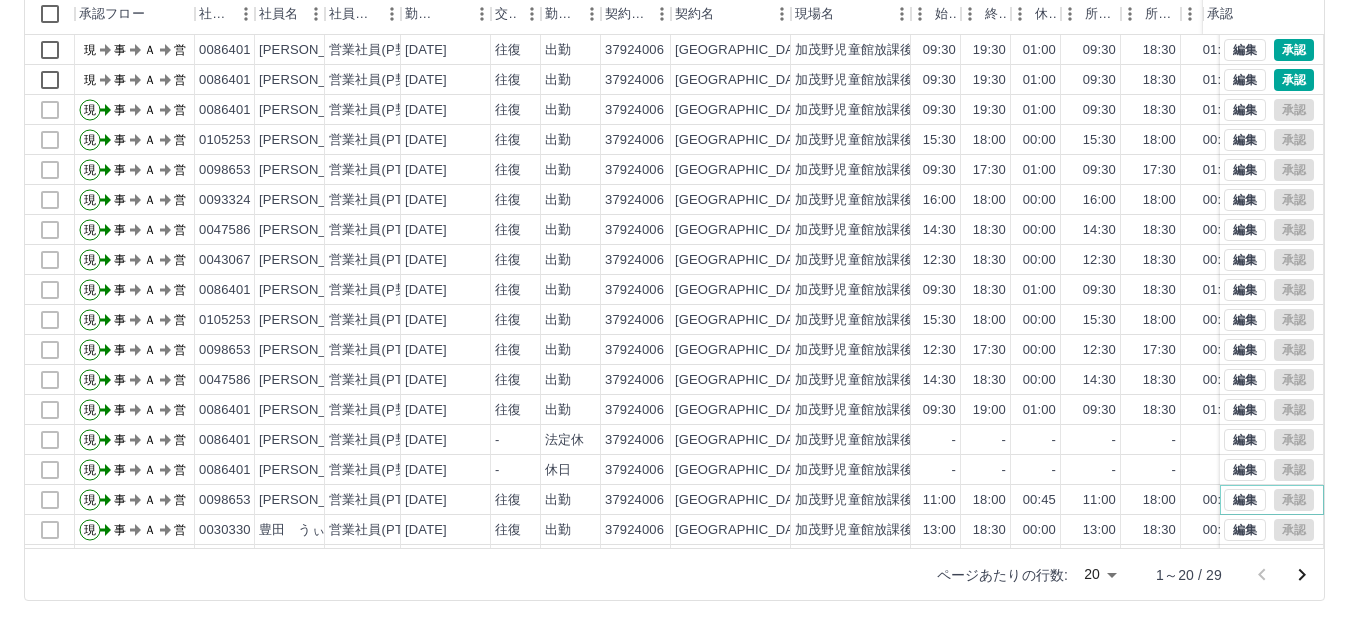 scroll, scrollTop: 0, scrollLeft: 0, axis: both 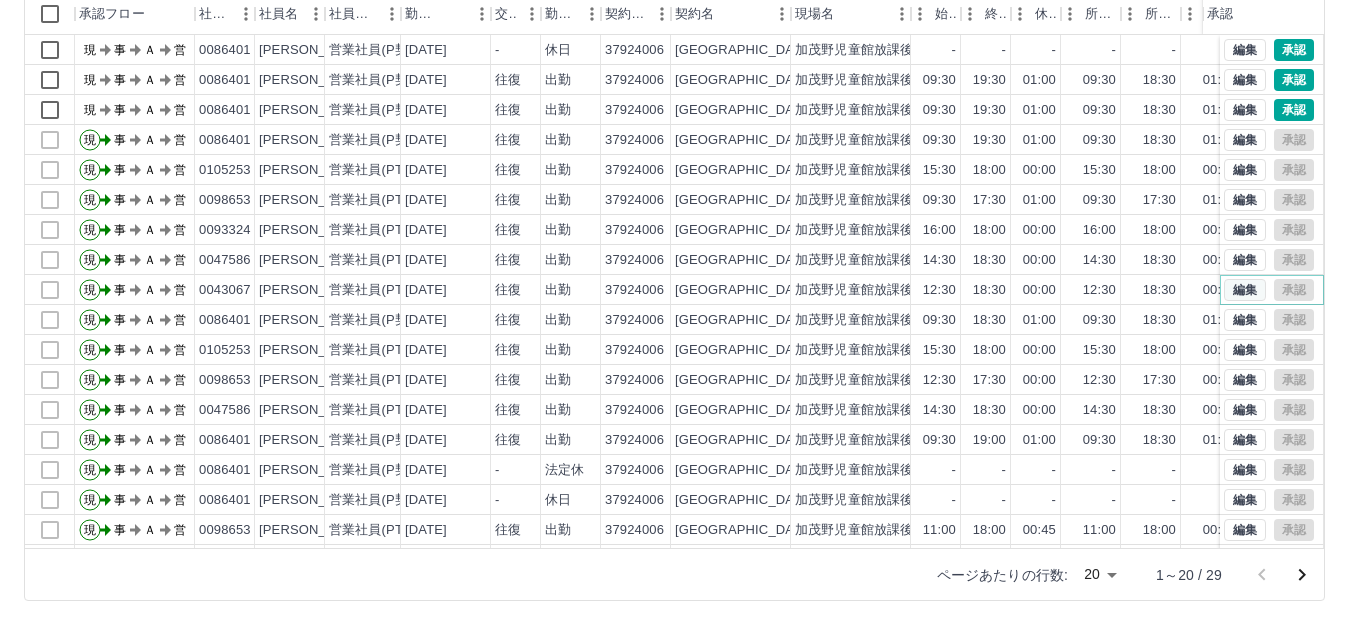 click on "編集" at bounding box center [1245, 290] 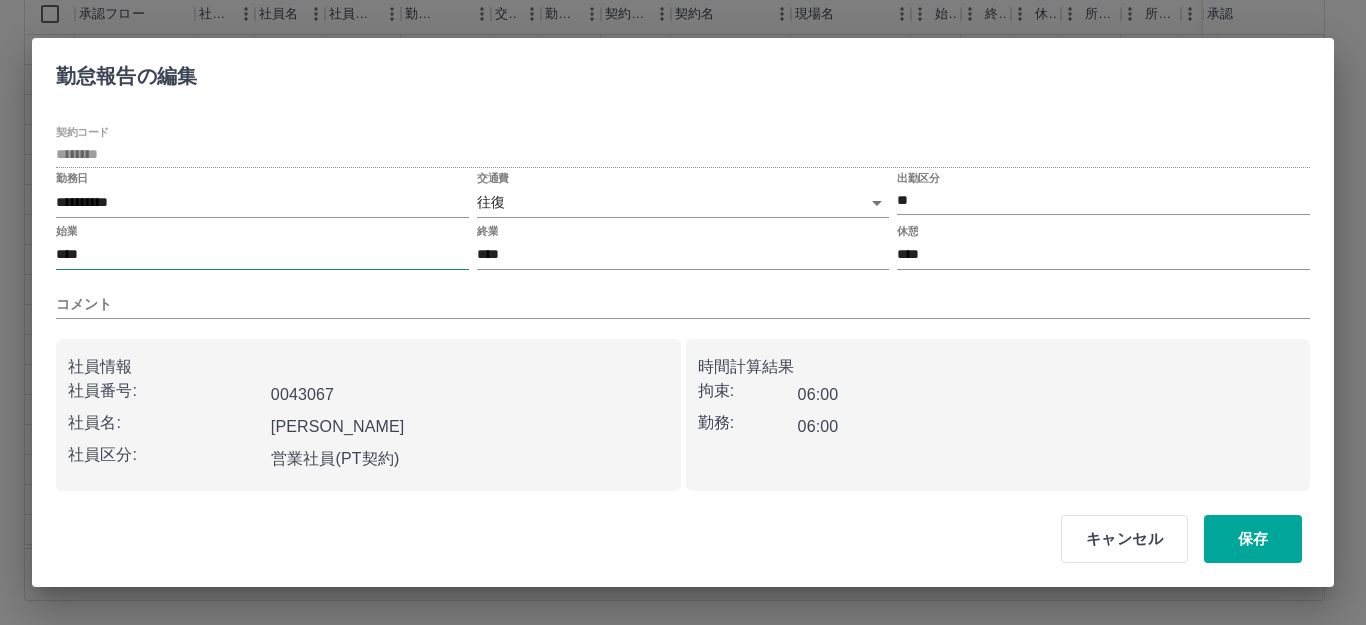 click on "****" at bounding box center (262, 255) 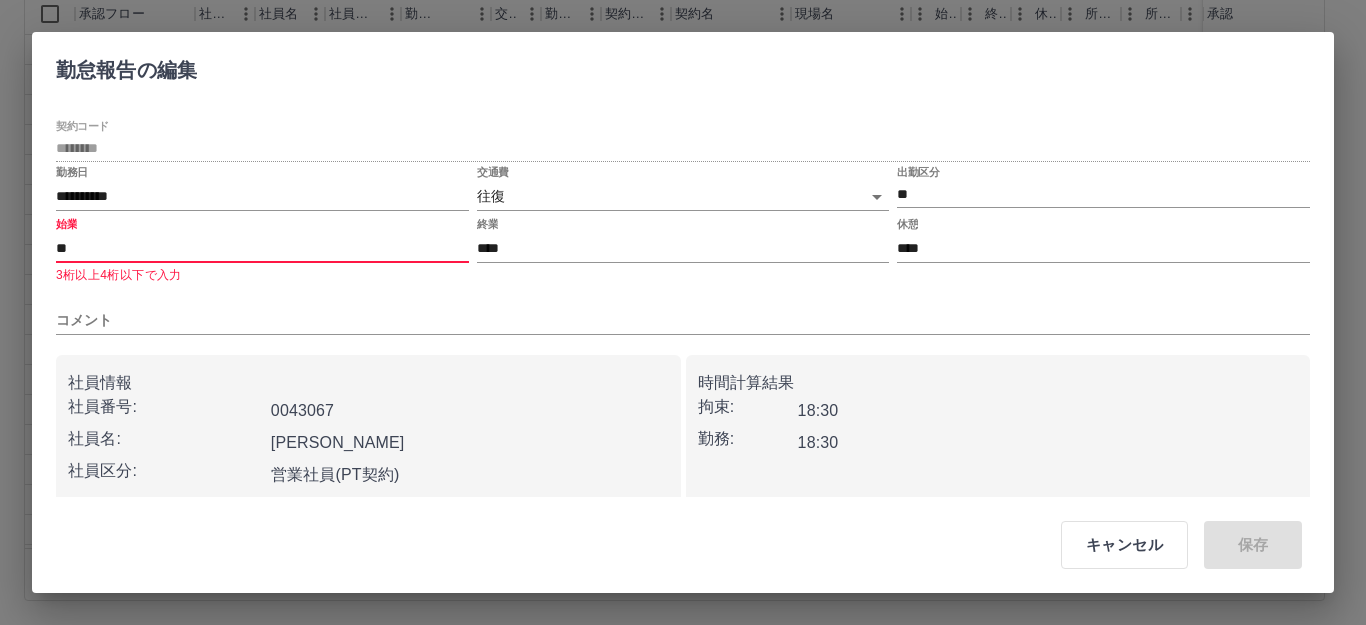 type on "*" 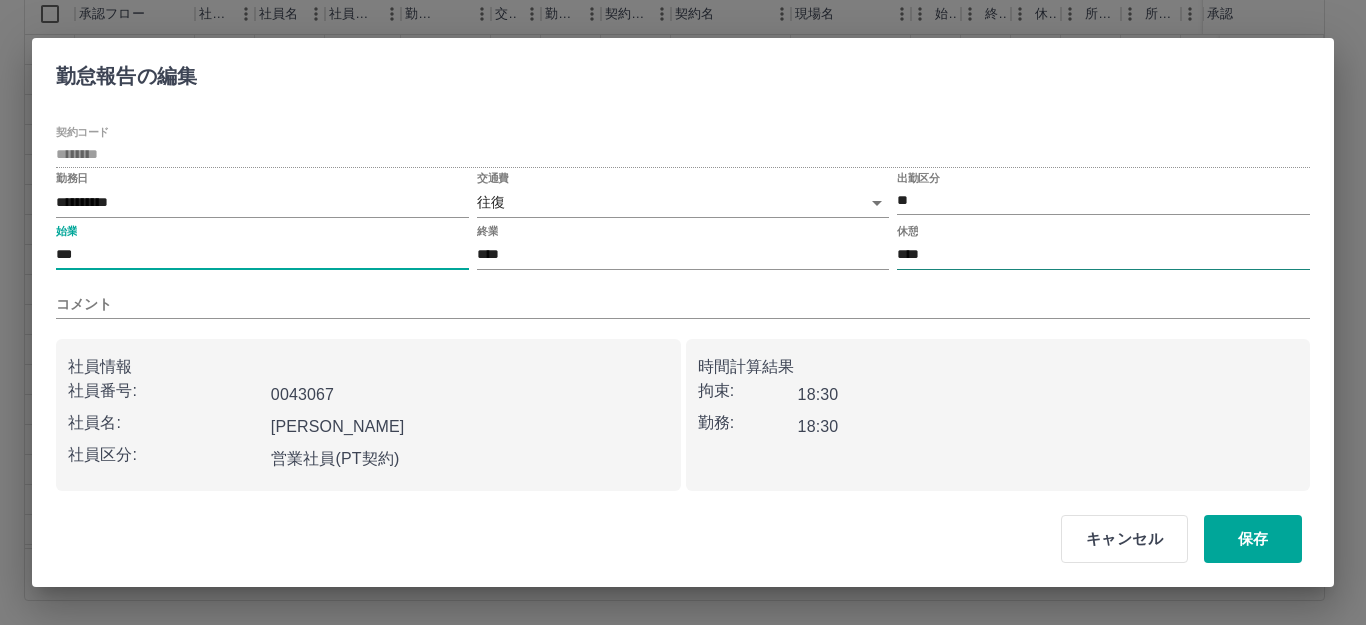 type on "***" 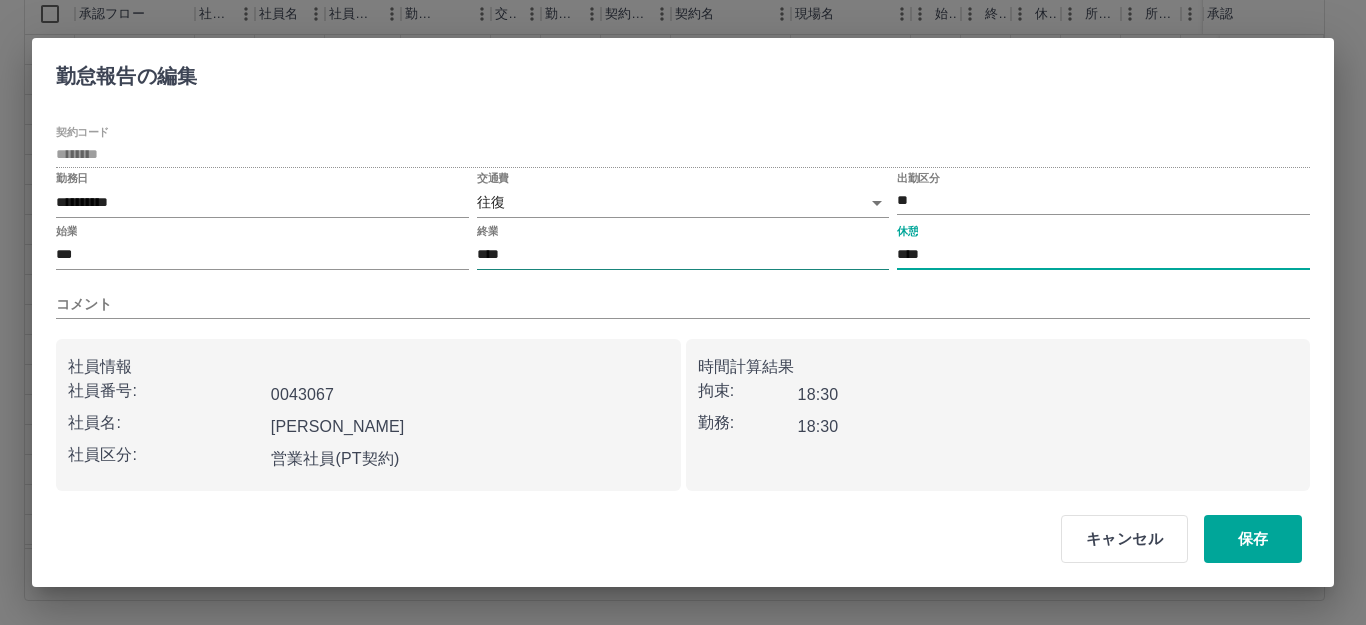 drag, startPoint x: 937, startPoint y: 258, endPoint x: 877, endPoint y: 259, distance: 60.00833 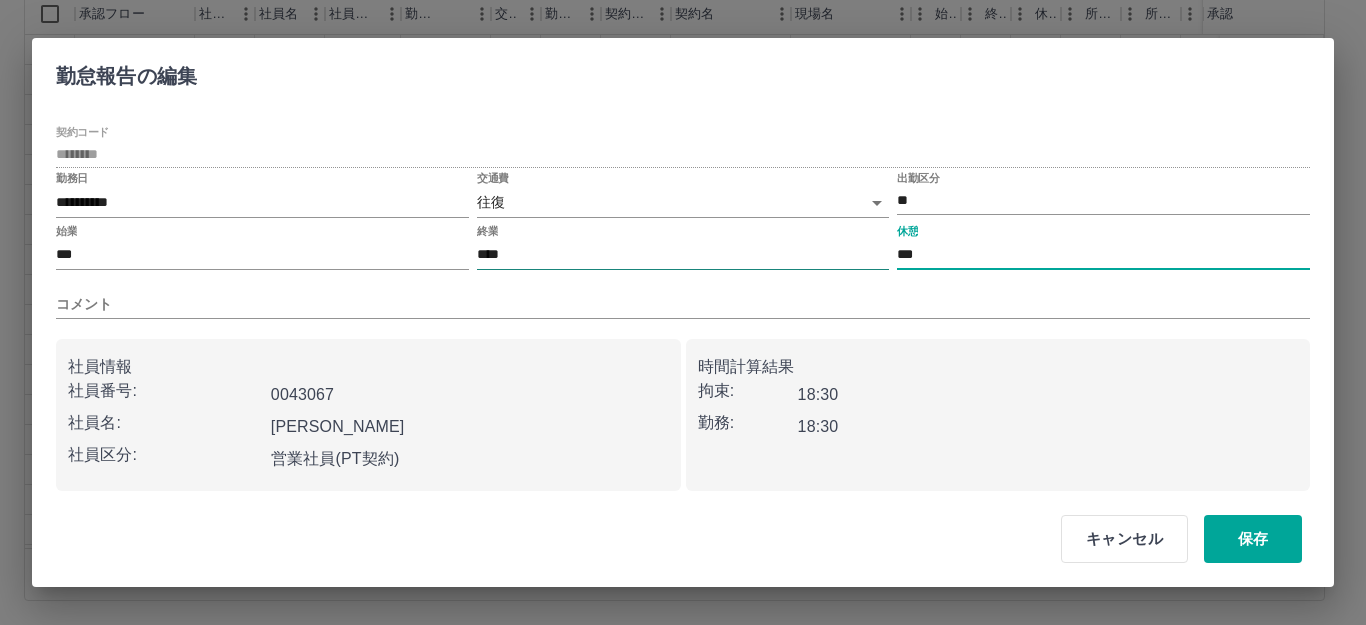 type on "***" 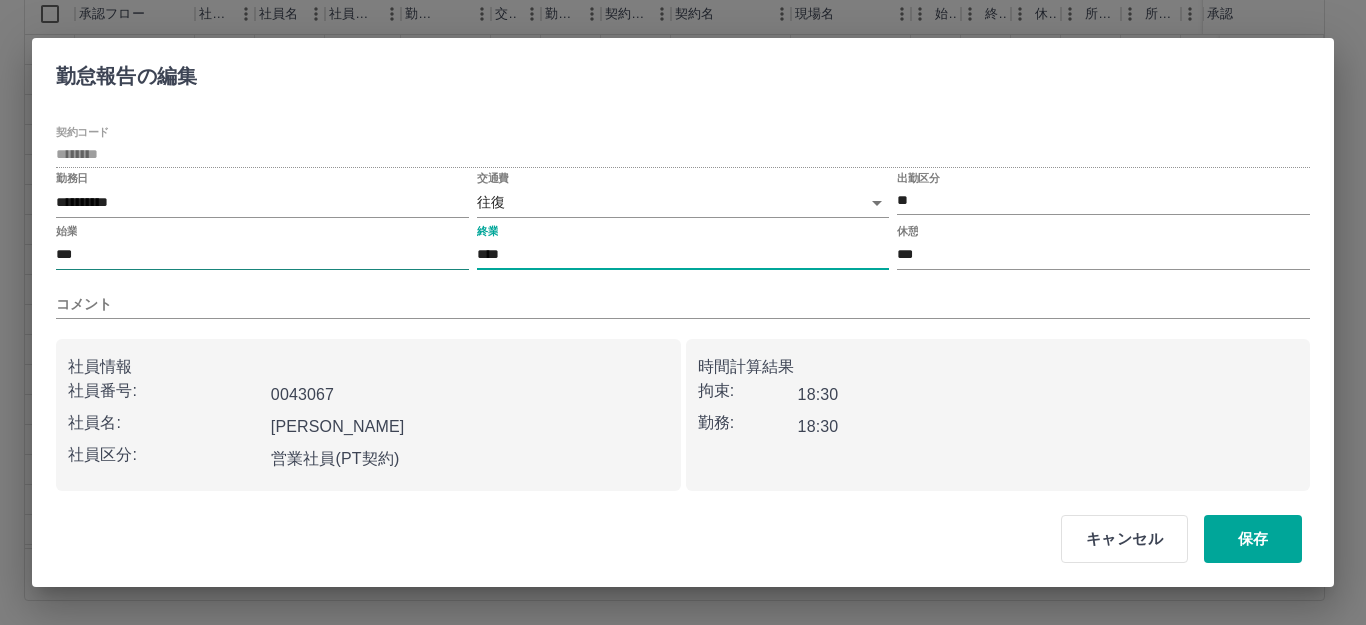 drag, startPoint x: 546, startPoint y: 261, endPoint x: 452, endPoint y: 259, distance: 94.02127 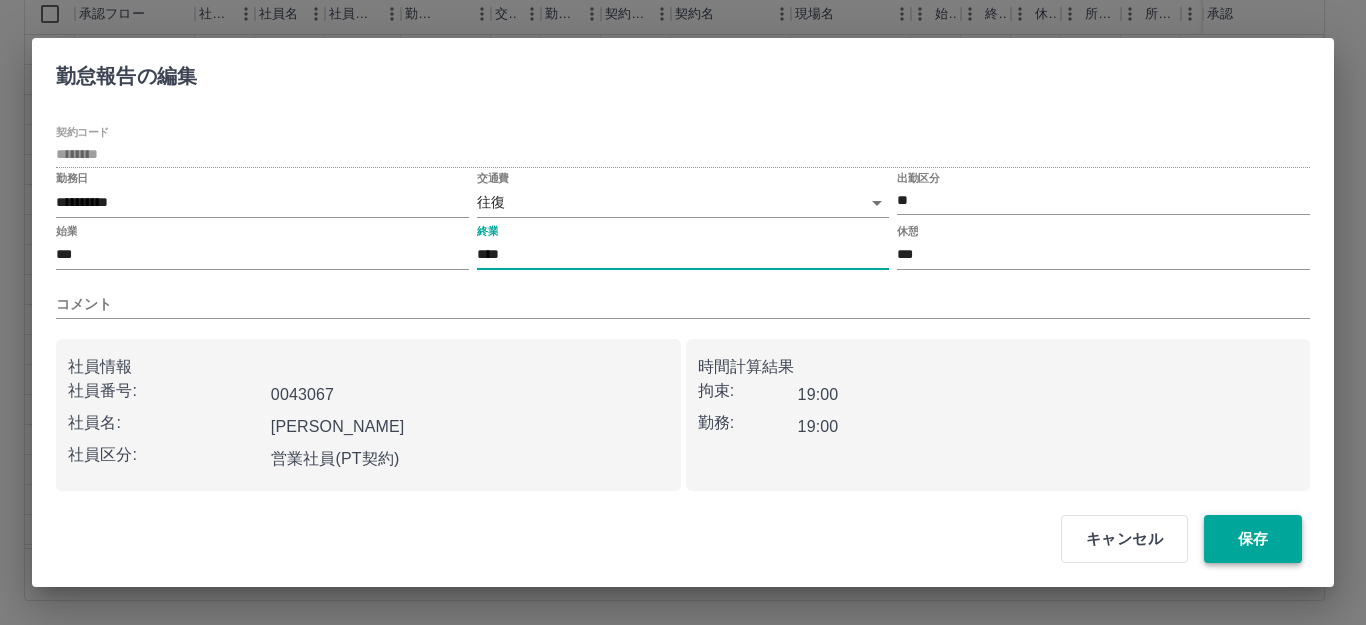 type on "****" 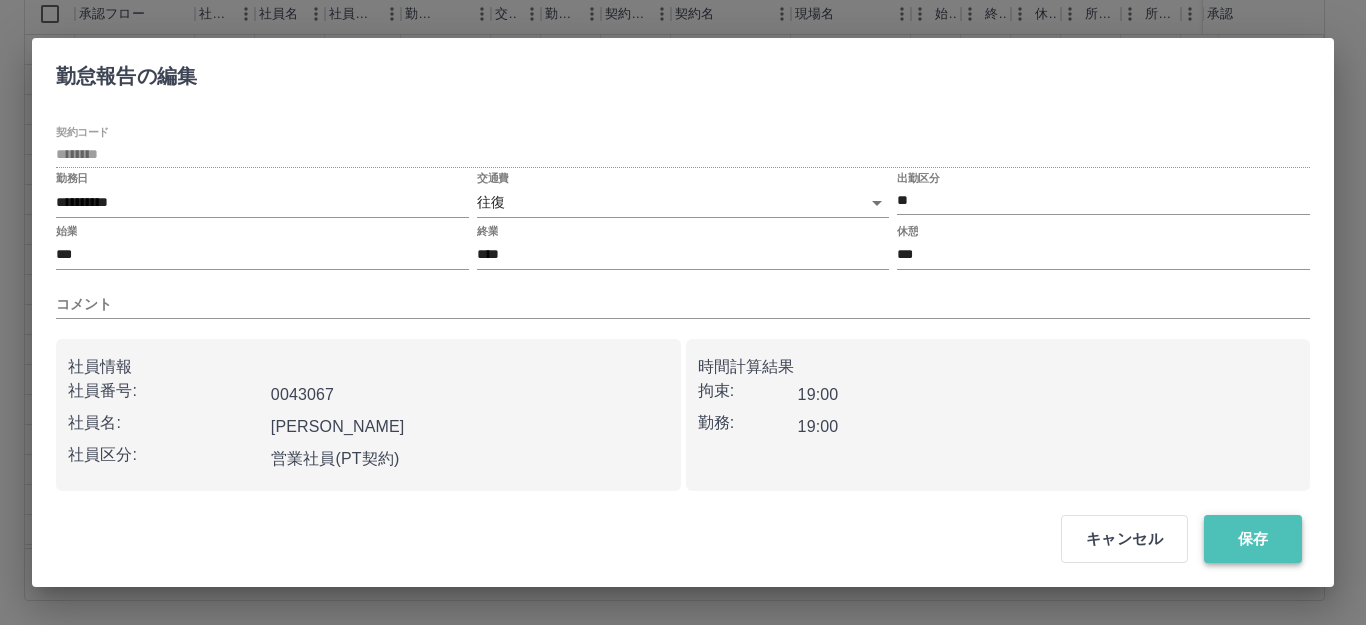 click on "保存" at bounding box center (1253, 539) 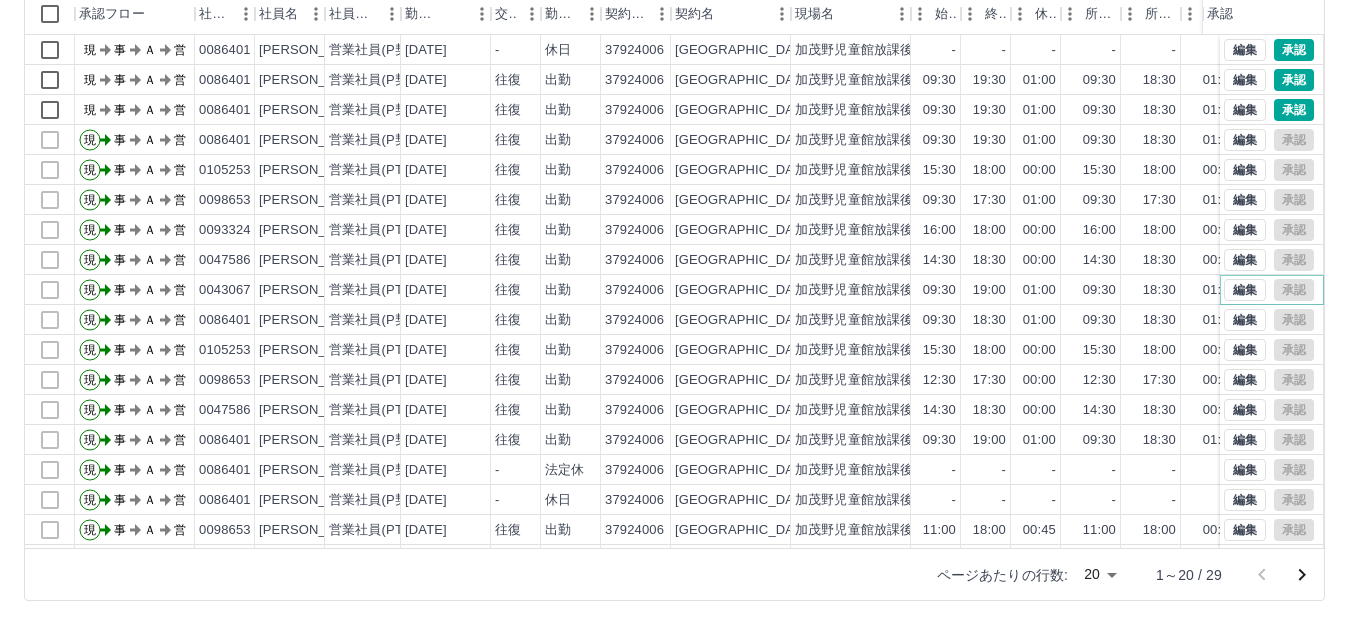 scroll, scrollTop: 120, scrollLeft: 0, axis: vertical 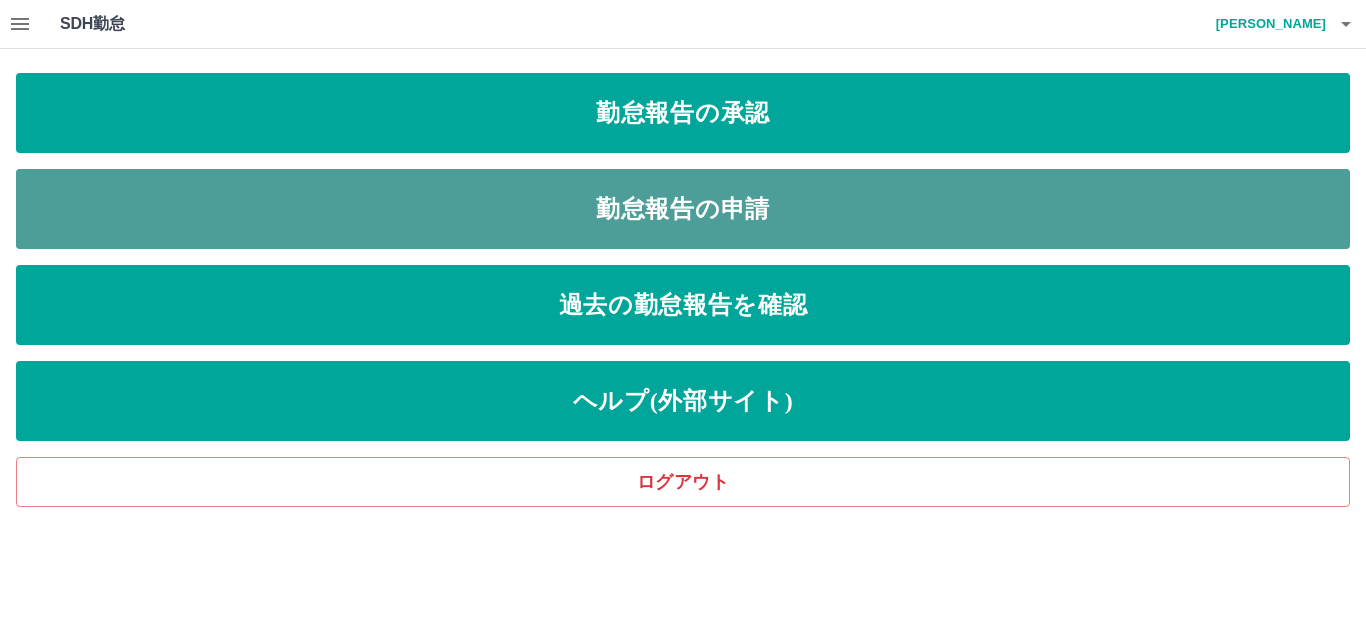 click on "勤怠報告の申請" at bounding box center [683, 209] 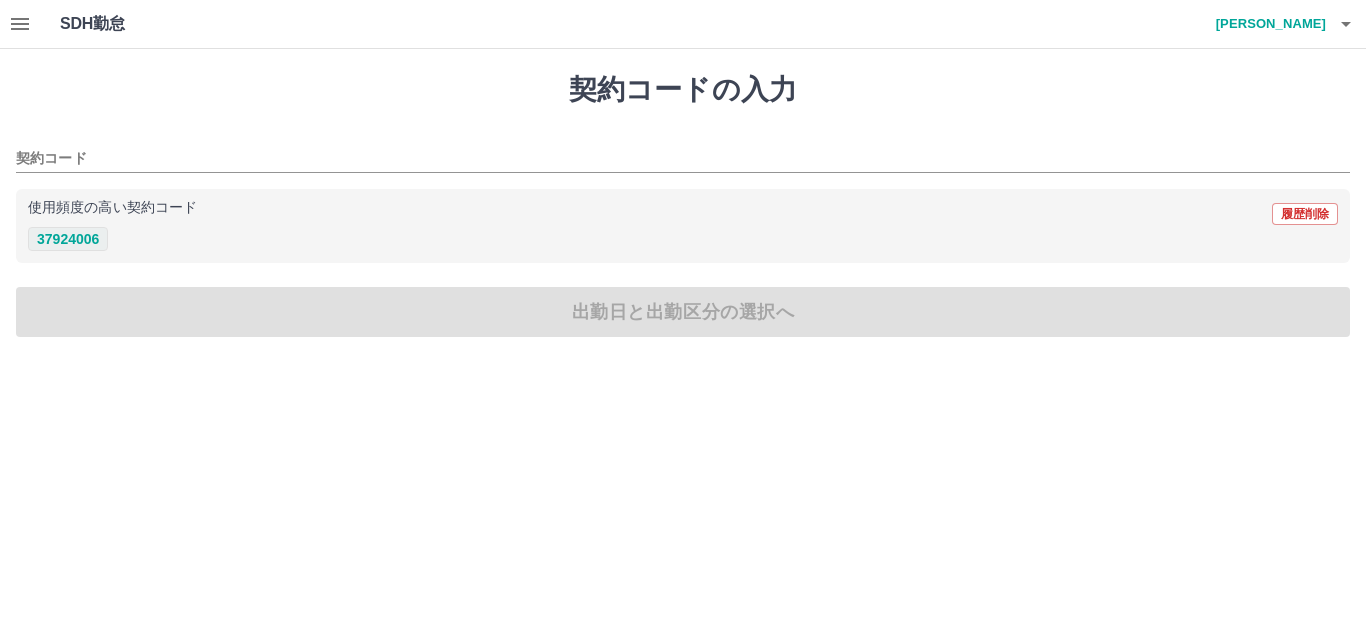 click on "37924006" at bounding box center [68, 239] 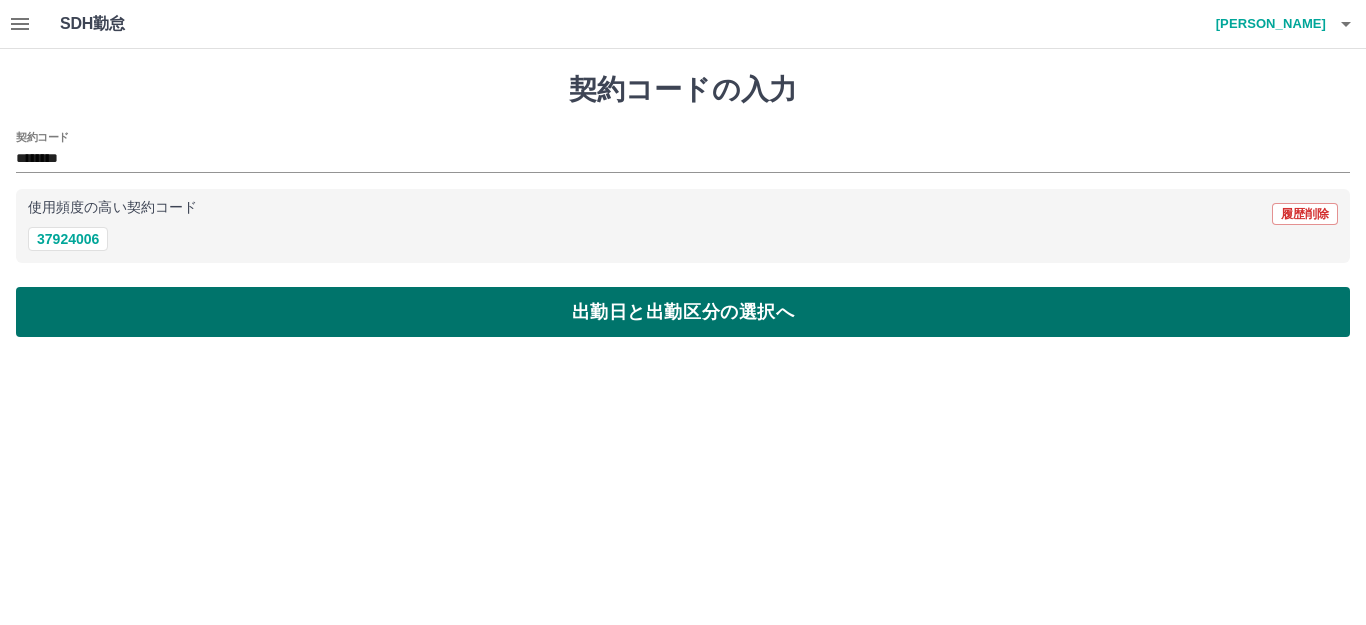 click on "出勤日と出勤区分の選択へ" at bounding box center (683, 312) 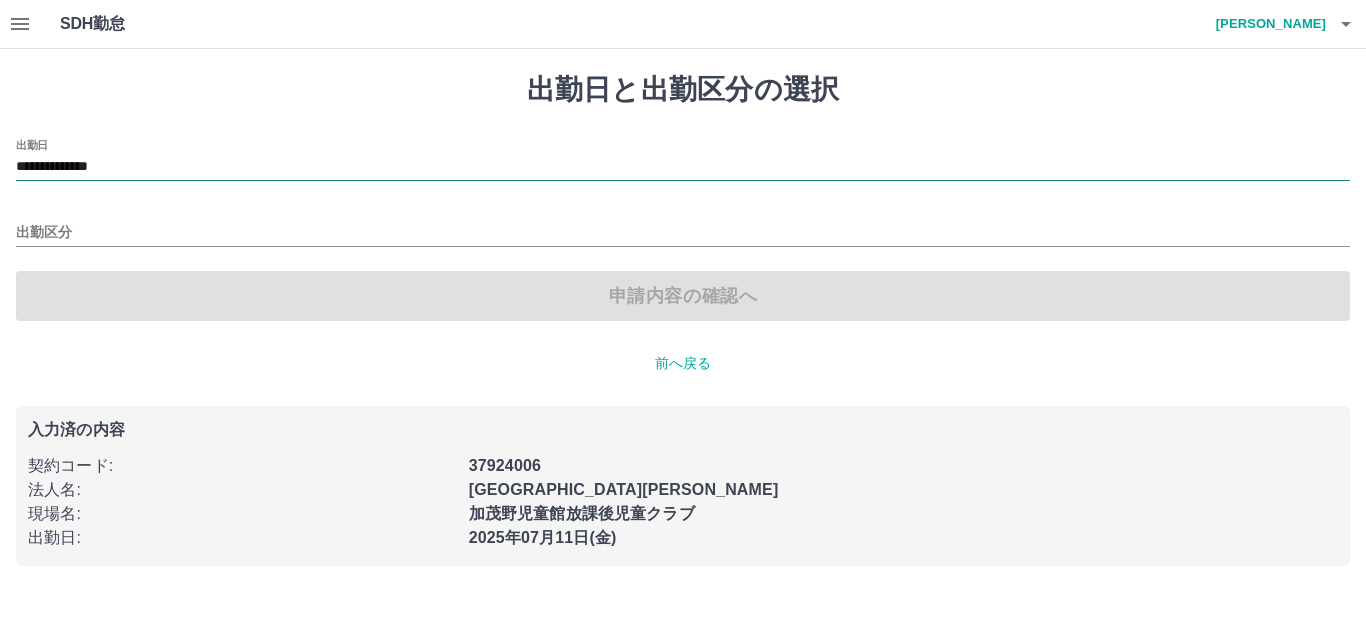 click on "**********" at bounding box center (683, 167) 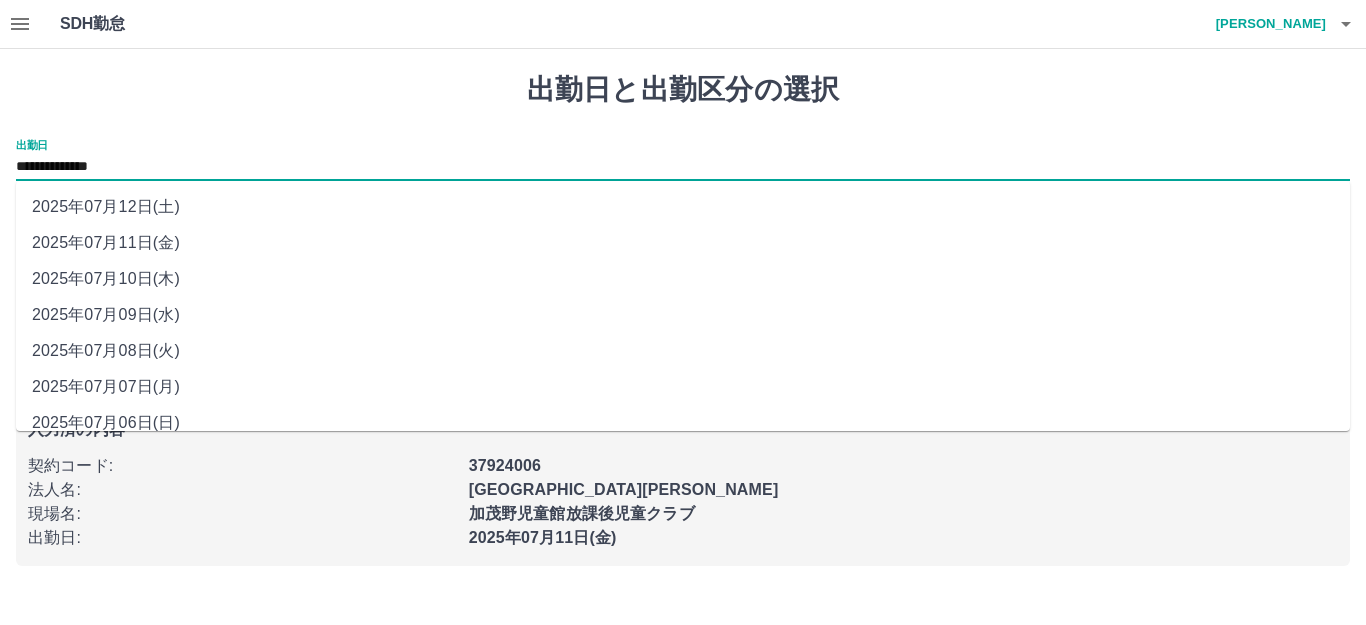 scroll, scrollTop: 90, scrollLeft: 0, axis: vertical 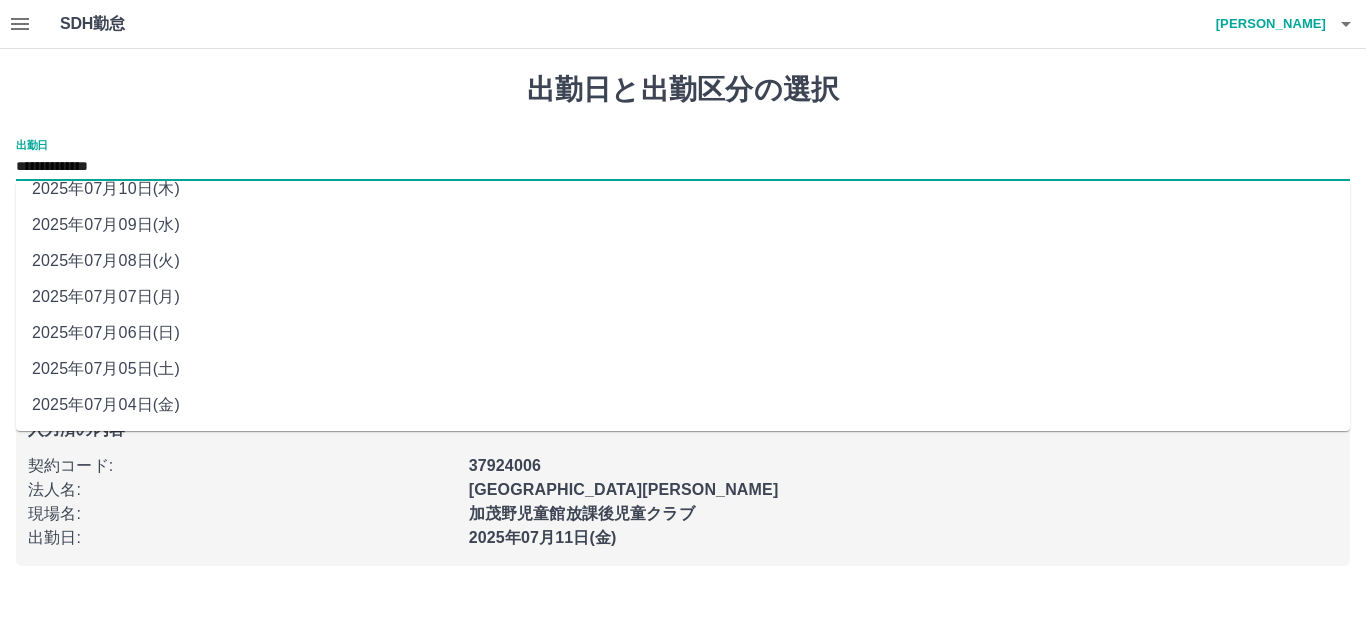 click on "2025年07月07日(月)" at bounding box center (683, 297) 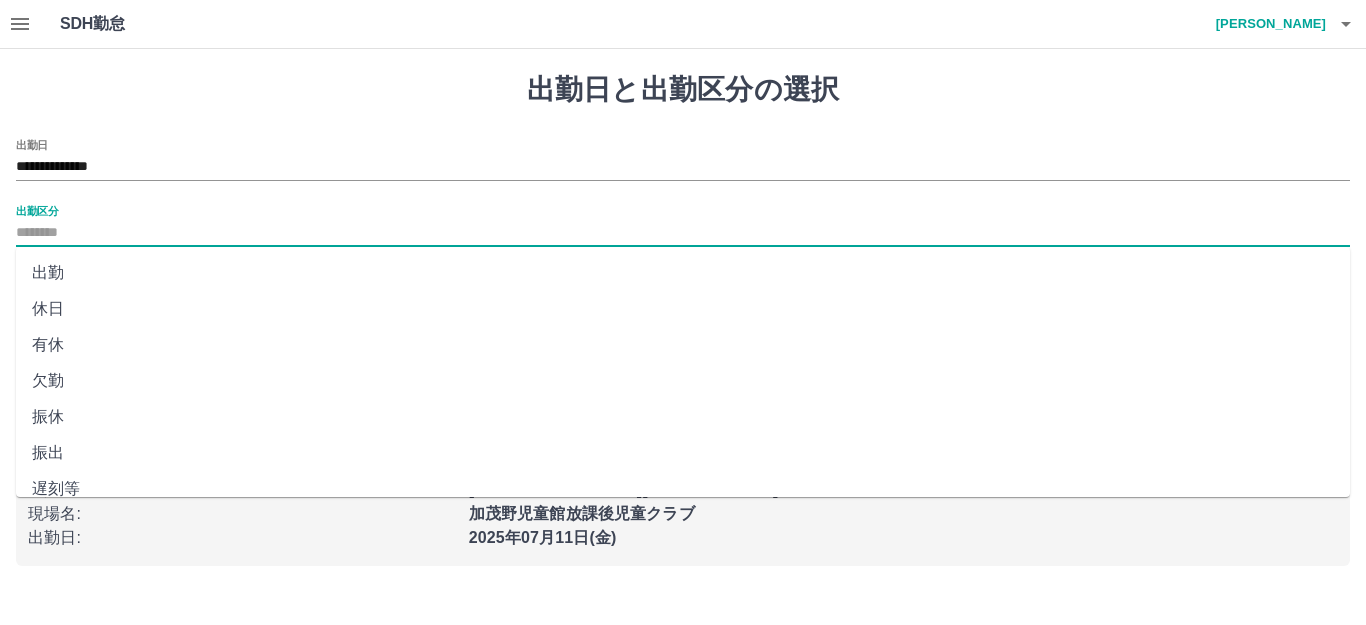 click on "出勤区分" at bounding box center (683, 233) 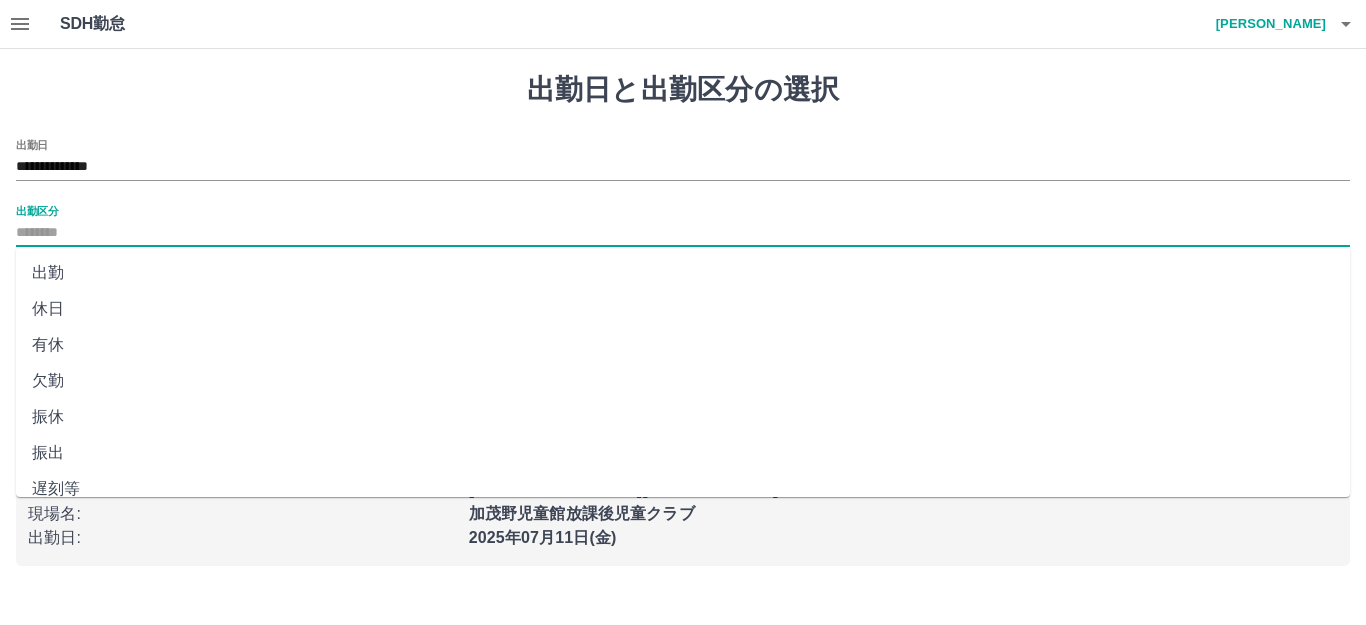 click on "有休" at bounding box center [683, 345] 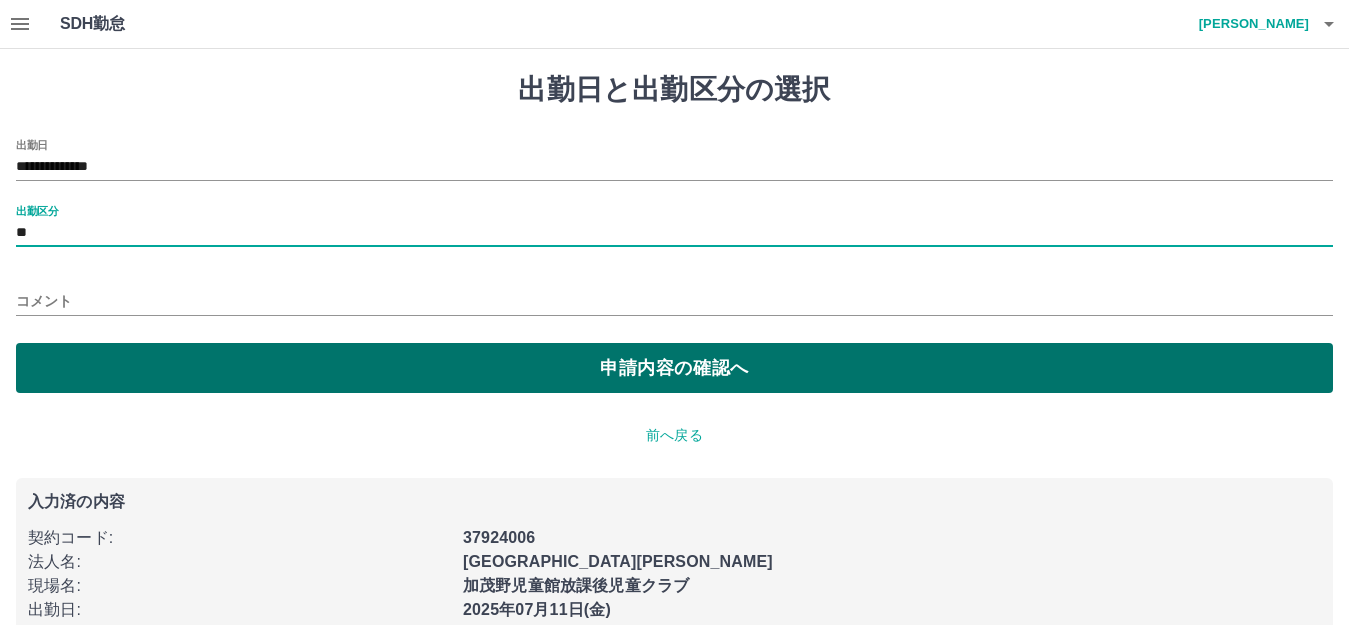 click on "申請内容の確認へ" at bounding box center [674, 368] 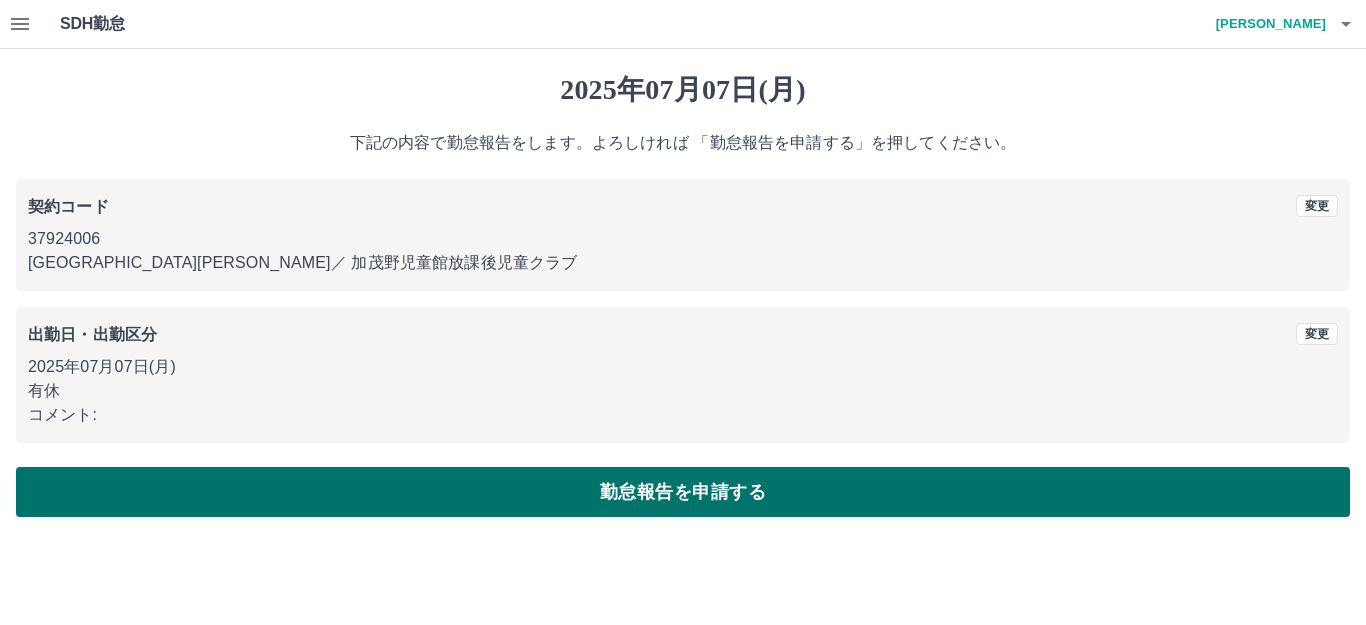 click on "勤怠報告を申請する" at bounding box center (683, 492) 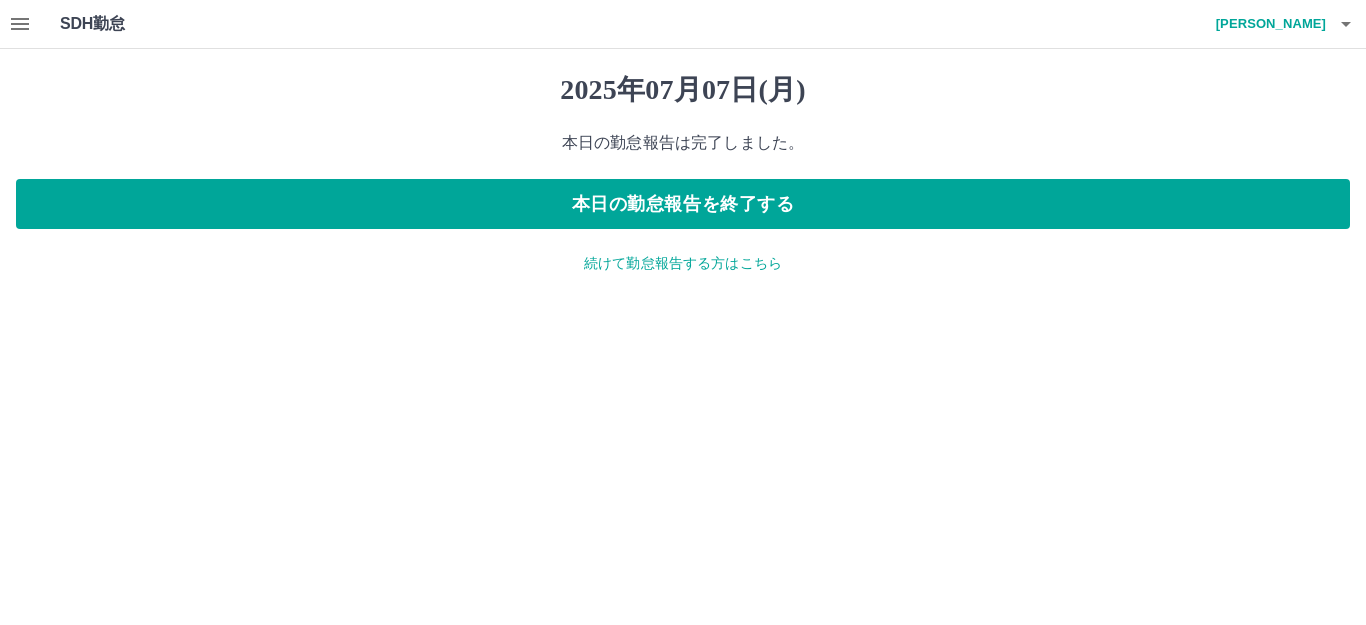 click on "続けて勤怠報告する方はこちら" at bounding box center [683, 263] 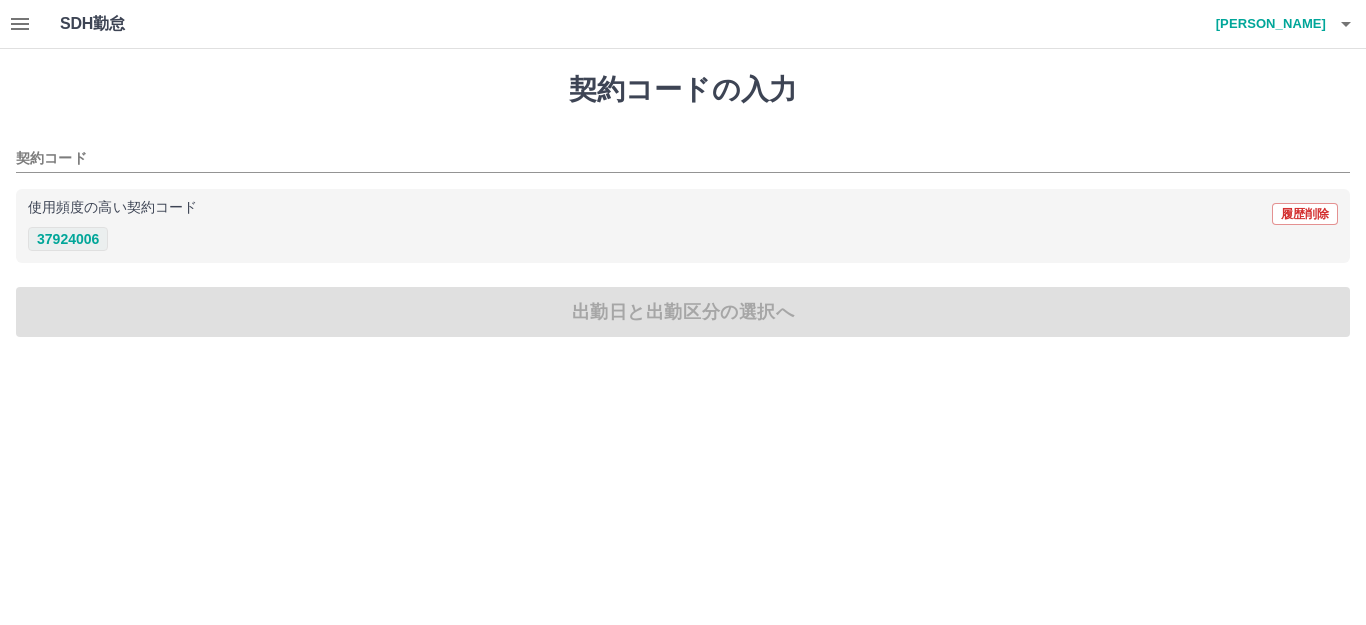 click on "37924006" at bounding box center (68, 239) 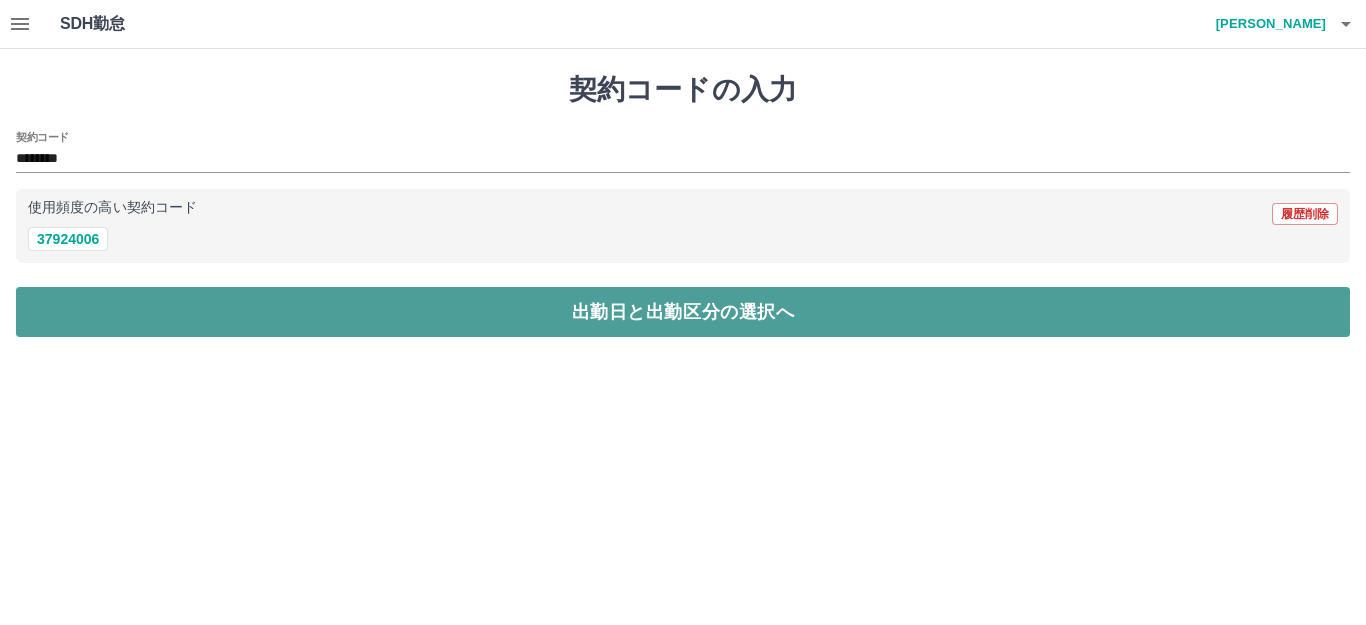 click on "出勤日と出勤区分の選択へ" at bounding box center [683, 312] 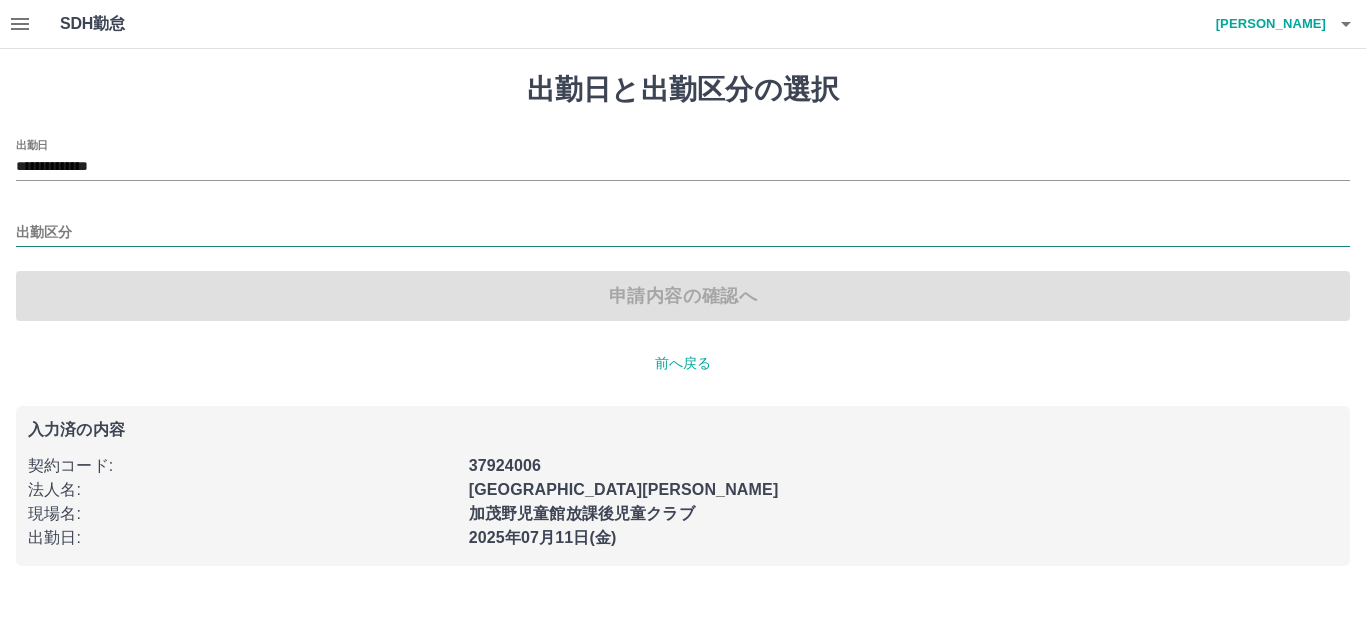 click on "出勤区分" at bounding box center (683, 233) 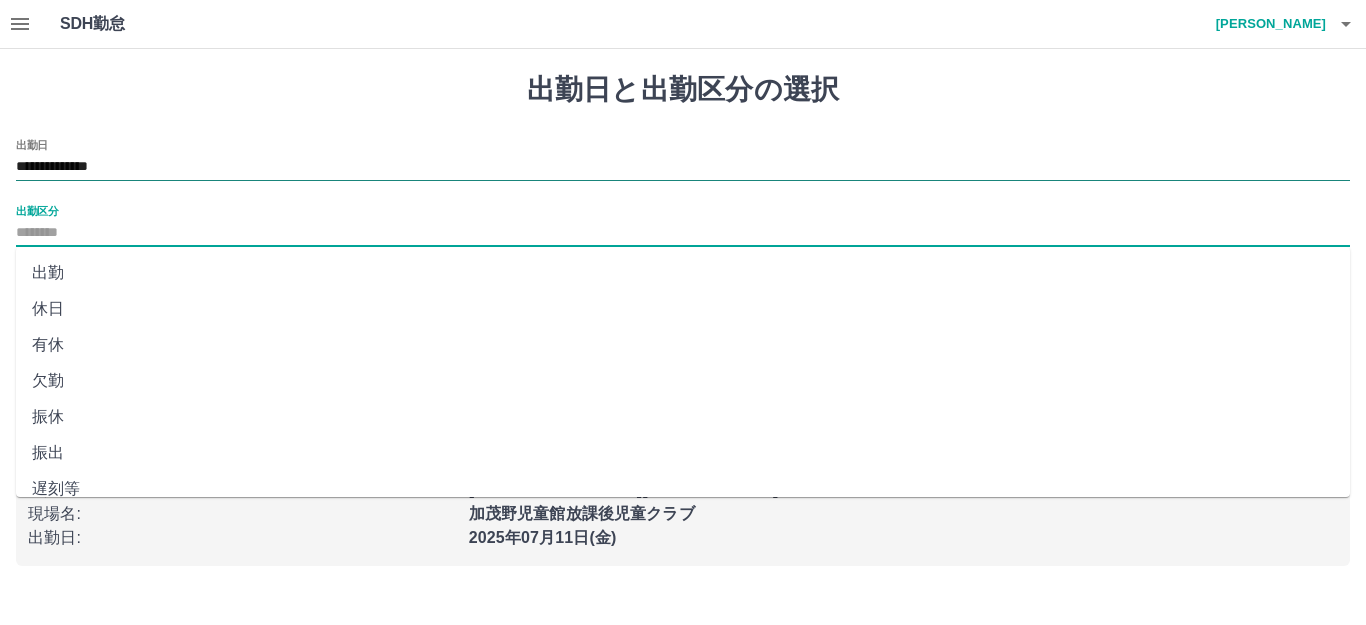 click on "**********" at bounding box center (683, 167) 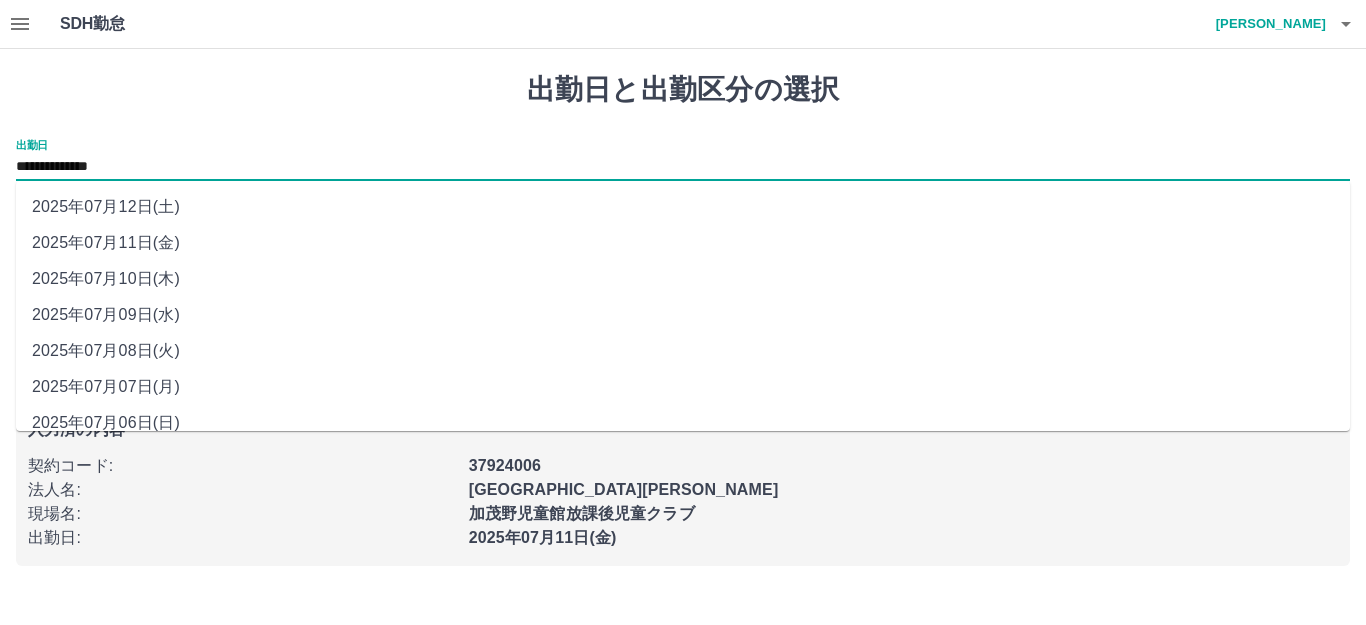 click on "2025年07月09日(水)" at bounding box center (683, 315) 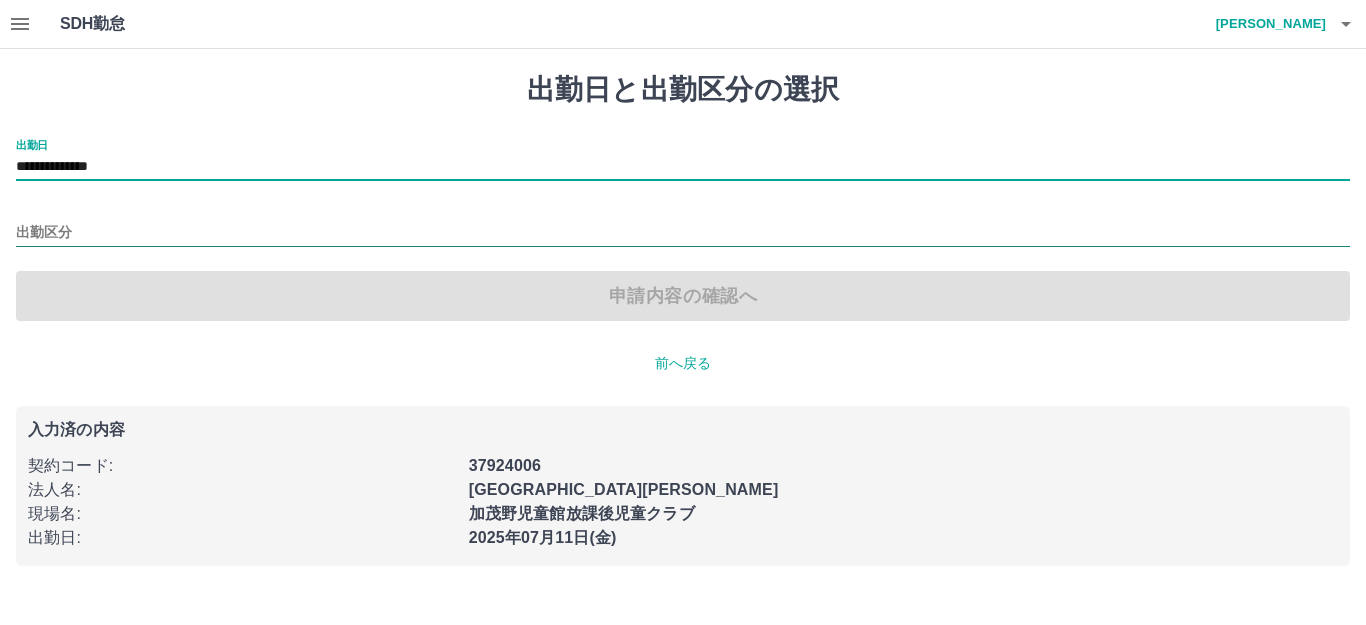 click on "出勤区分" at bounding box center (683, 233) 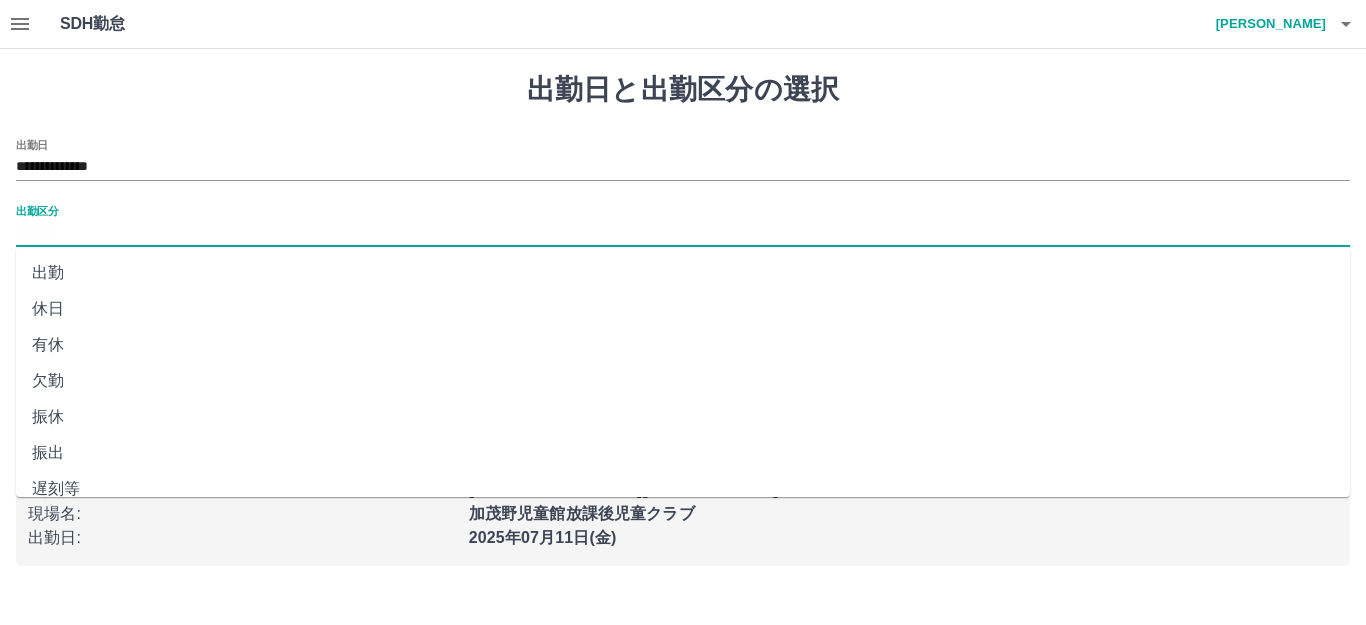 click on "有休" at bounding box center (683, 345) 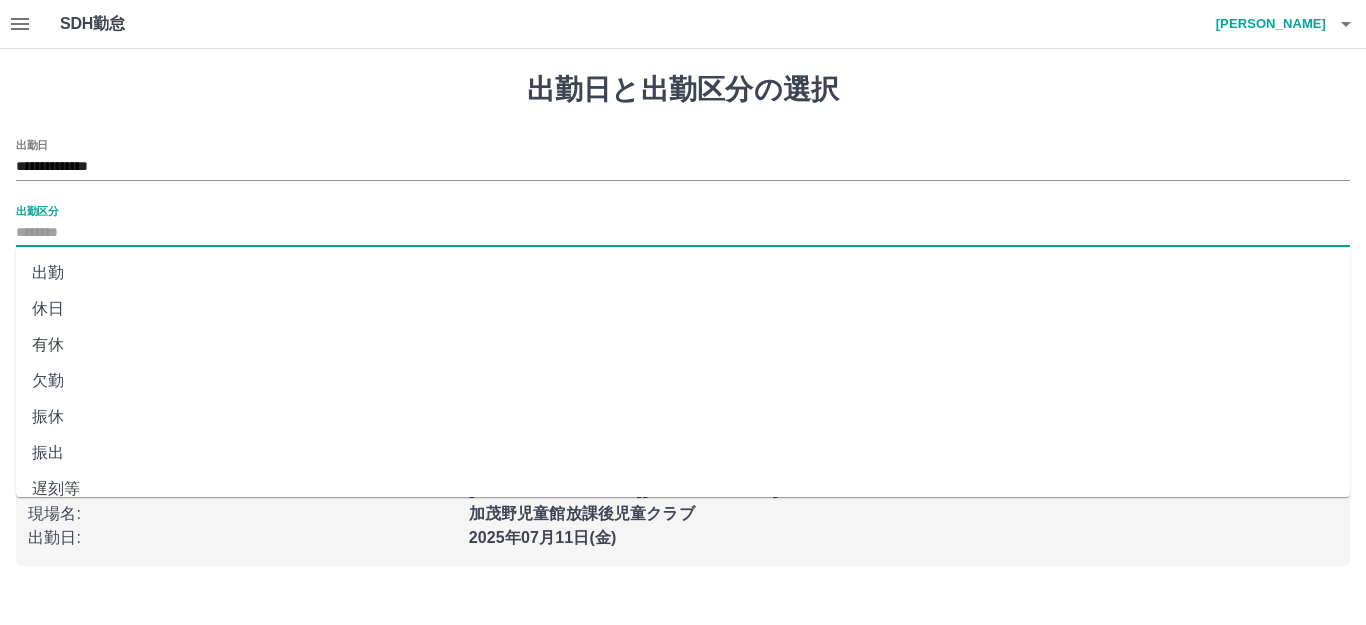 type on "**" 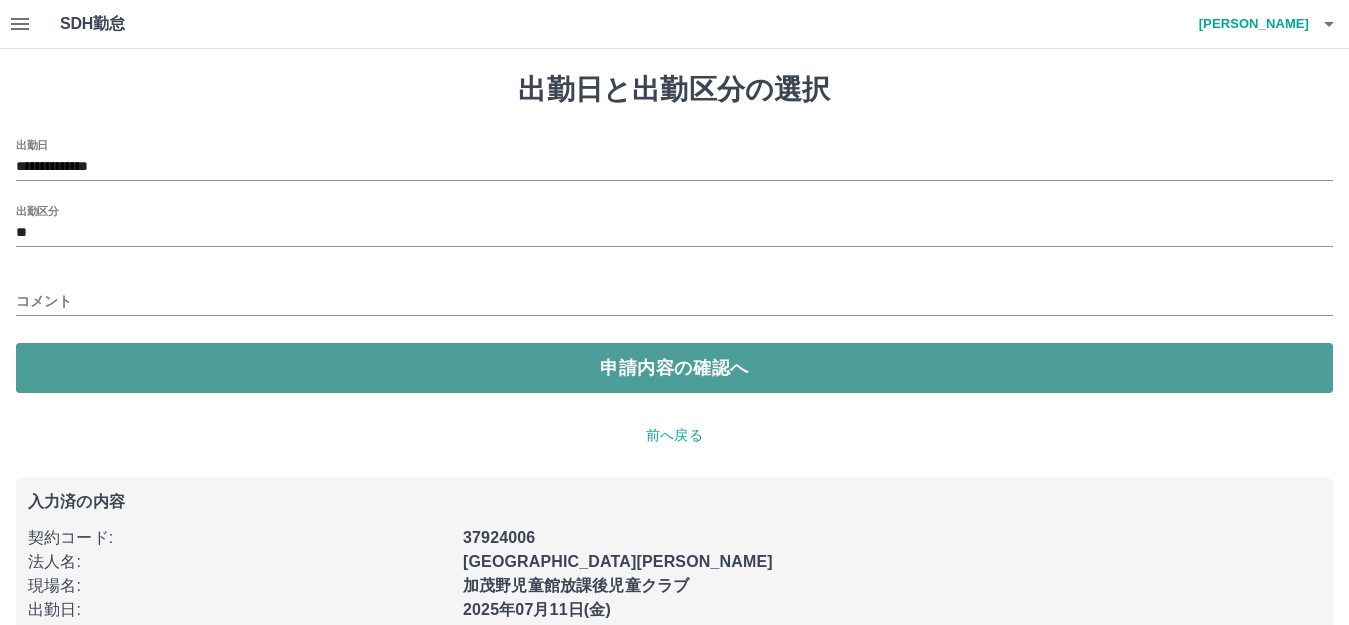 click on "申請内容の確認へ" at bounding box center [674, 368] 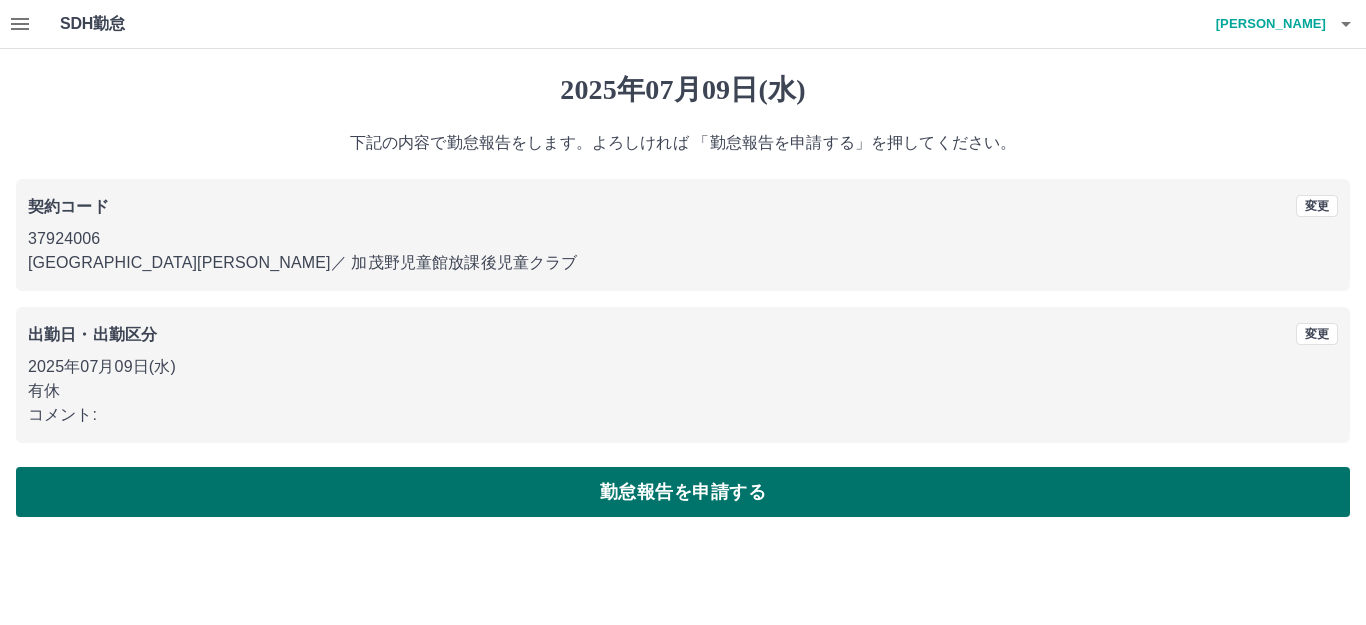 click on "勤怠報告を申請する" at bounding box center (683, 492) 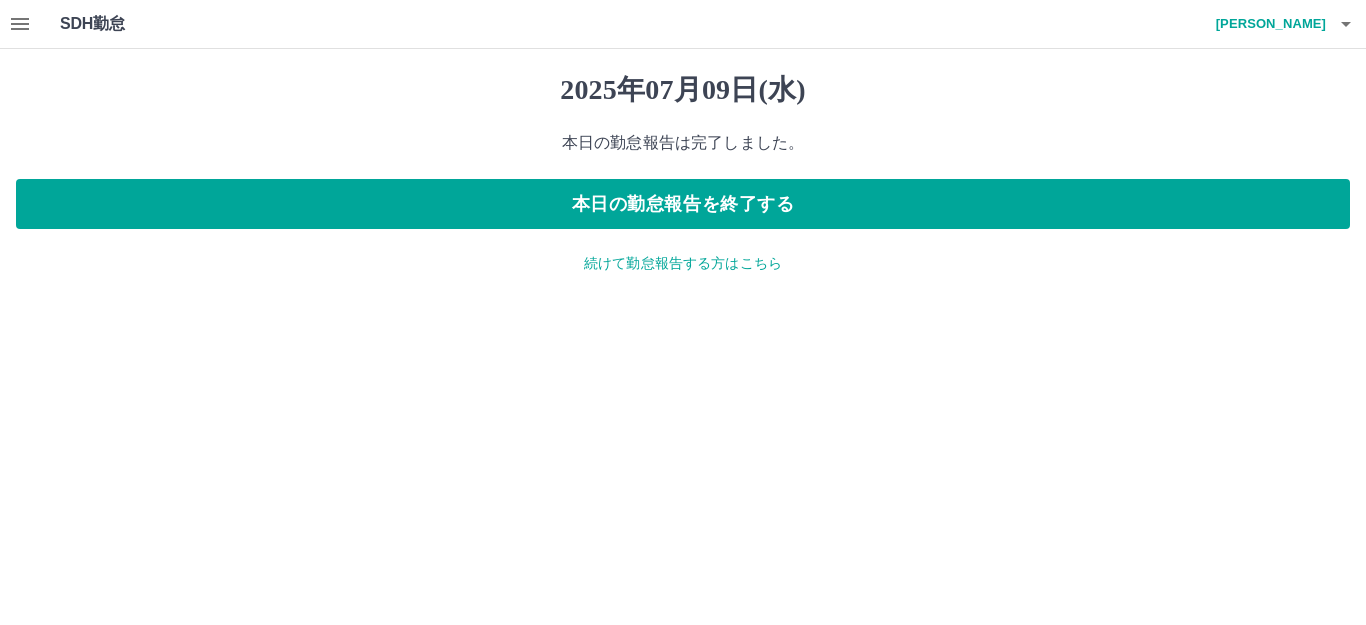 click on "続けて勤怠報告する方はこちら" at bounding box center (683, 263) 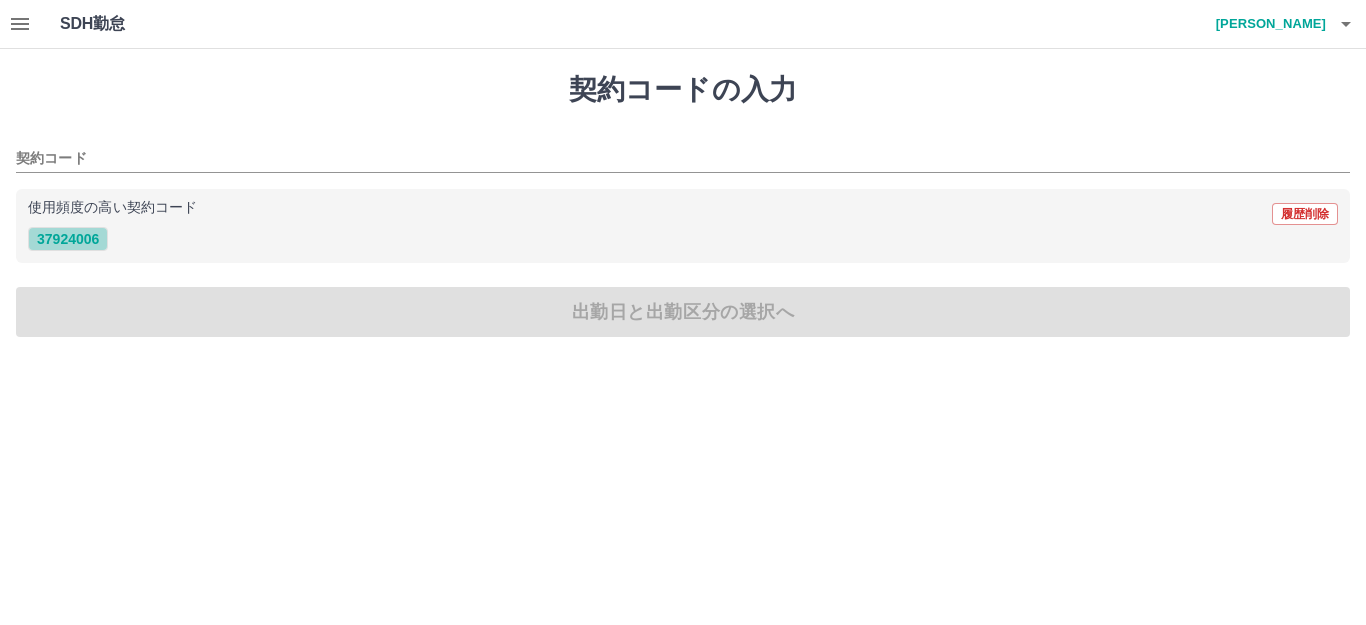 click on "37924006" at bounding box center [68, 239] 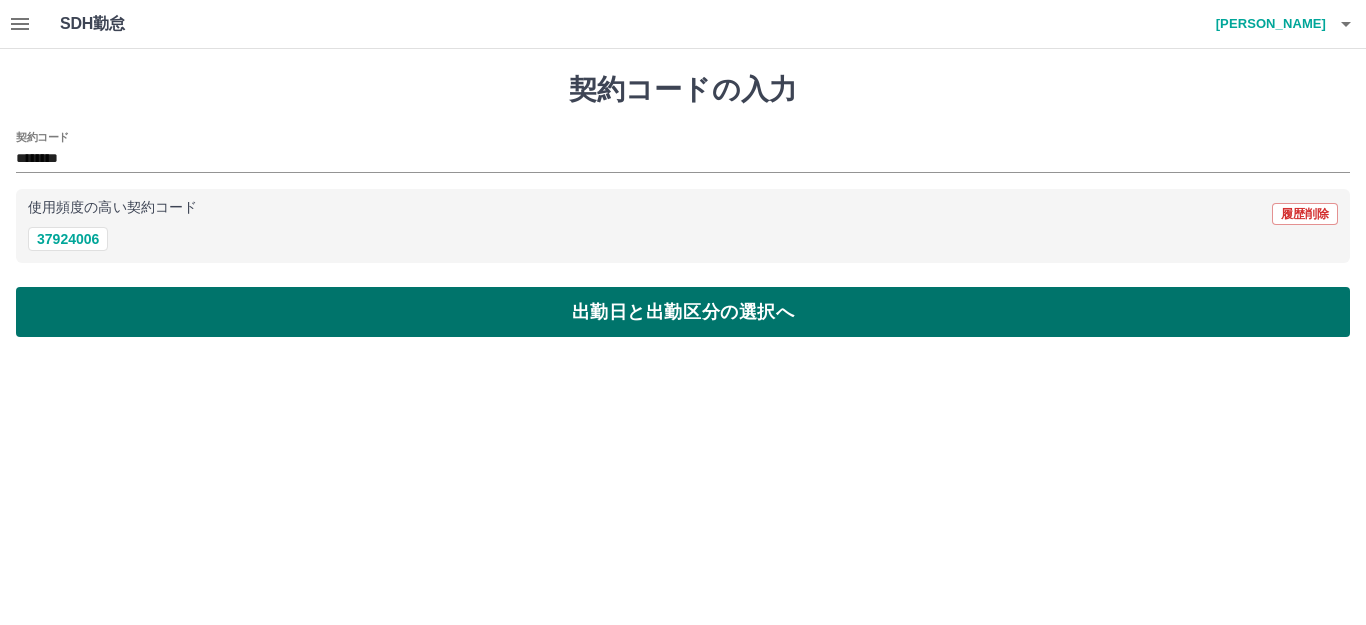 click on "出勤日と出勤区分の選択へ" at bounding box center [683, 312] 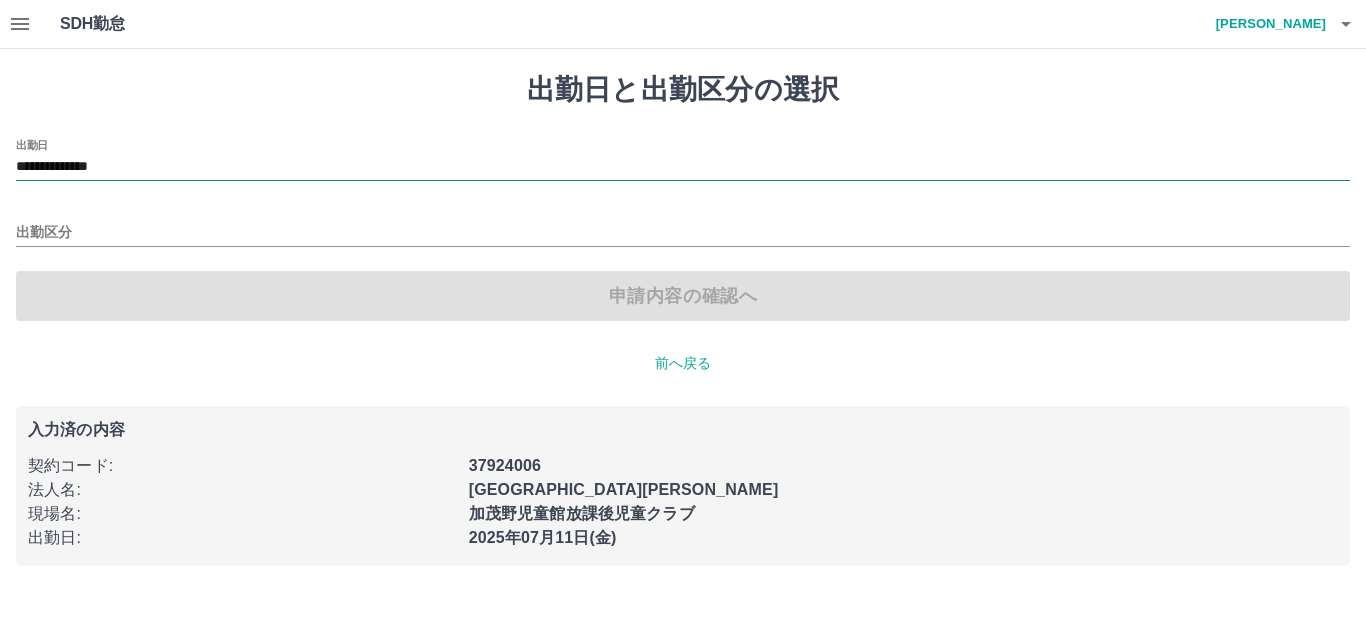 click on "**********" at bounding box center [683, 167] 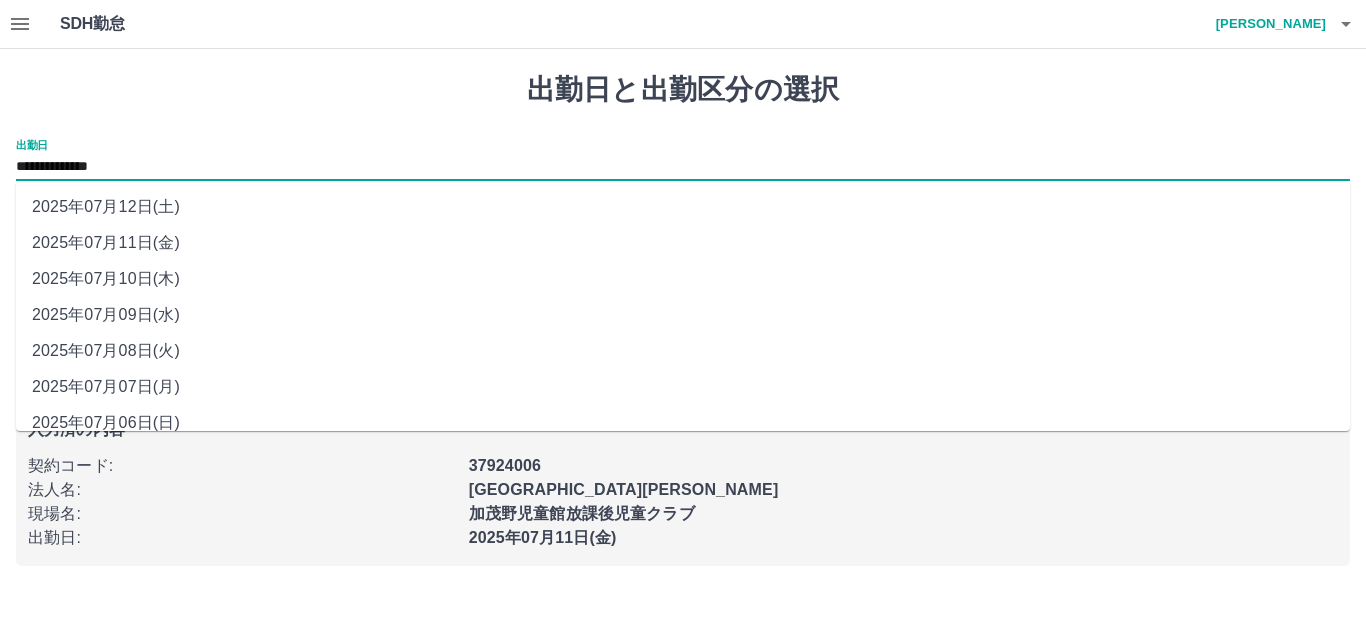 click on "2025年07月10日(木)" at bounding box center (683, 279) 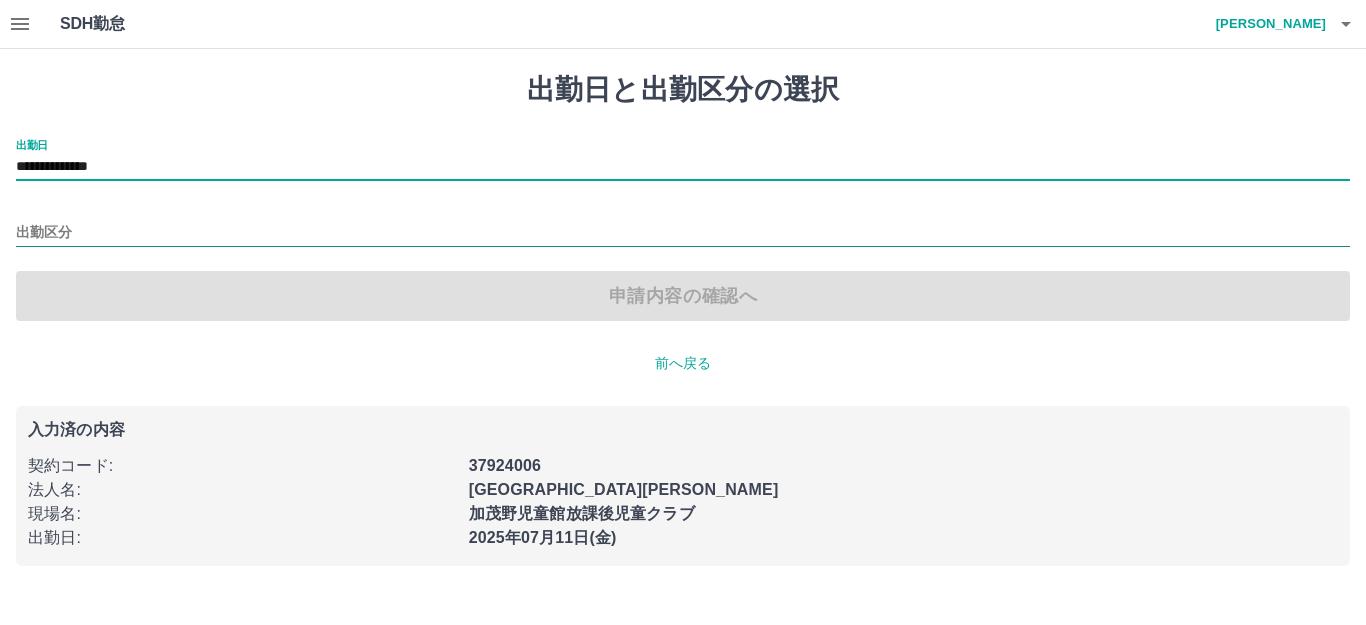 click on "出勤区分" at bounding box center [683, 233] 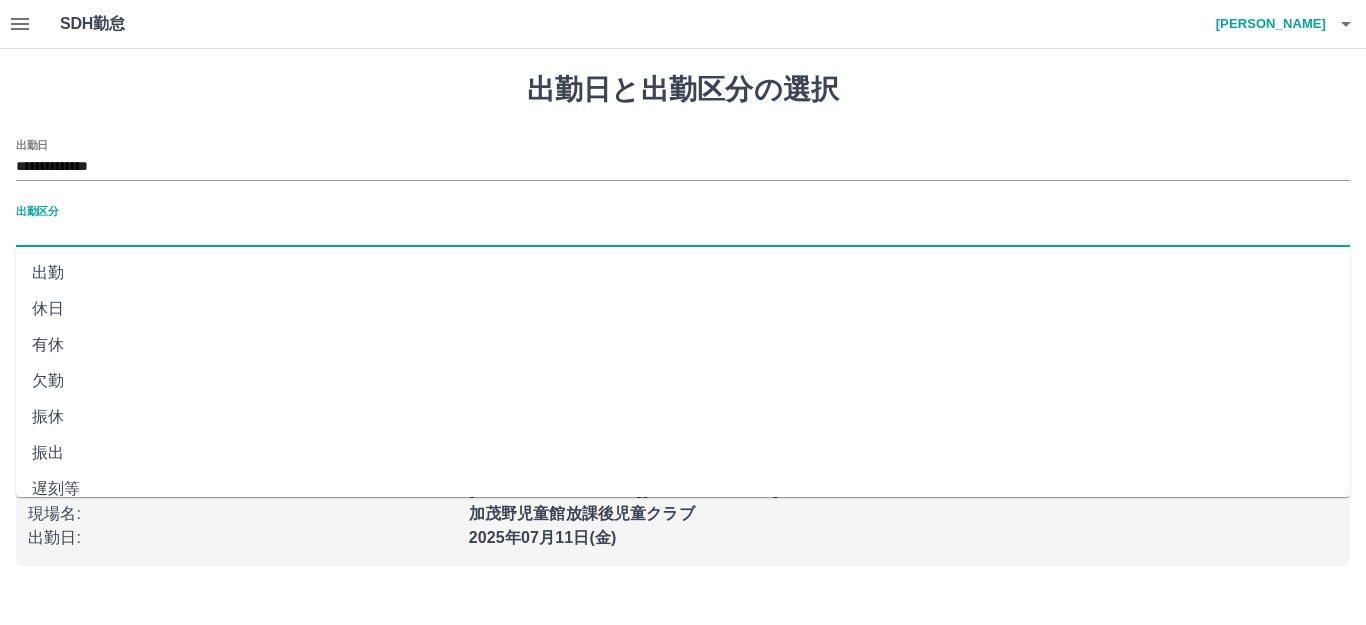 click on "有休" at bounding box center (683, 345) 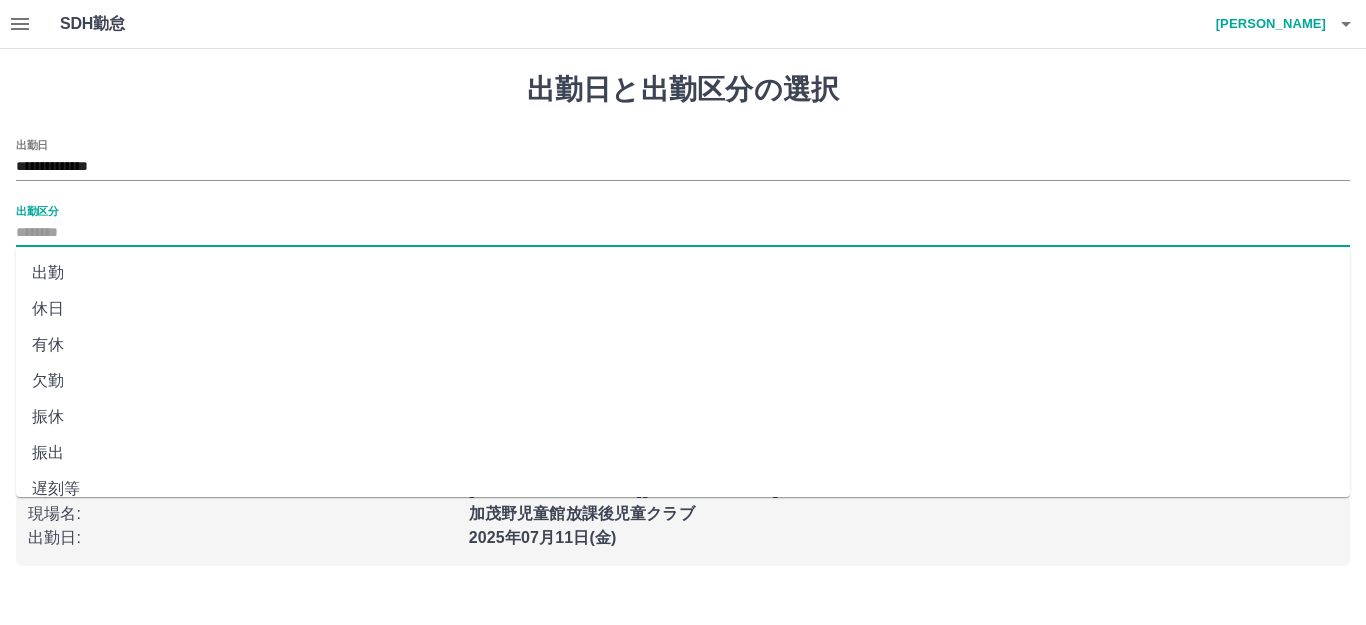 type on "**" 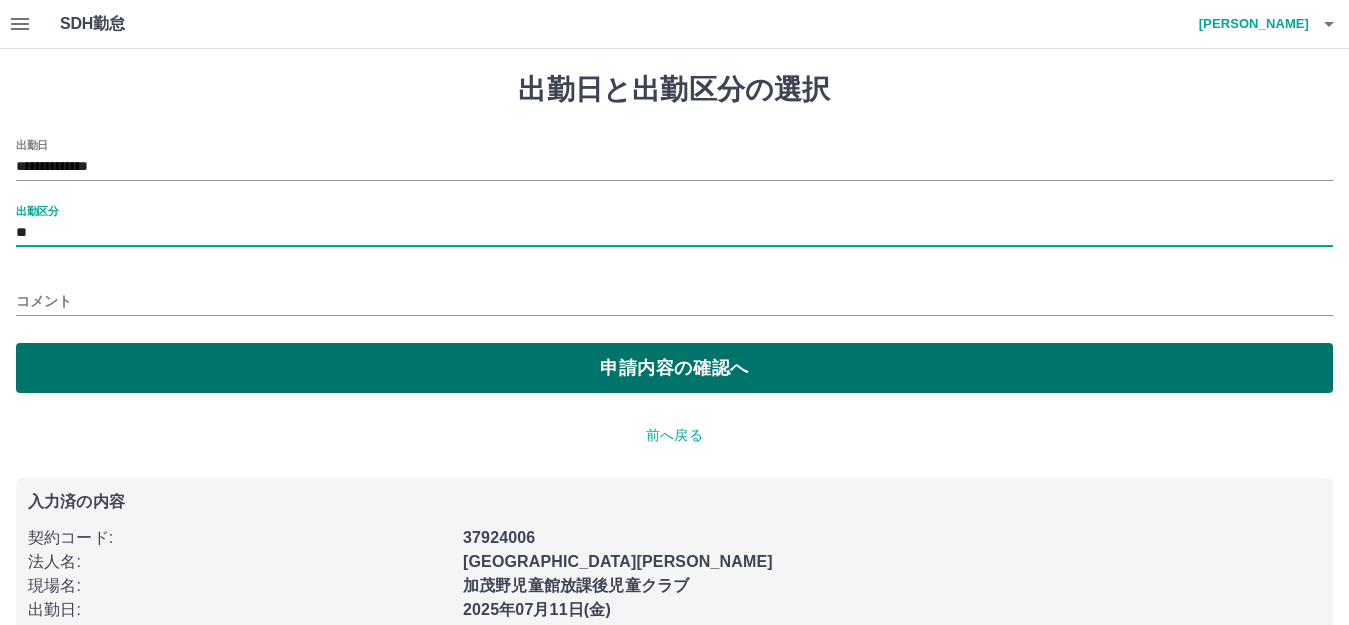 click on "申請内容の確認へ" at bounding box center [674, 368] 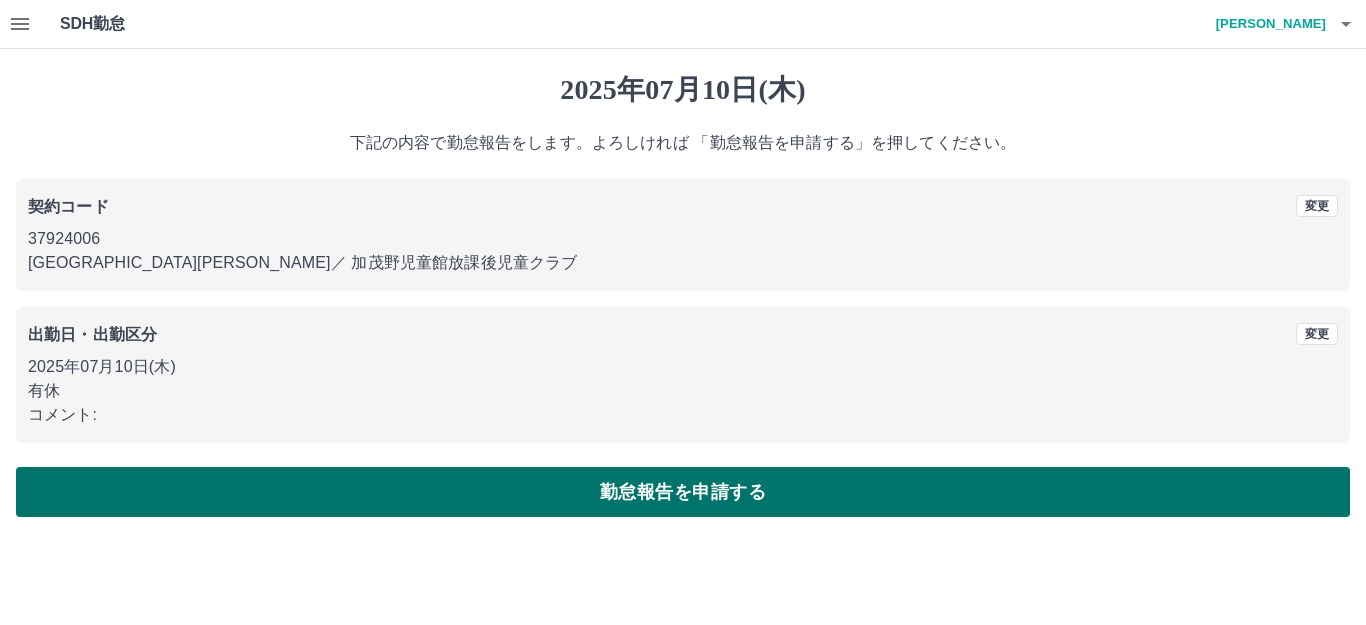 click on "勤怠報告を申請する" at bounding box center (683, 492) 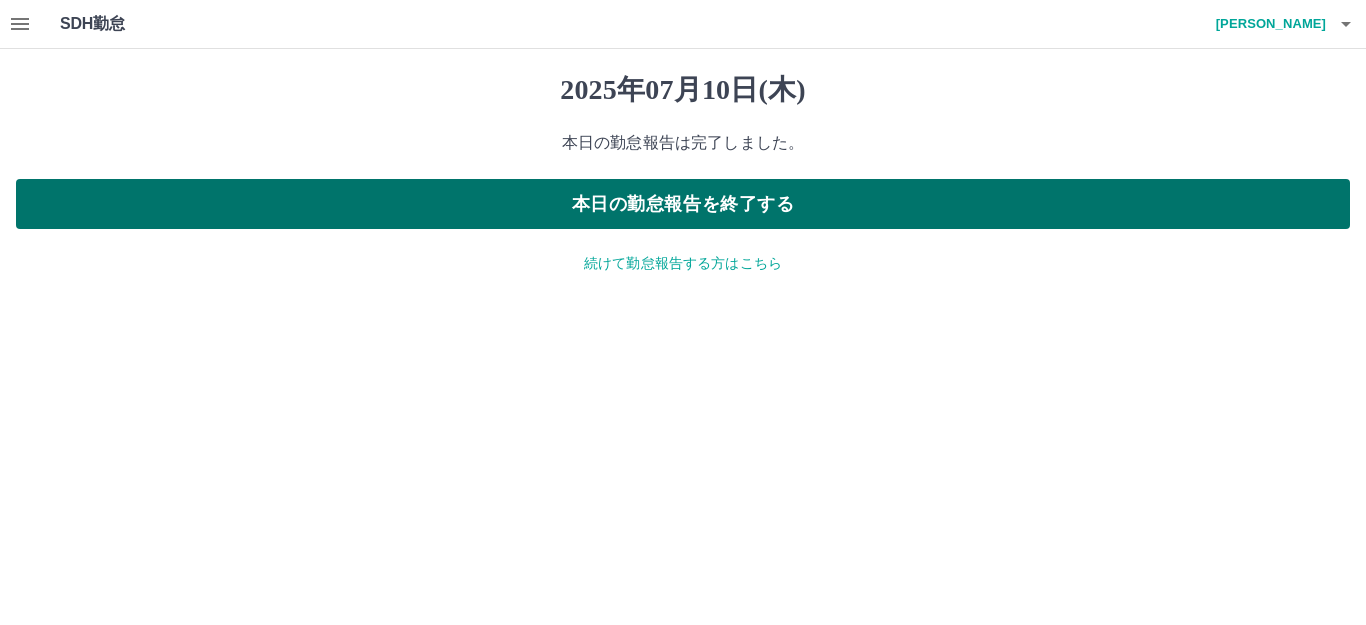 click on "本日の勤怠報告を終了する" at bounding box center [683, 204] 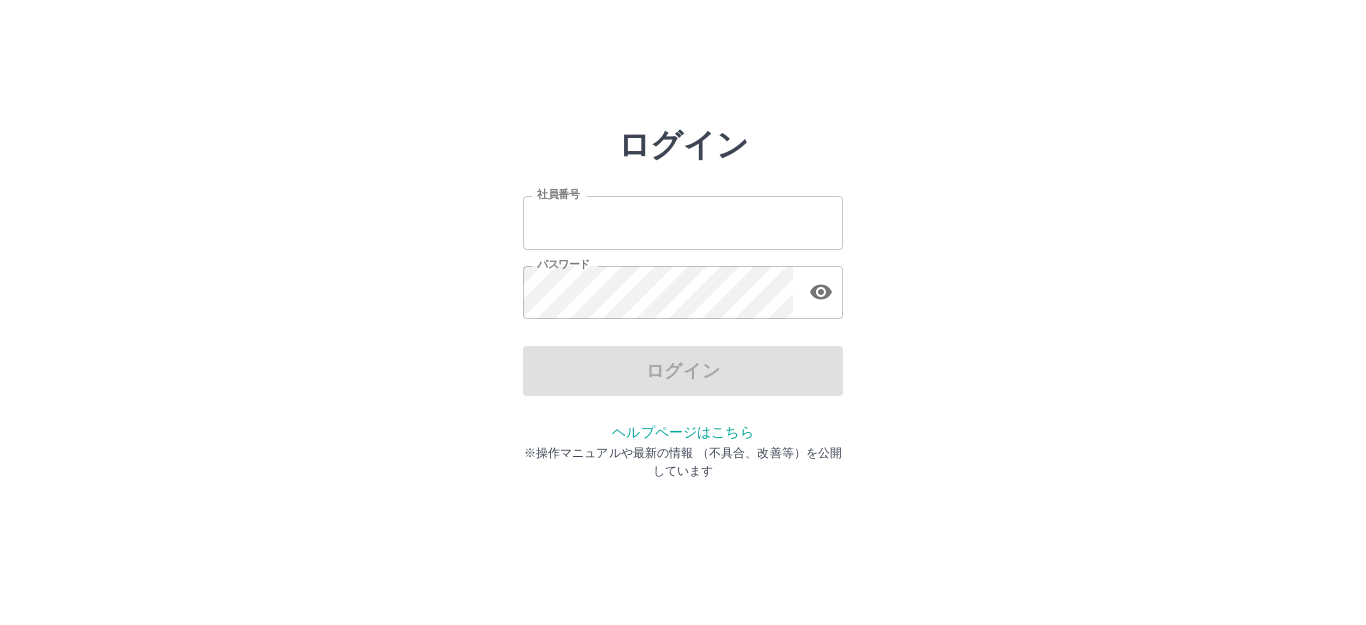 scroll, scrollTop: 0, scrollLeft: 0, axis: both 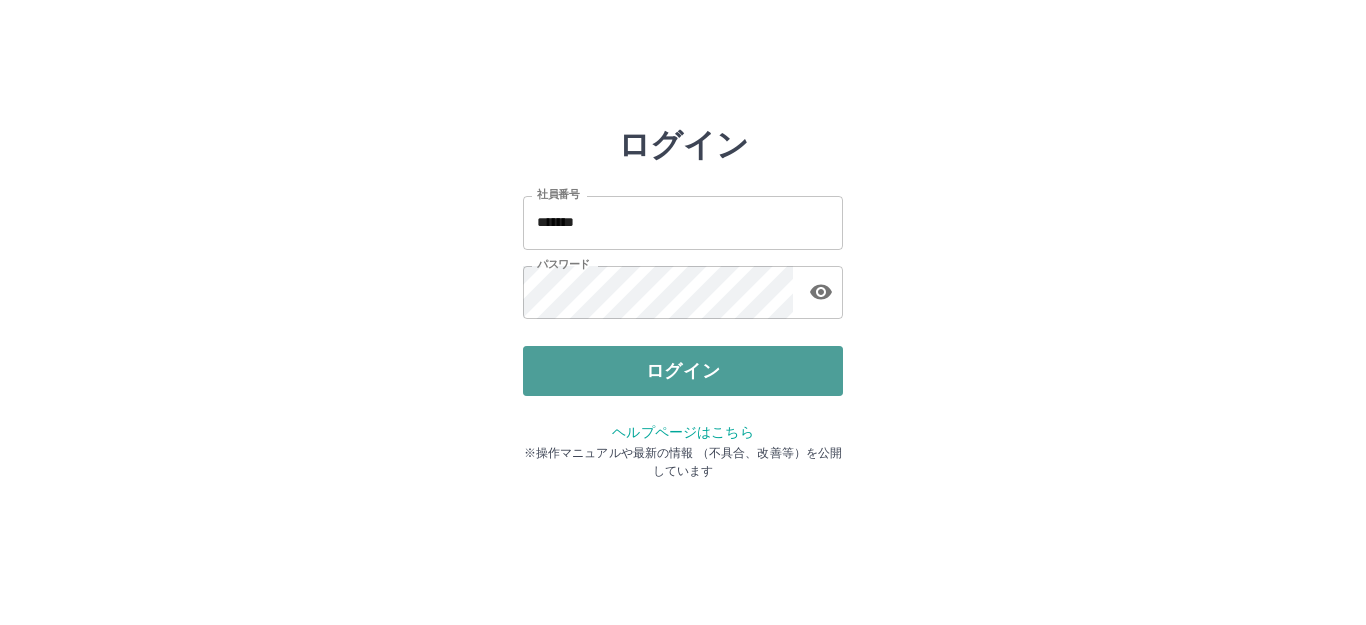 click on "ログイン" at bounding box center (683, 371) 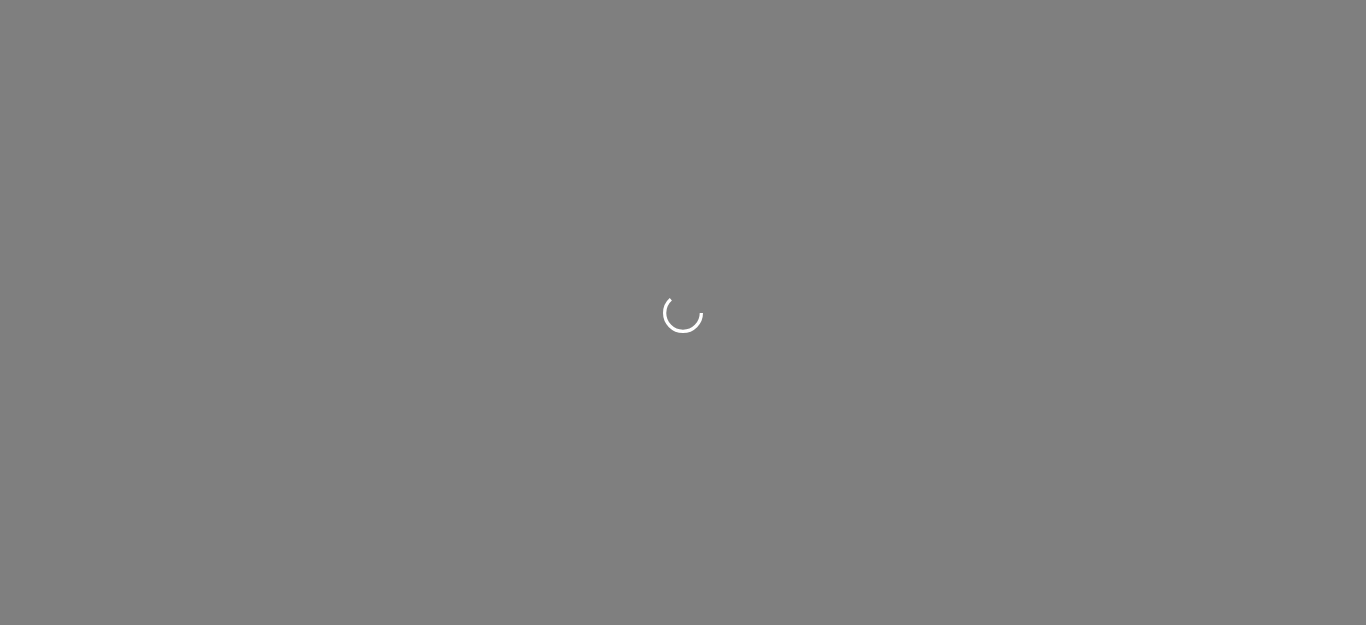 scroll, scrollTop: 0, scrollLeft: 0, axis: both 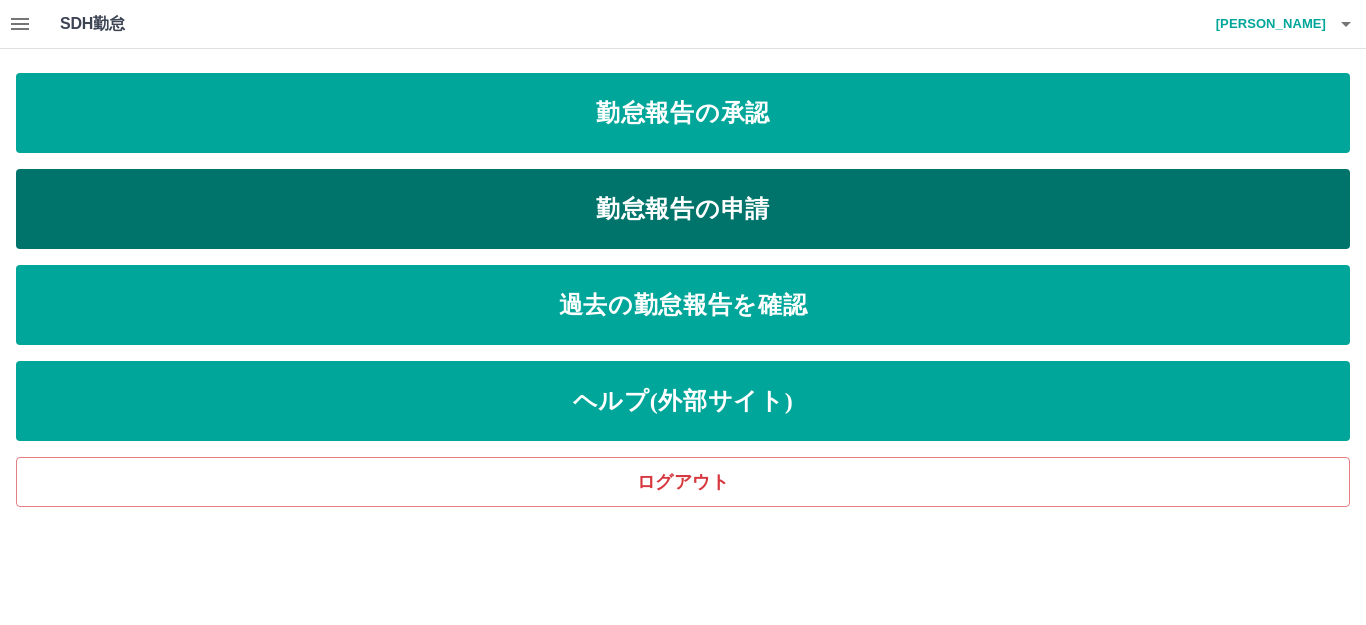 click on "勤怠報告の申請" at bounding box center (683, 209) 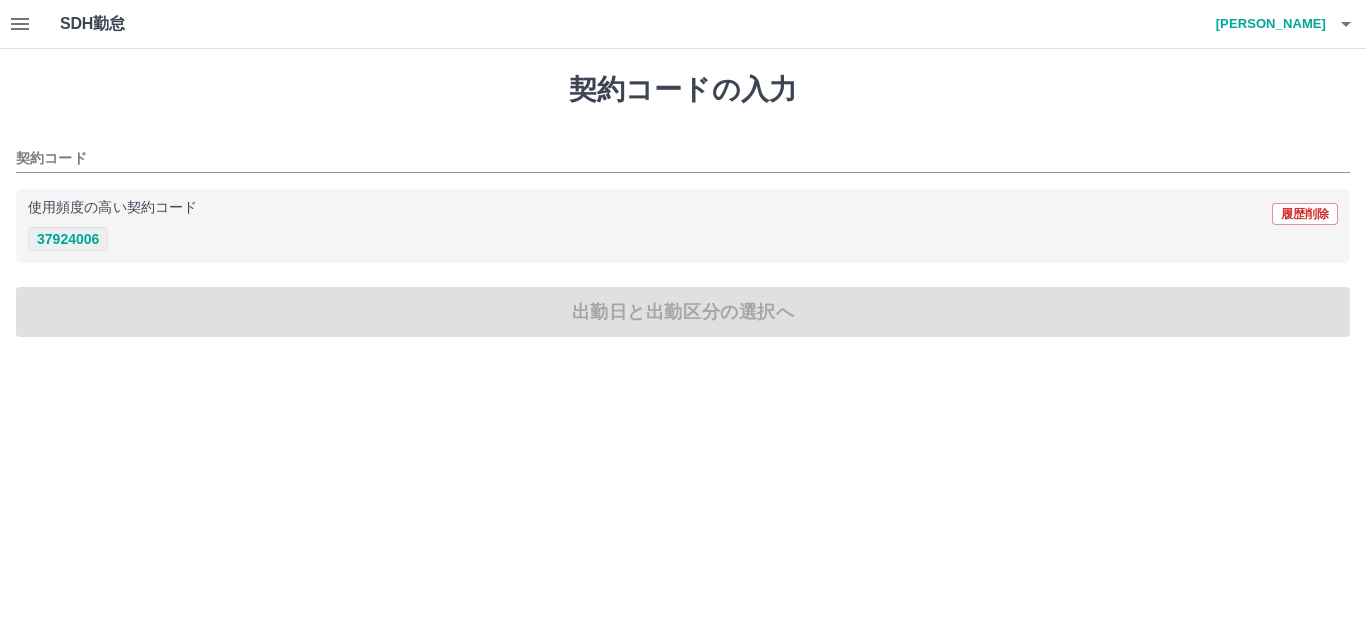 click on "37924006" at bounding box center (68, 239) 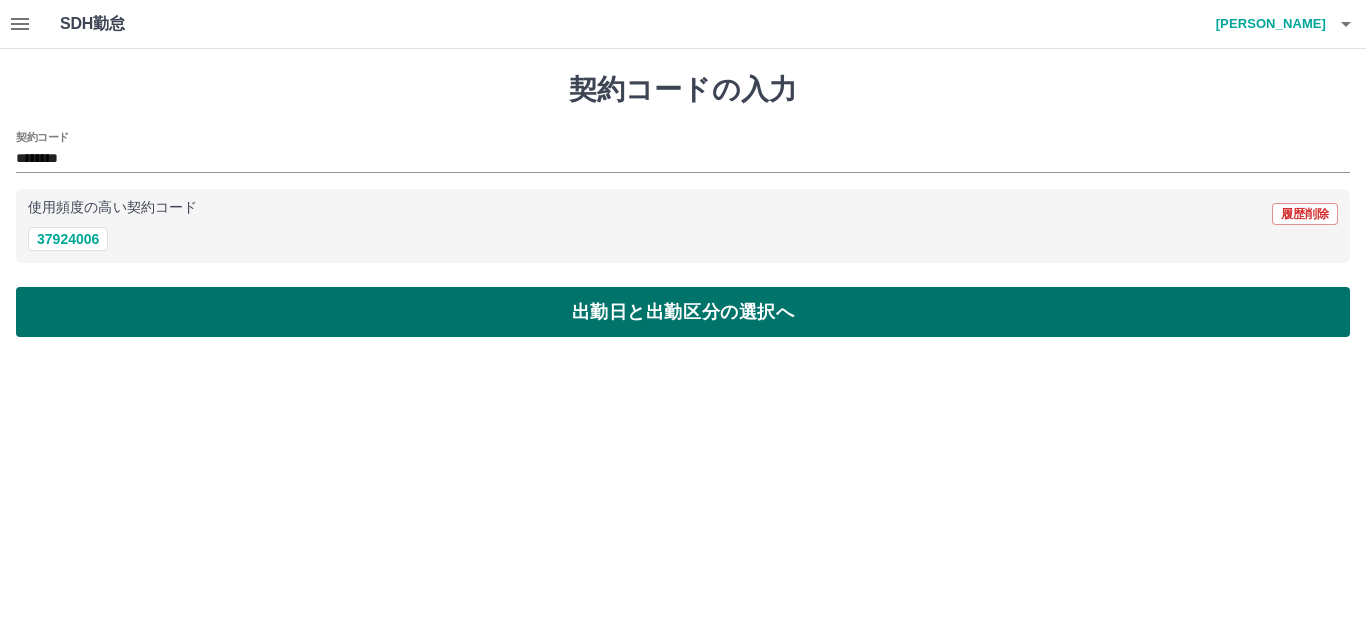 click on "出勤日と出勤区分の選択へ" at bounding box center [683, 312] 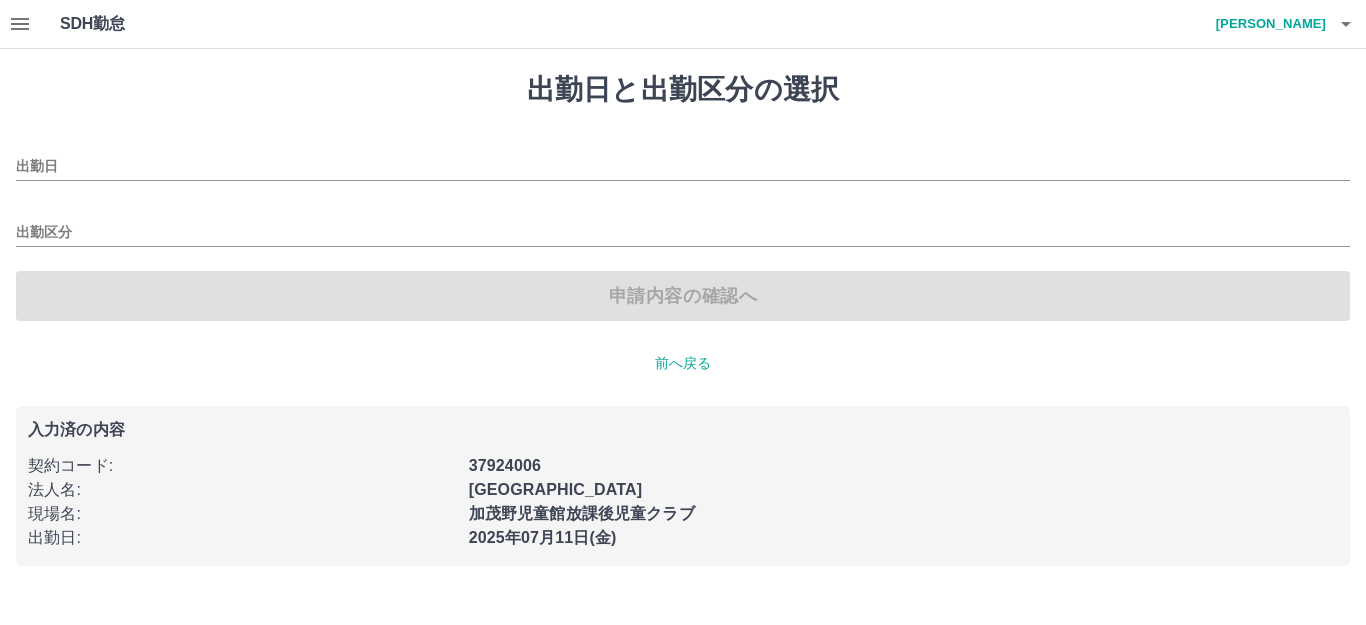 type on "**********" 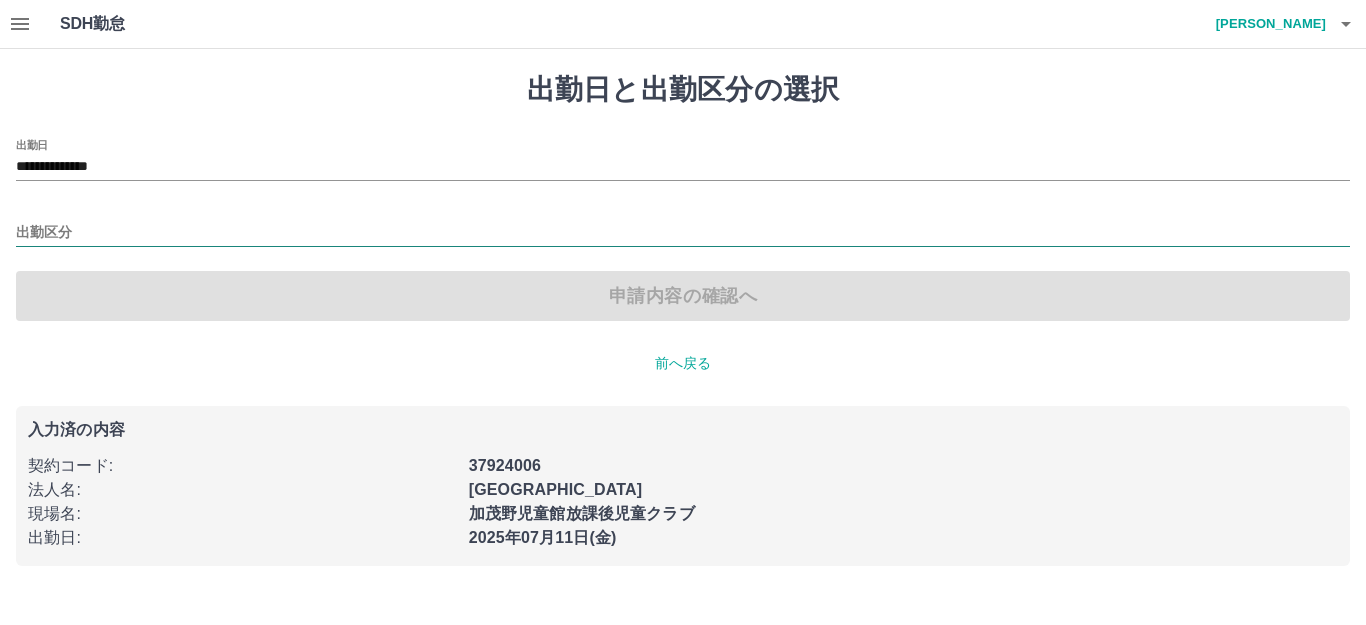 click on "出勤区分" at bounding box center [683, 233] 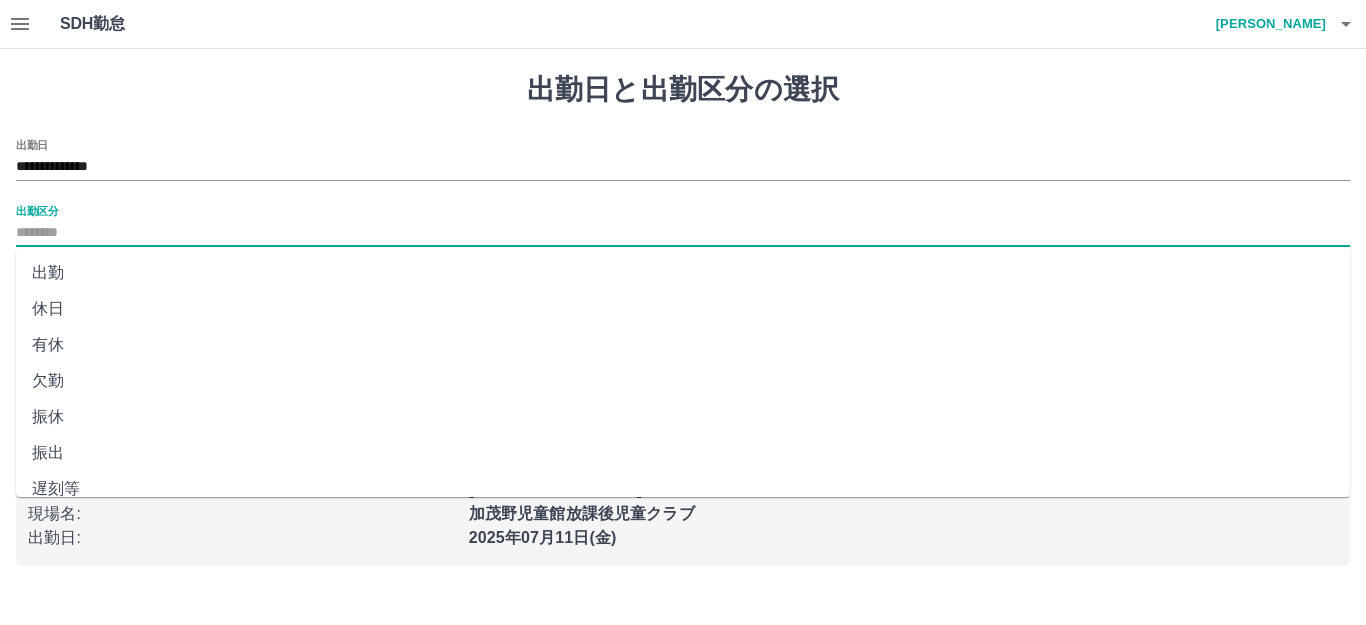 click on "有休" at bounding box center (683, 345) 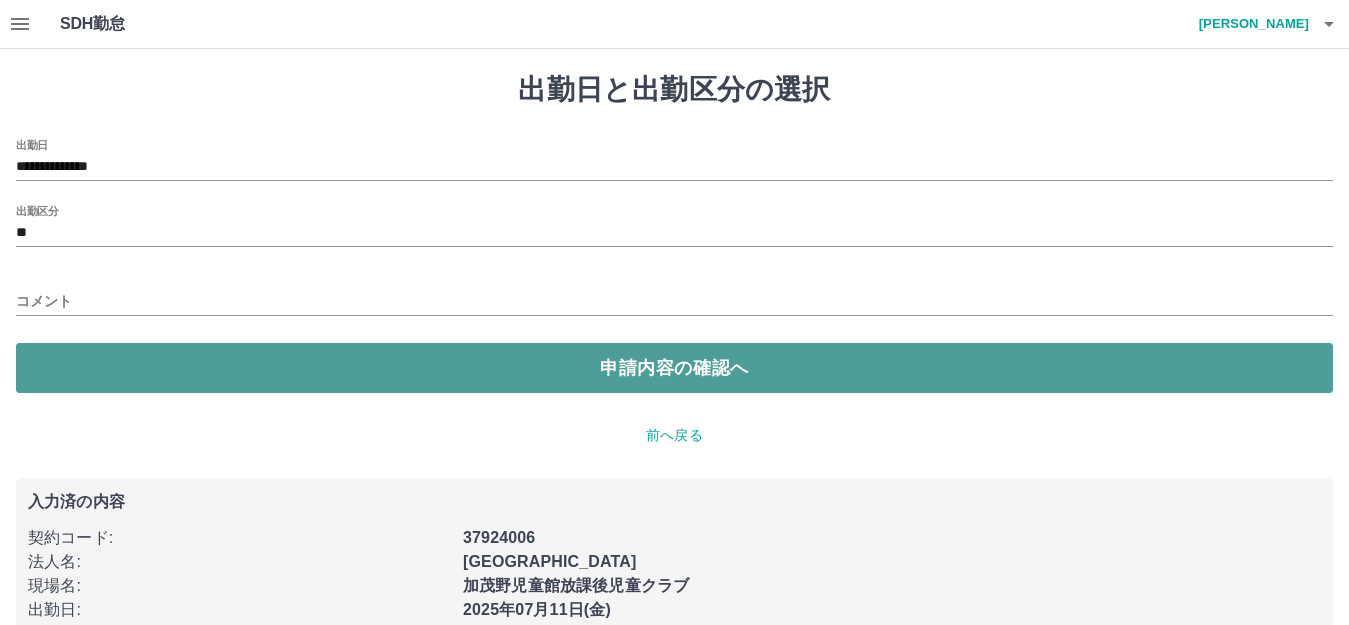 click on "申請内容の確認へ" at bounding box center (674, 368) 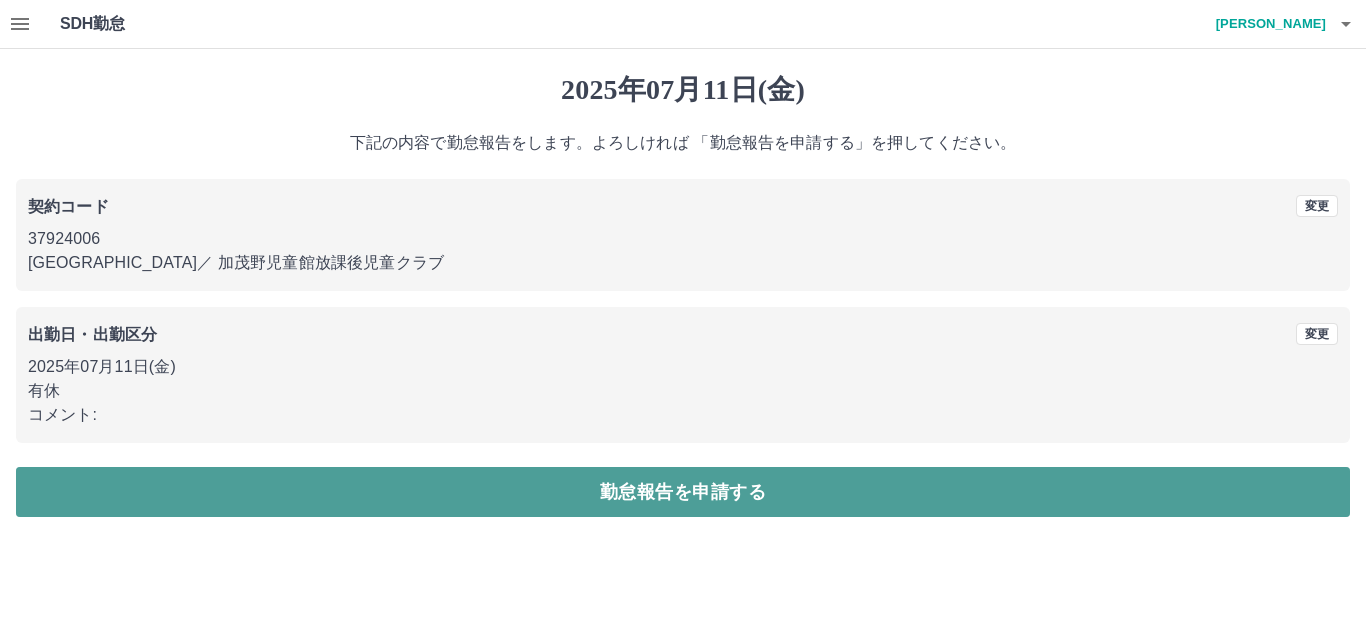 click on "勤怠報告を申請する" at bounding box center (683, 492) 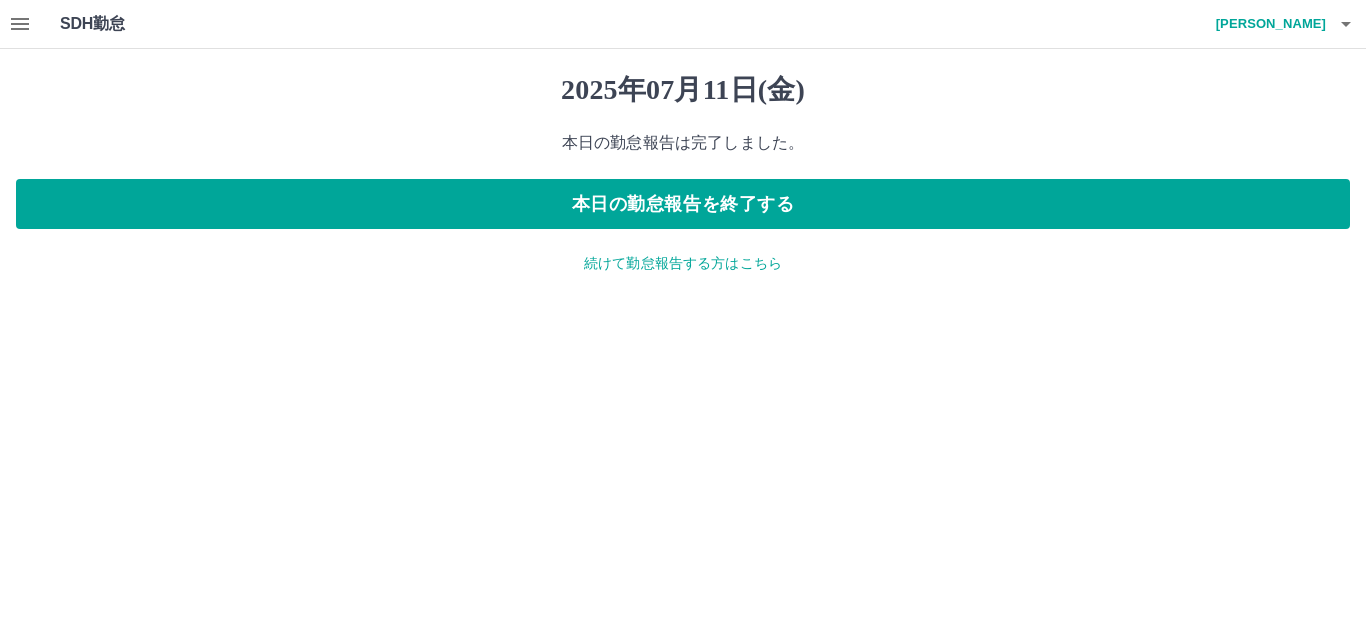 click on "小森　裕子" at bounding box center (1266, 24) 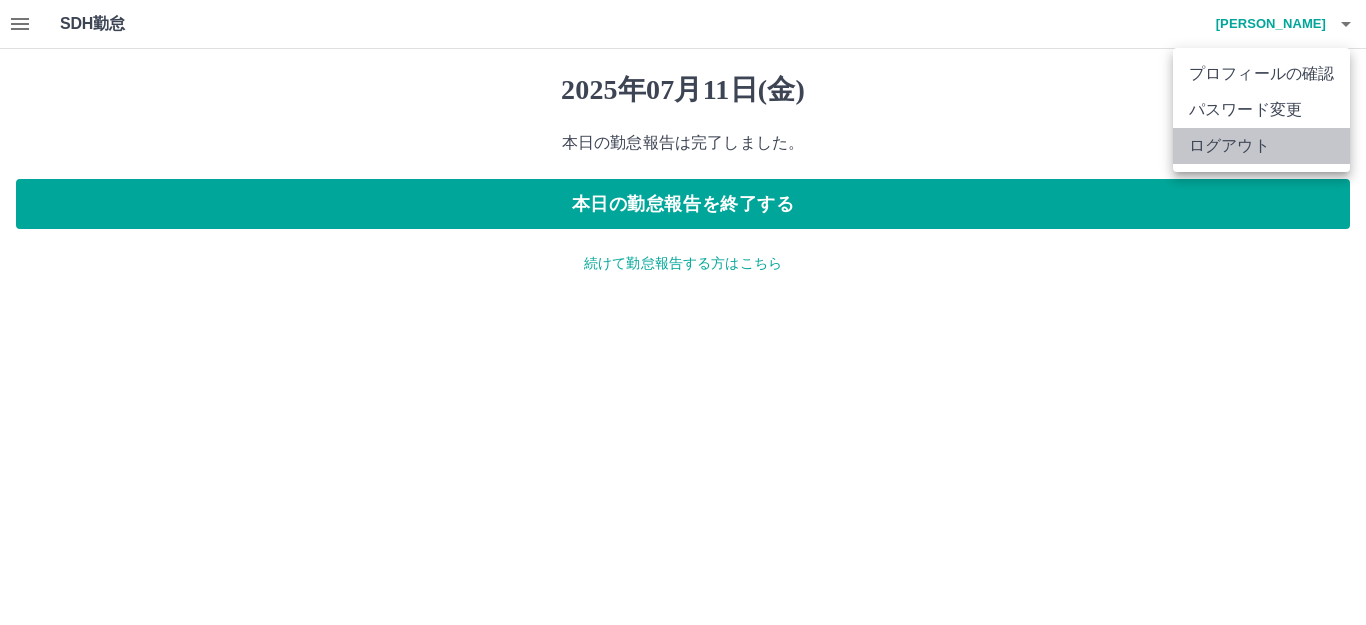 click on "ログアウト" at bounding box center [1261, 146] 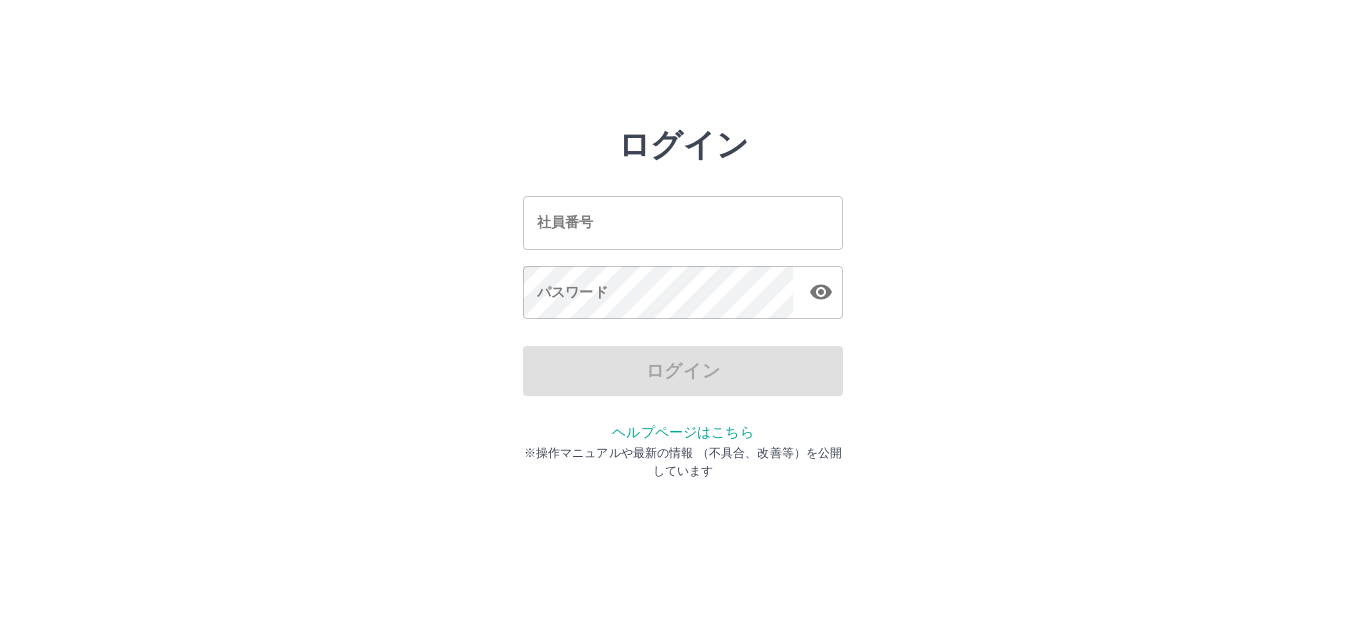 scroll, scrollTop: 0, scrollLeft: 0, axis: both 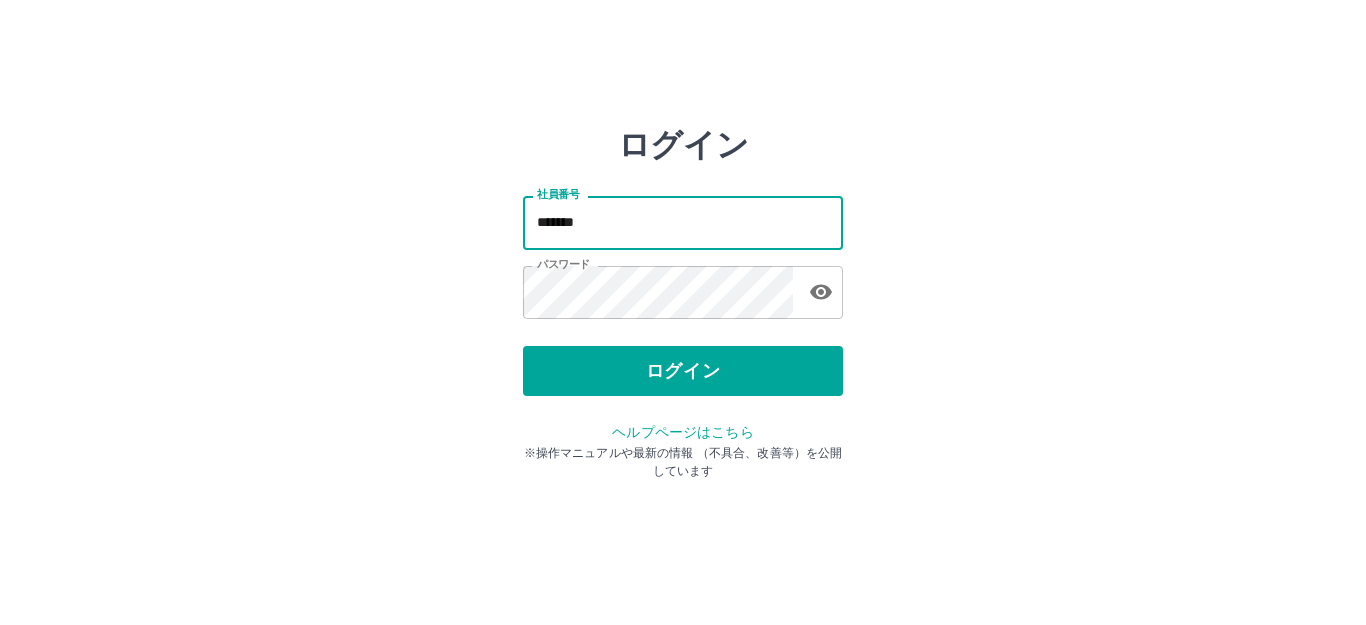click on "*******" at bounding box center (683, 222) 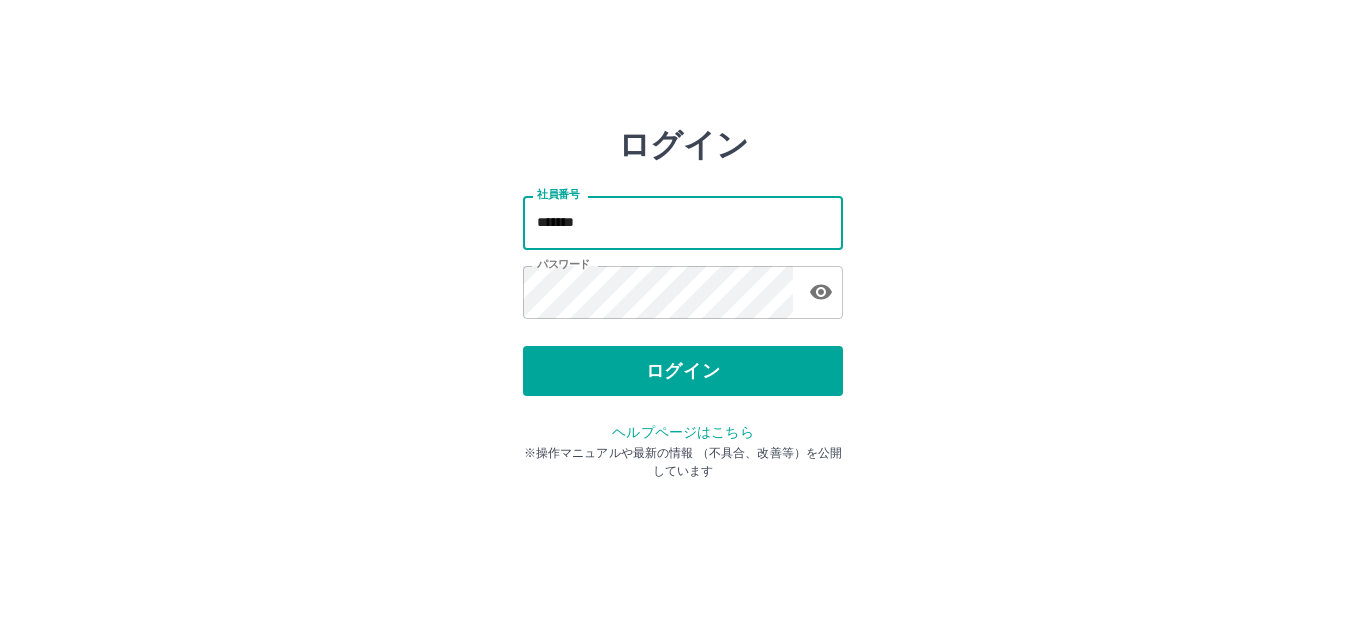 type on "*******" 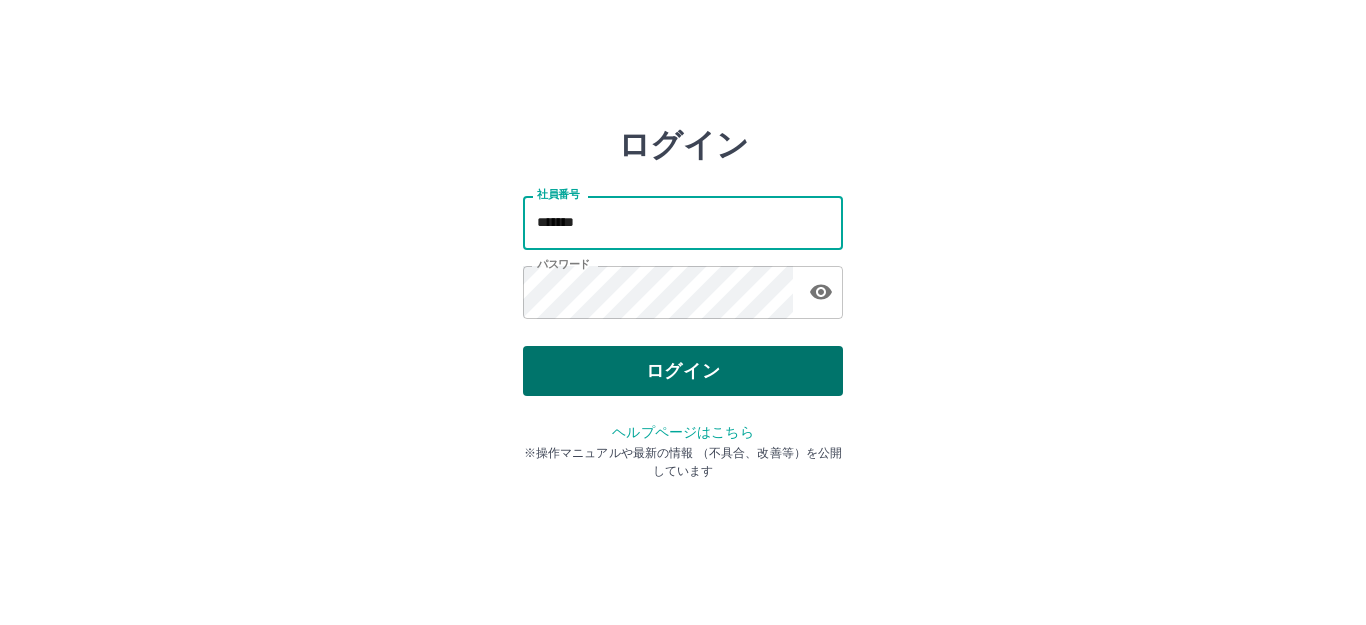 click on "ログイン" at bounding box center (683, 371) 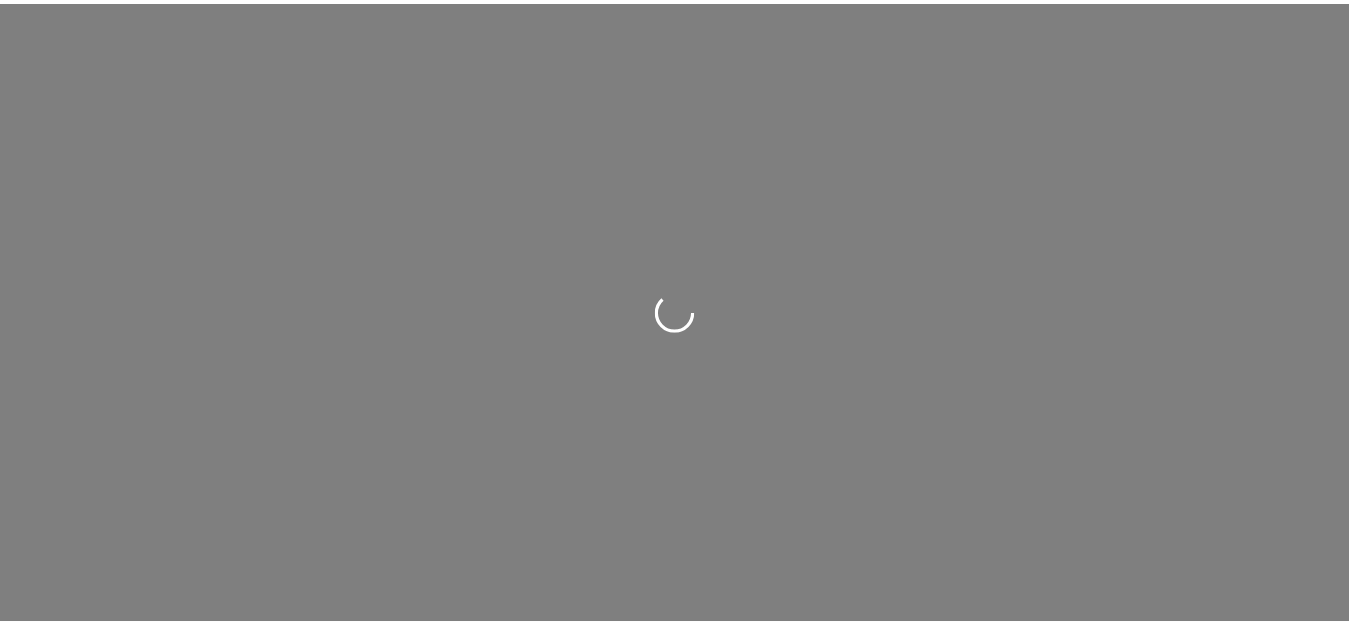 scroll, scrollTop: 0, scrollLeft: 0, axis: both 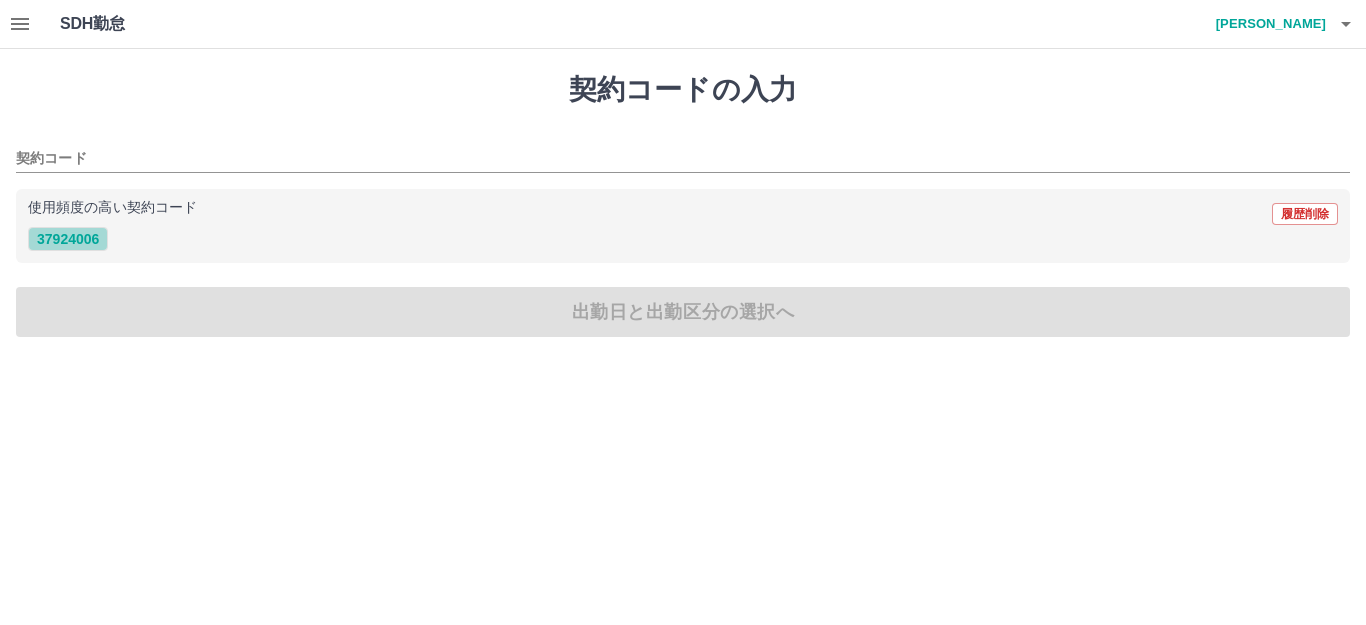 click on "37924006" at bounding box center (68, 239) 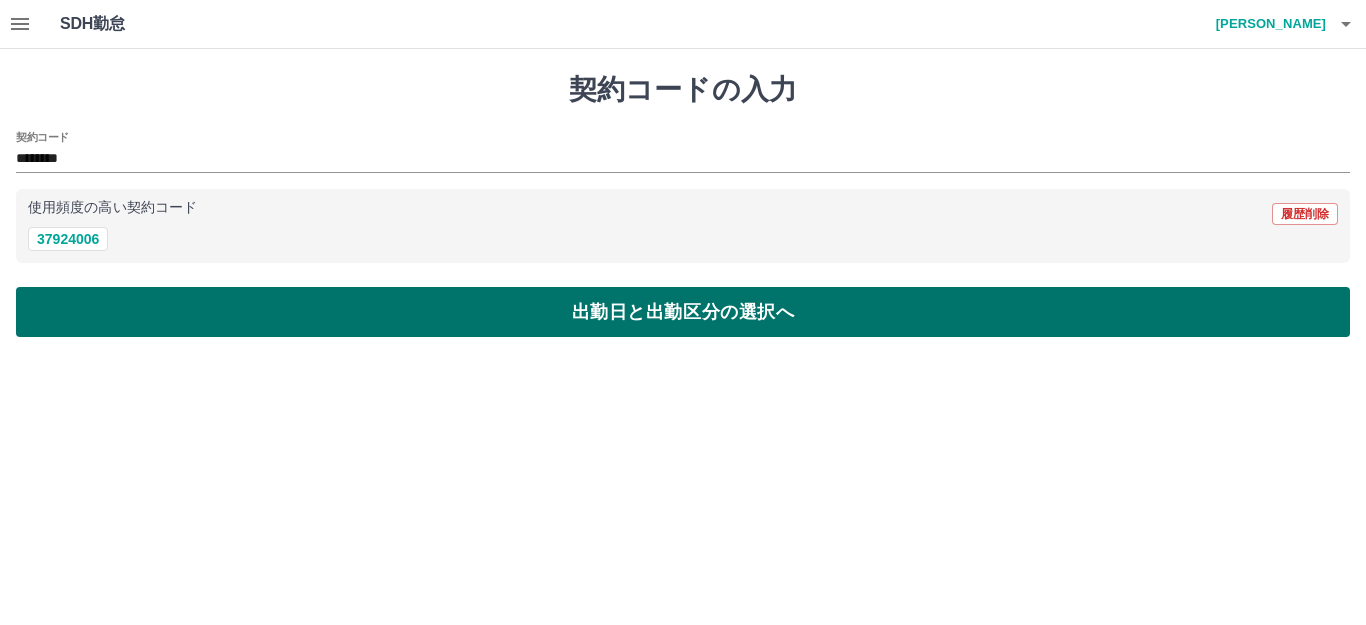 click on "出勤日と出勤区分の選択へ" at bounding box center [683, 312] 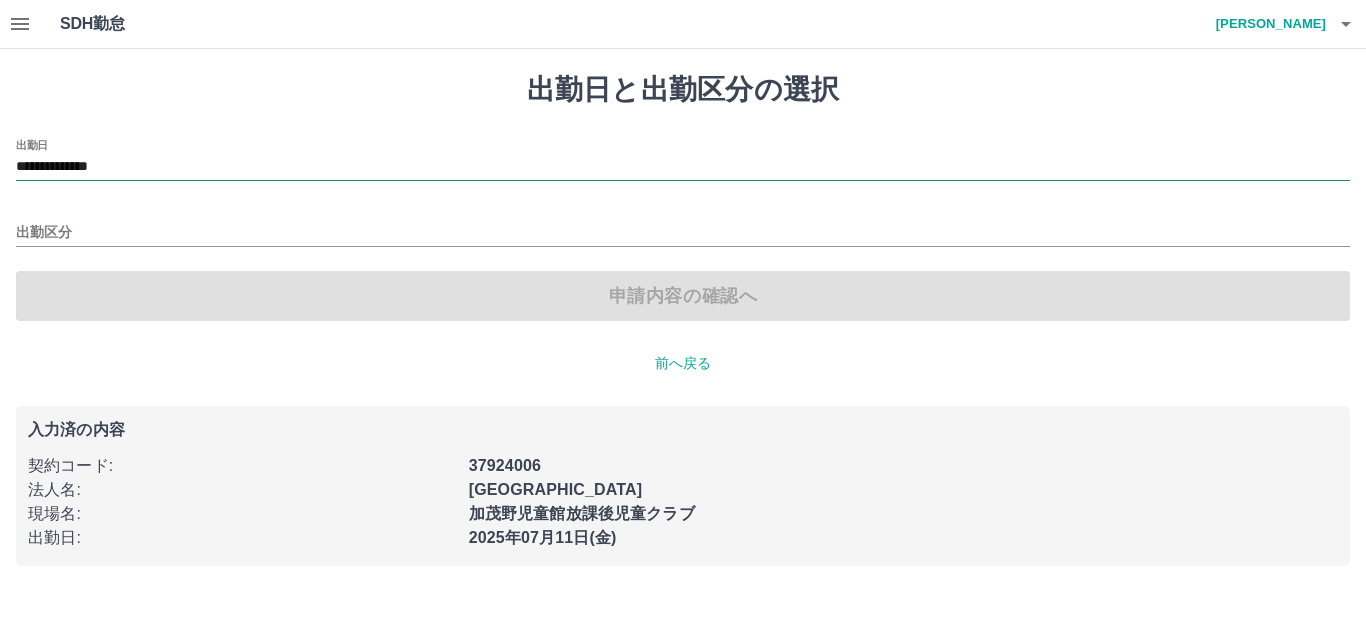 click on "**********" at bounding box center (683, 167) 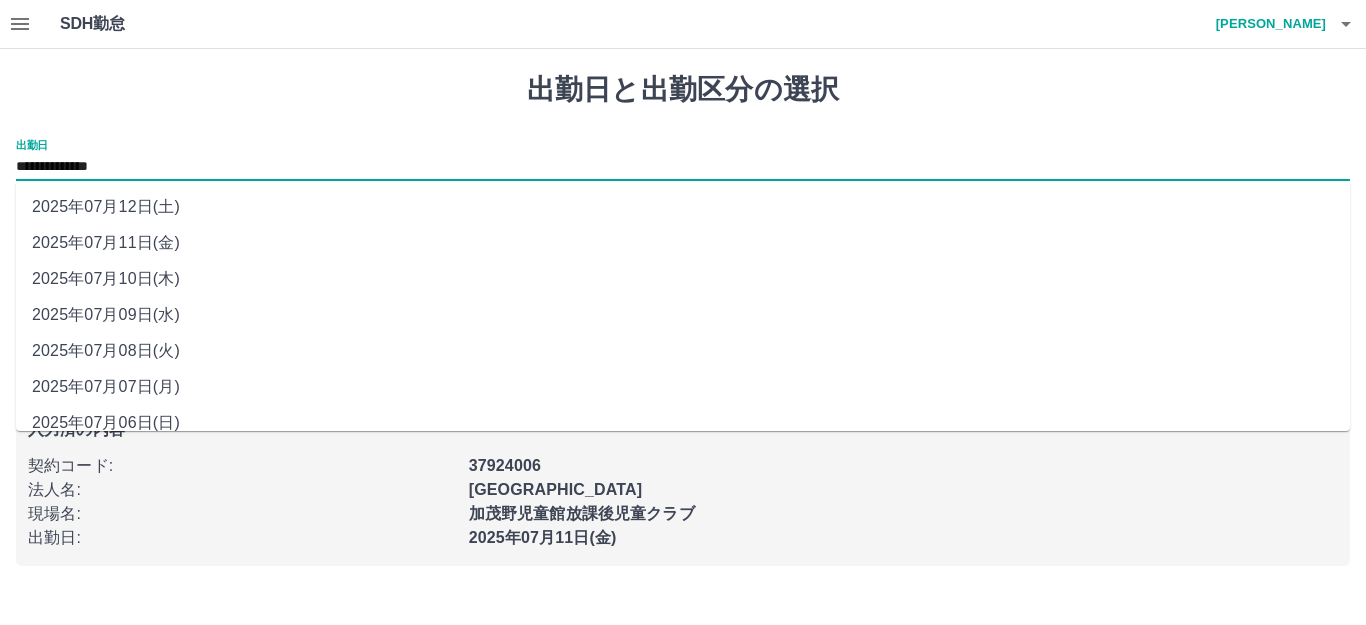 click on "2025年07月10日(木)" at bounding box center [683, 279] 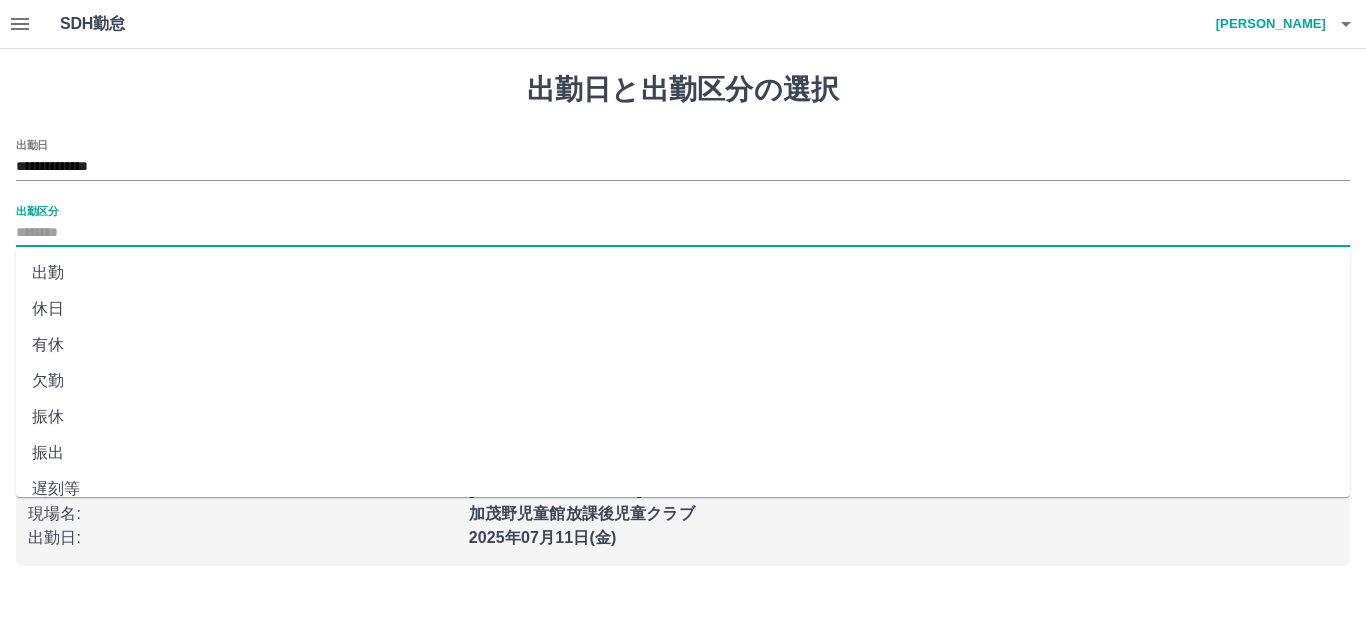 click on "出勤区分" at bounding box center [683, 233] 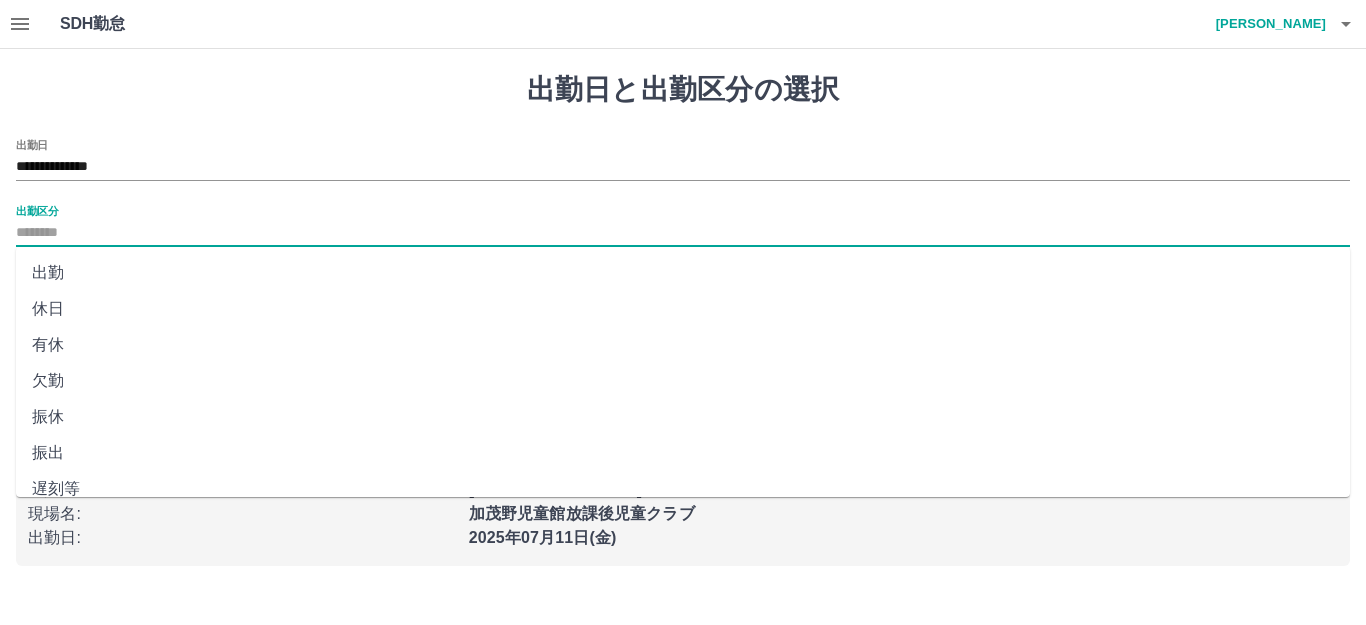 click on "出勤" at bounding box center [683, 273] 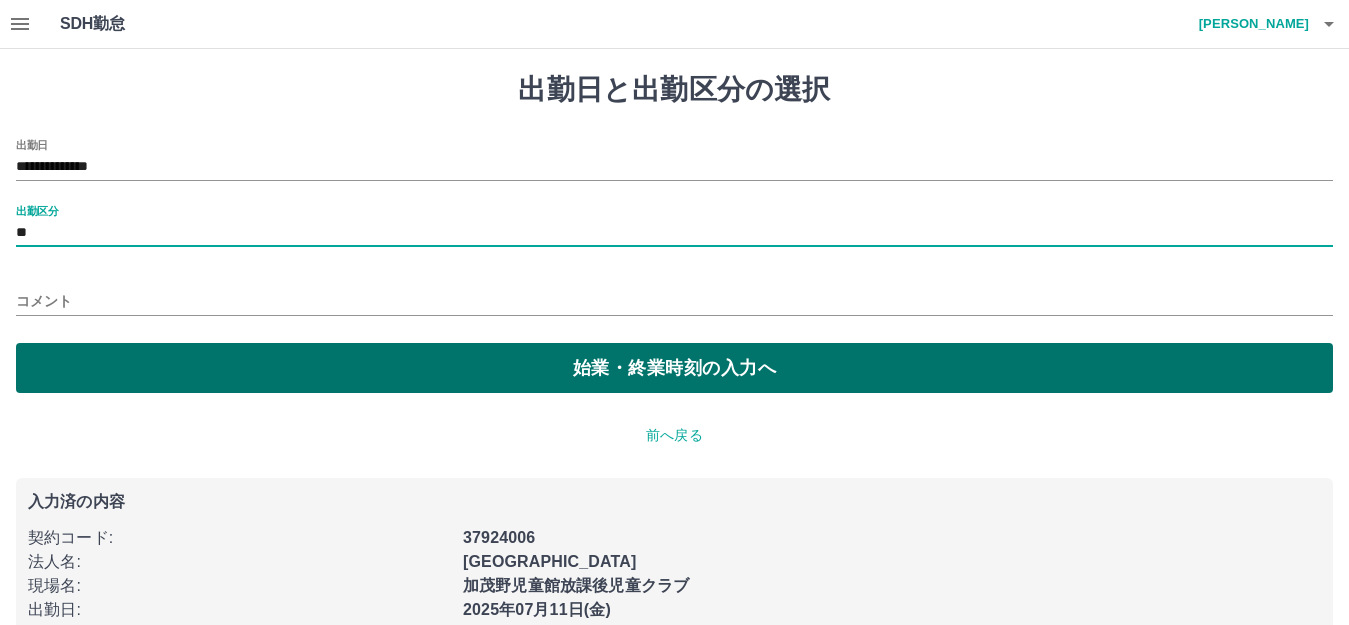 click on "始業・終業時刻の入力へ" at bounding box center [674, 368] 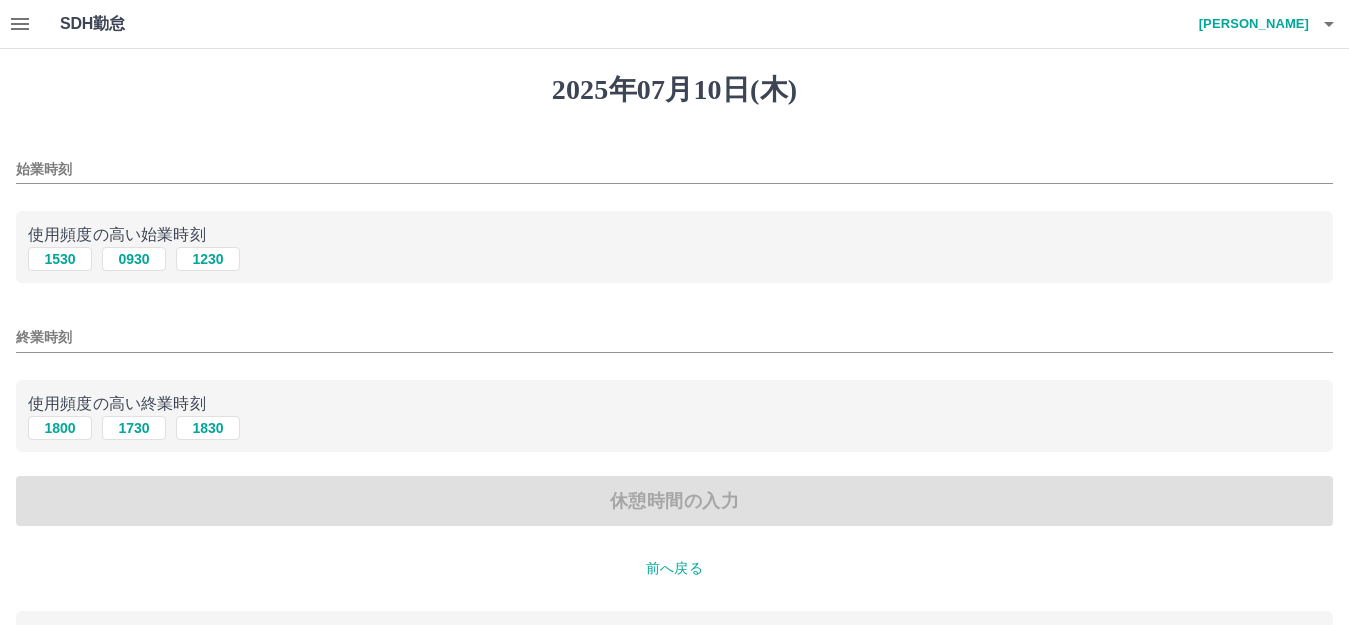 click on "始業時刻" at bounding box center [674, 169] 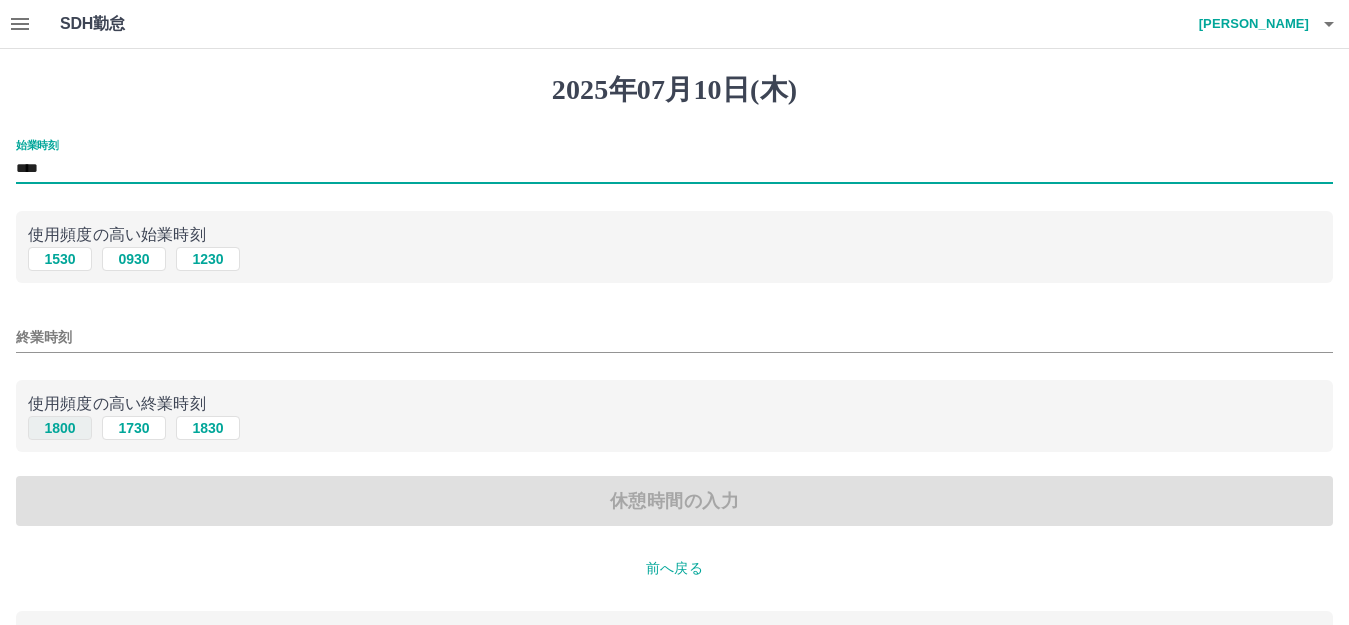 type on "****" 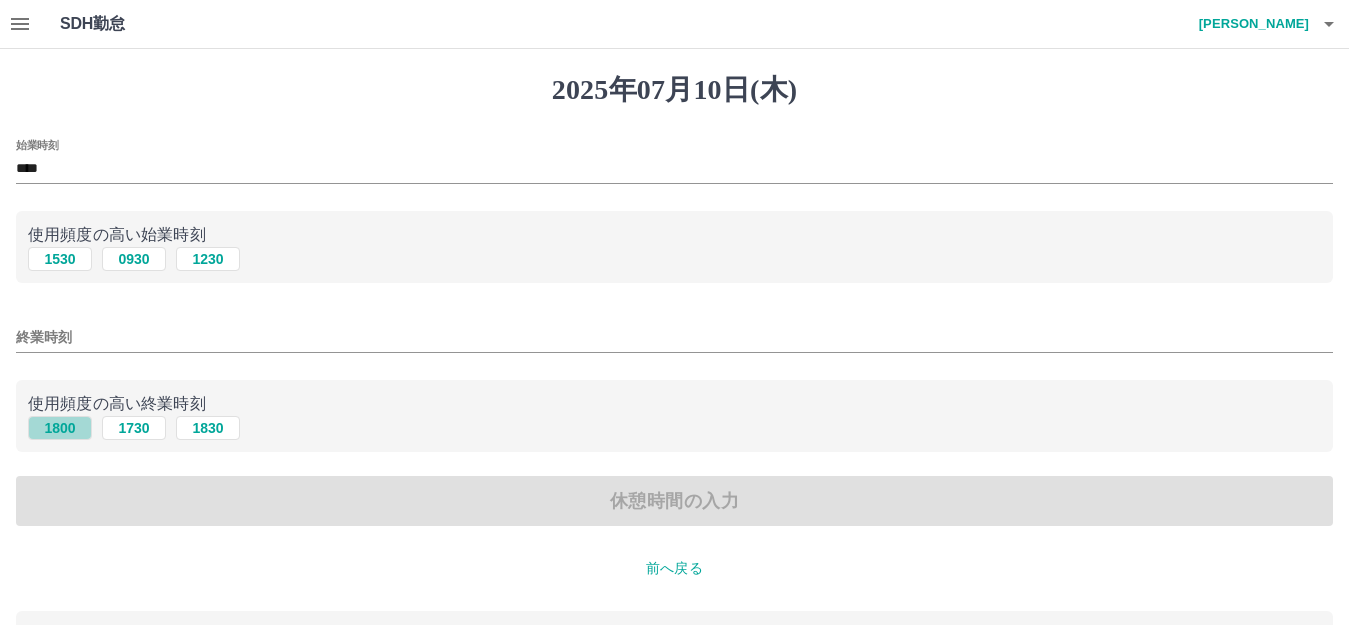 click on "1800" at bounding box center (60, 428) 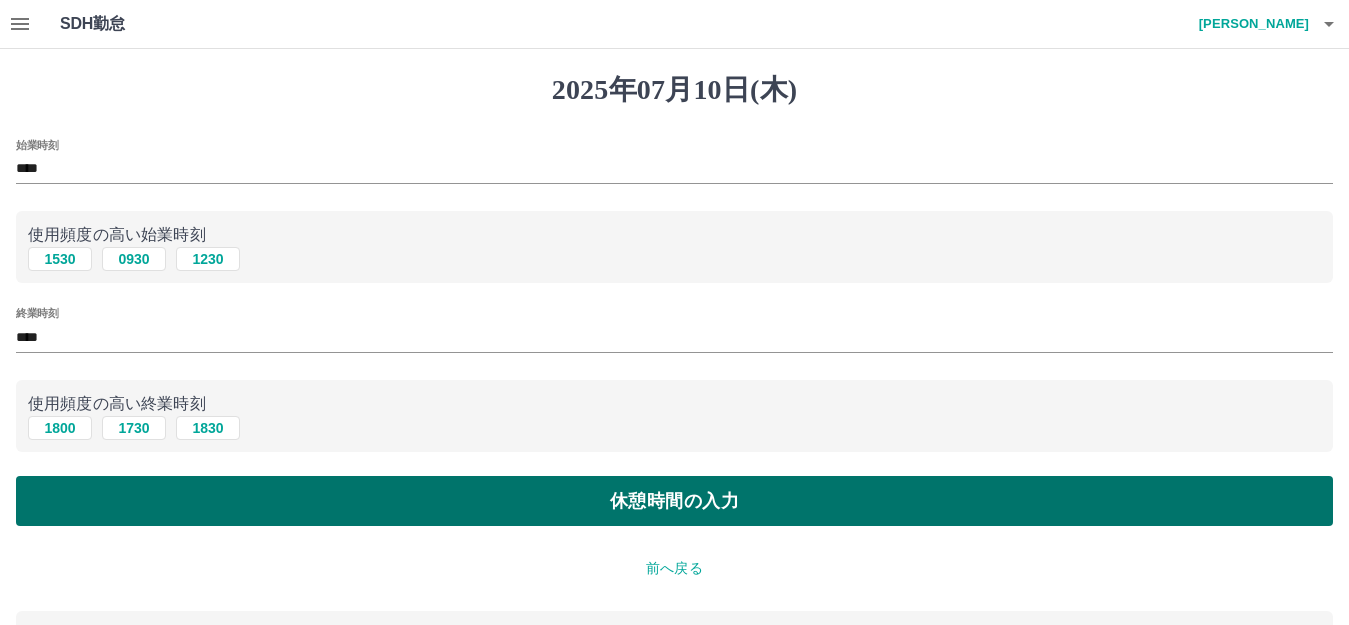 click on "休憩時間の入力" at bounding box center [674, 501] 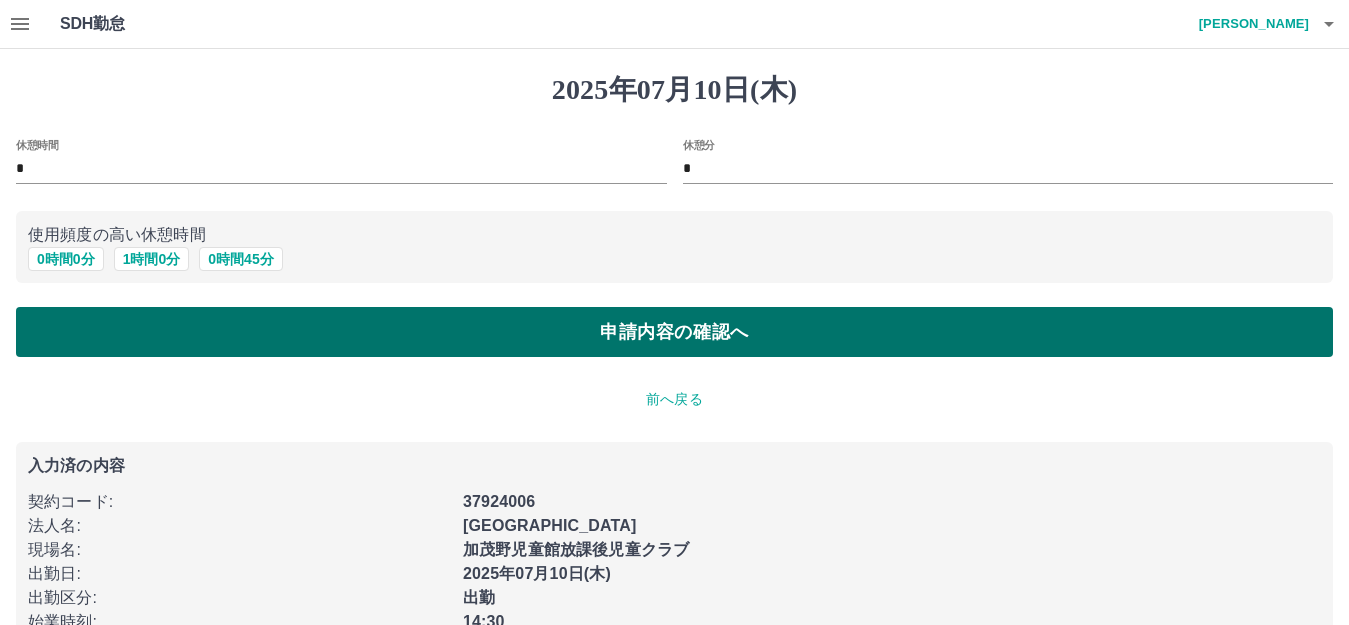 click on "申請内容の確認へ" at bounding box center [674, 332] 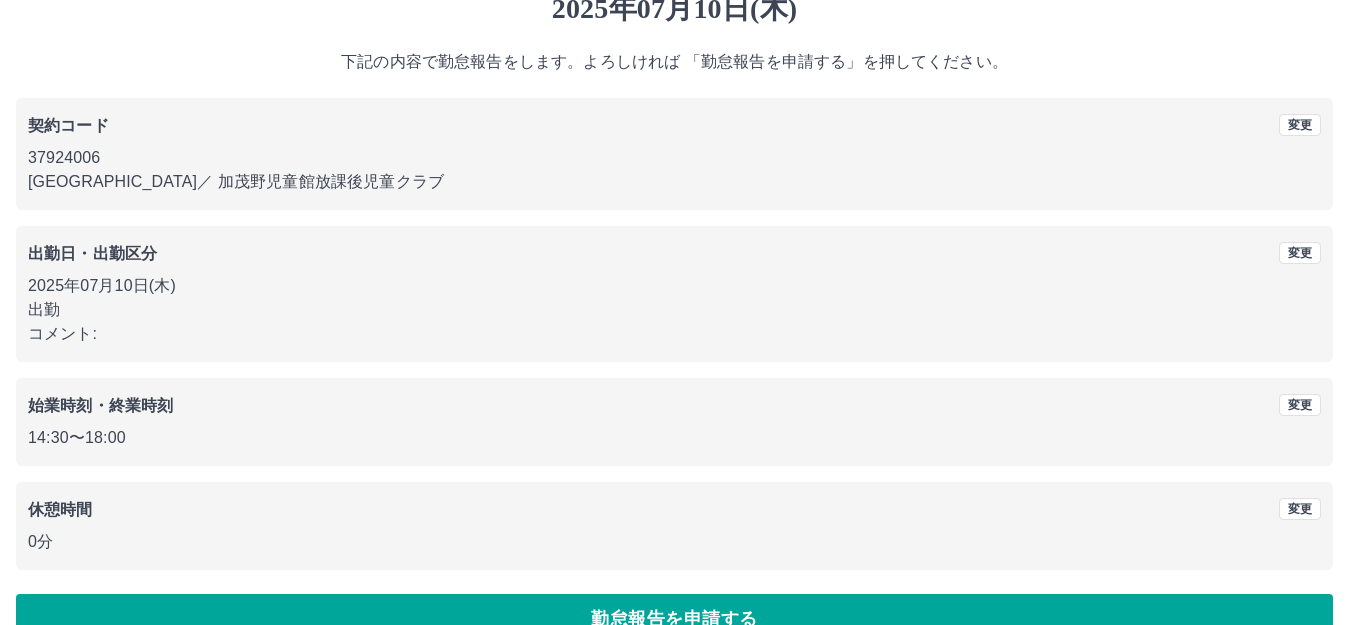 scroll, scrollTop: 124, scrollLeft: 0, axis: vertical 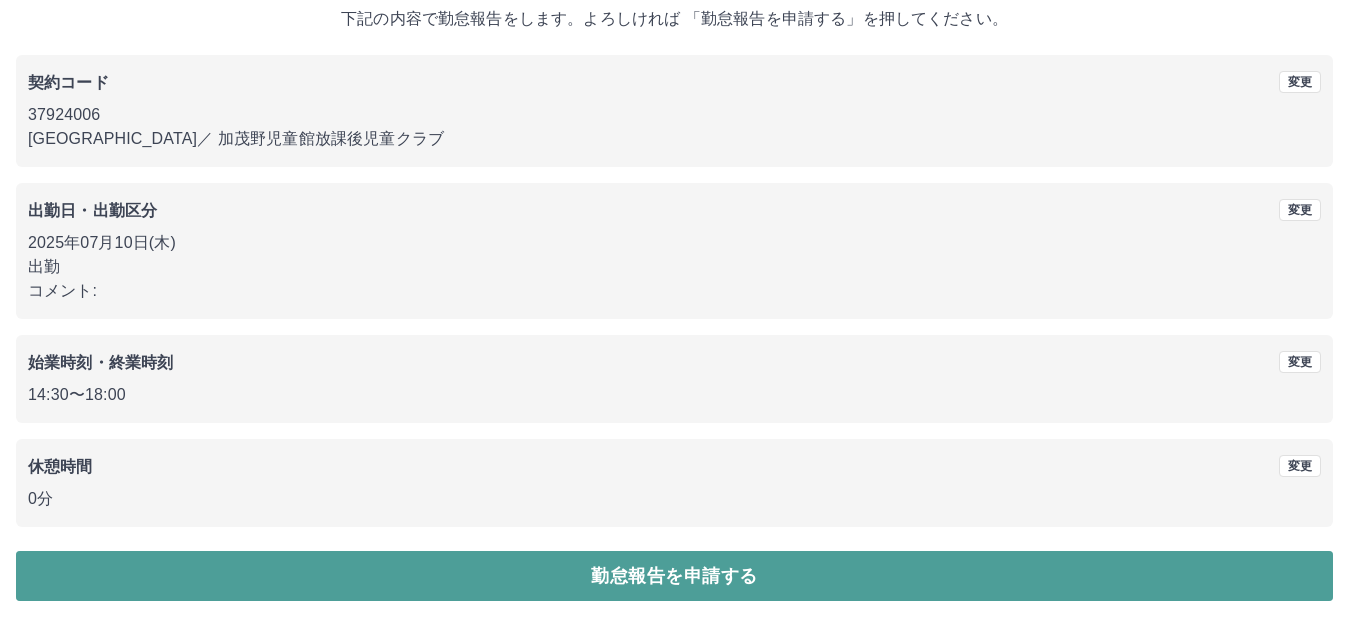 click on "勤怠報告を申請する" at bounding box center [674, 576] 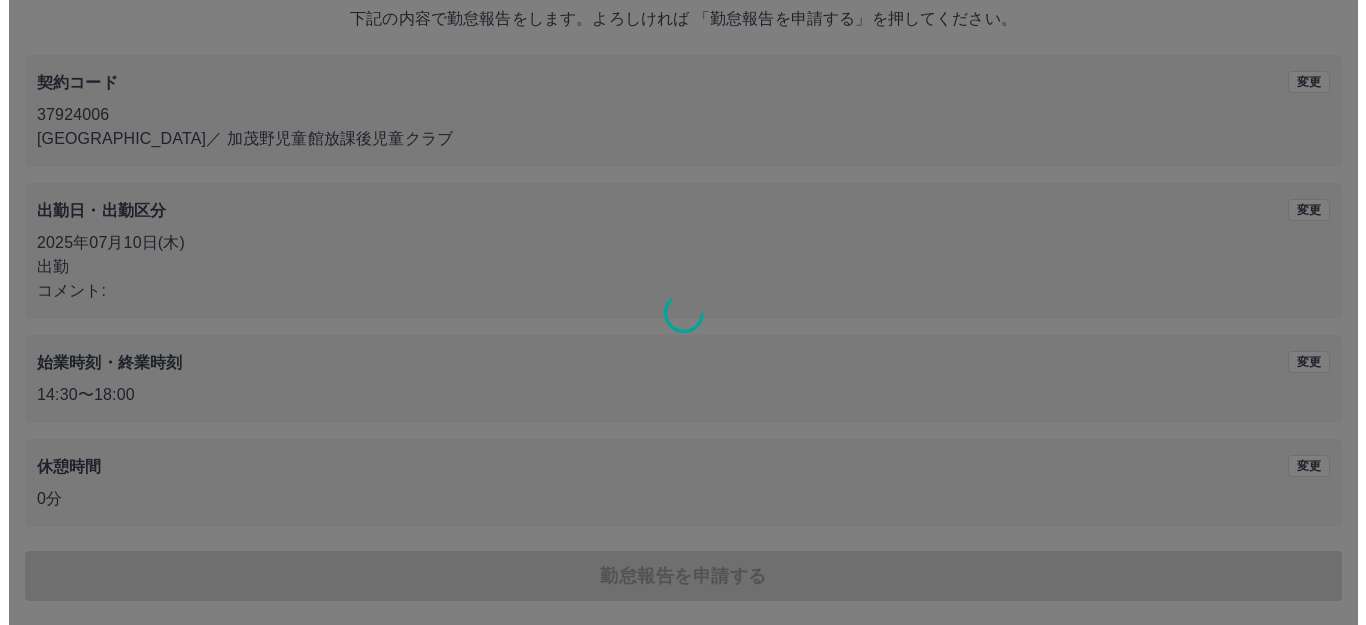 scroll, scrollTop: 0, scrollLeft: 0, axis: both 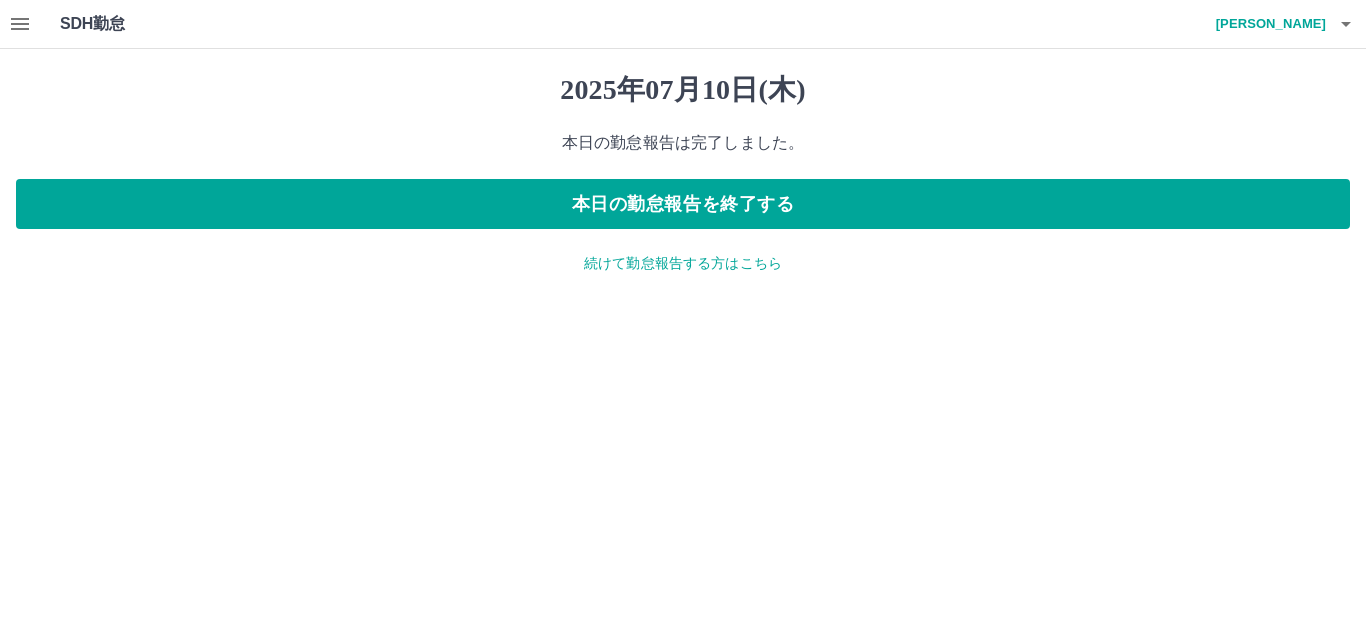 click 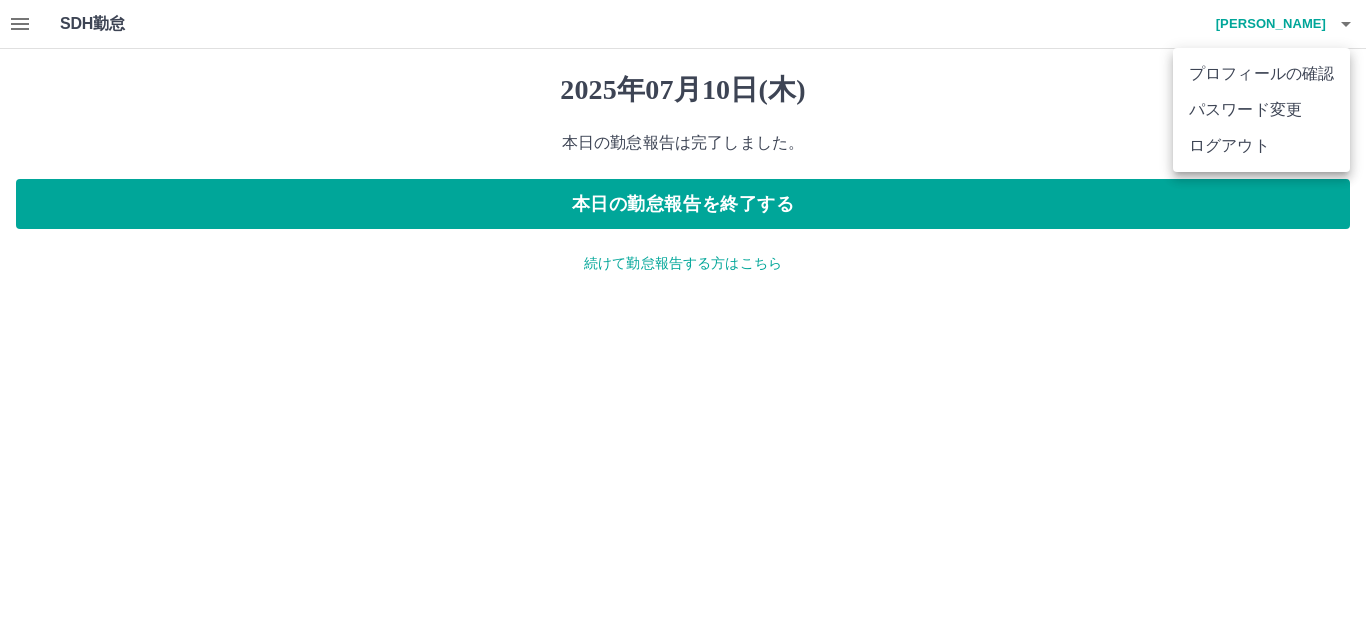 click on "ログアウト" at bounding box center (1261, 146) 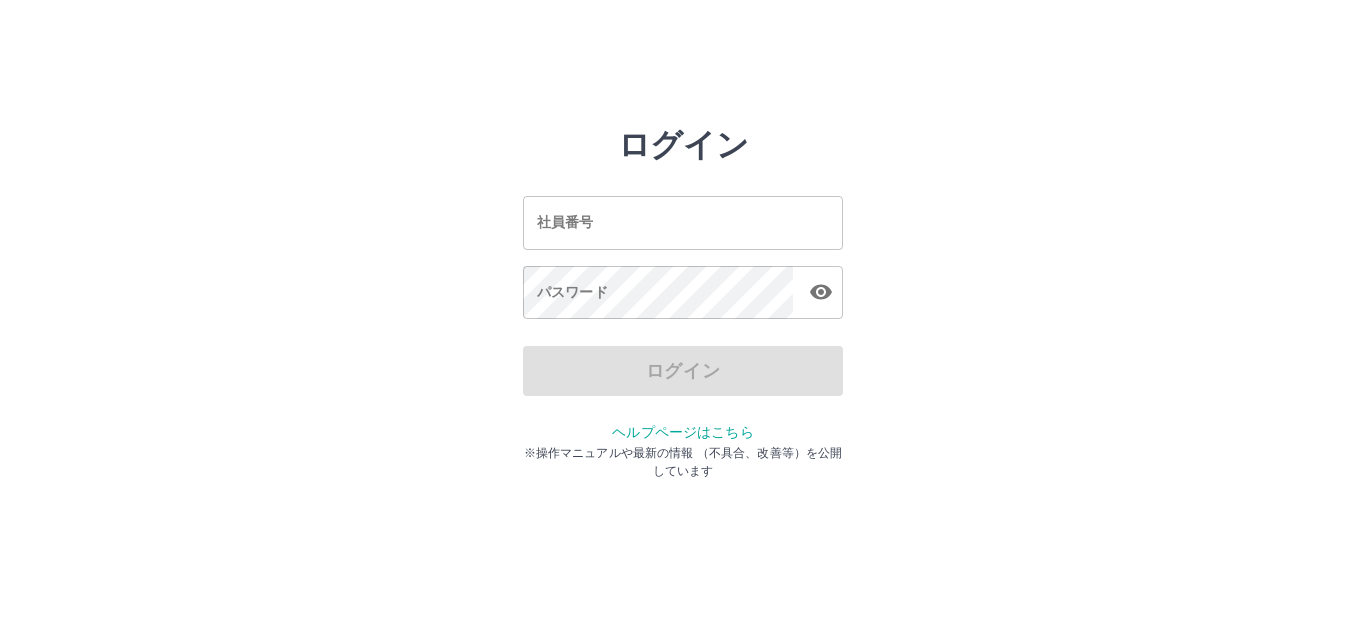 scroll, scrollTop: 0, scrollLeft: 0, axis: both 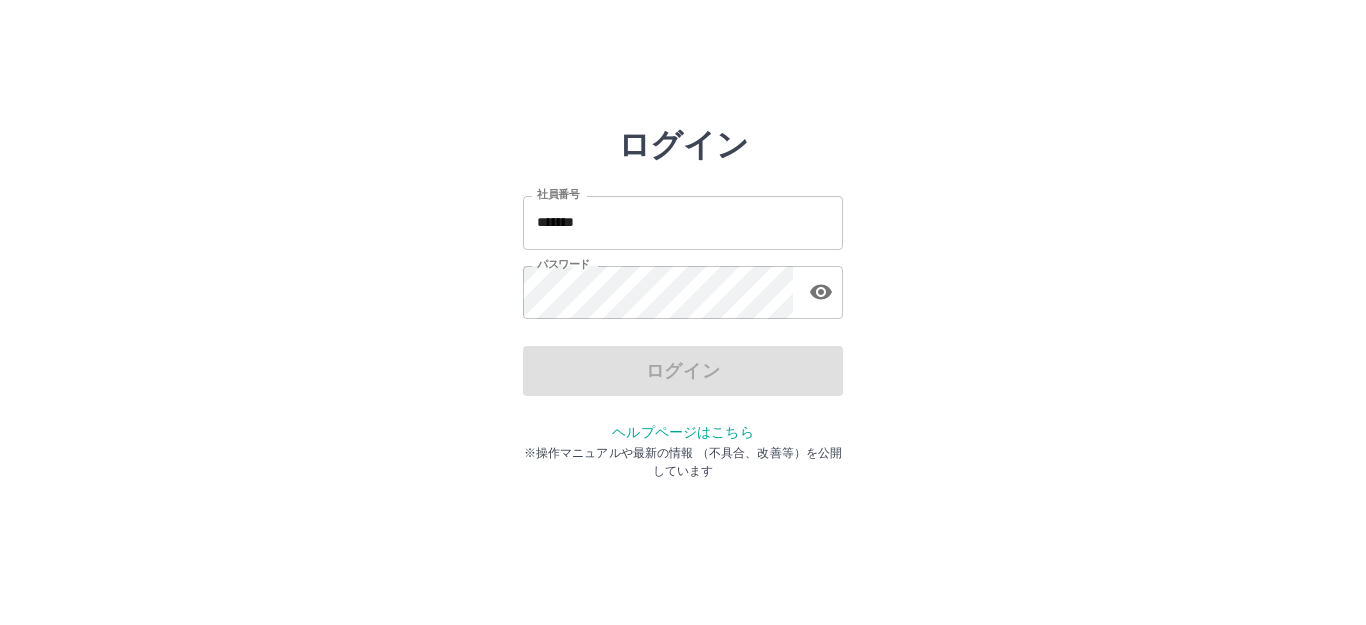 click on "*******" at bounding box center [683, 222] 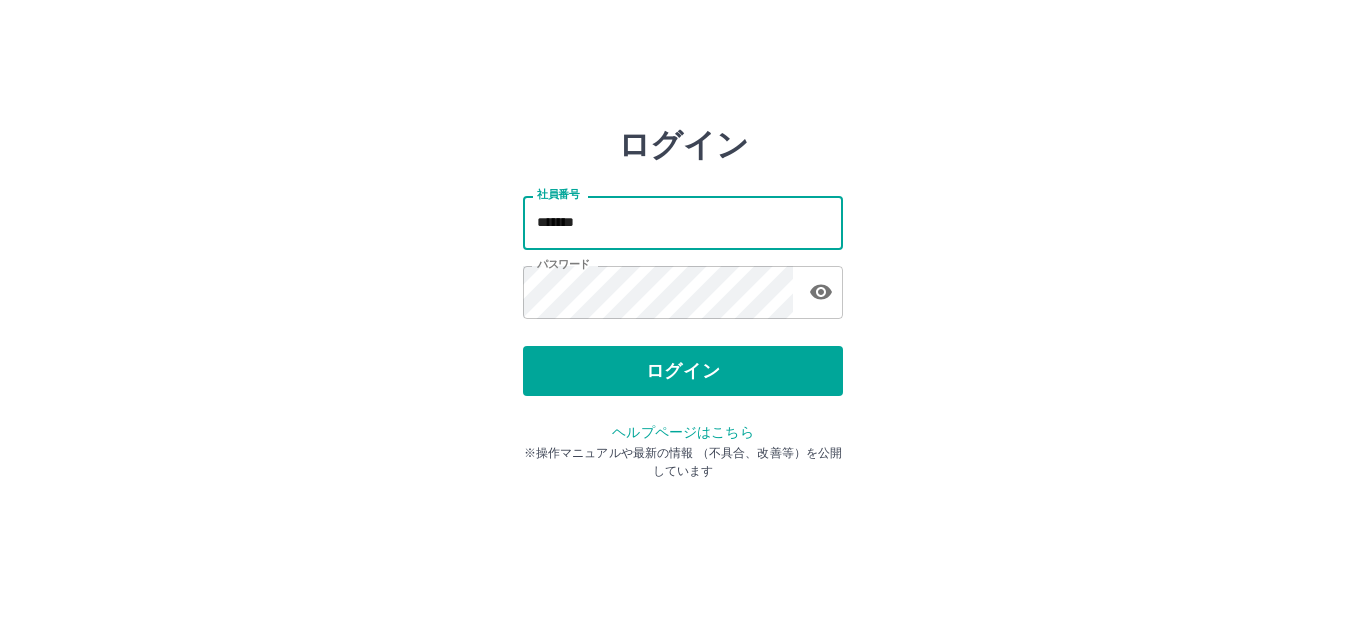 type on "*******" 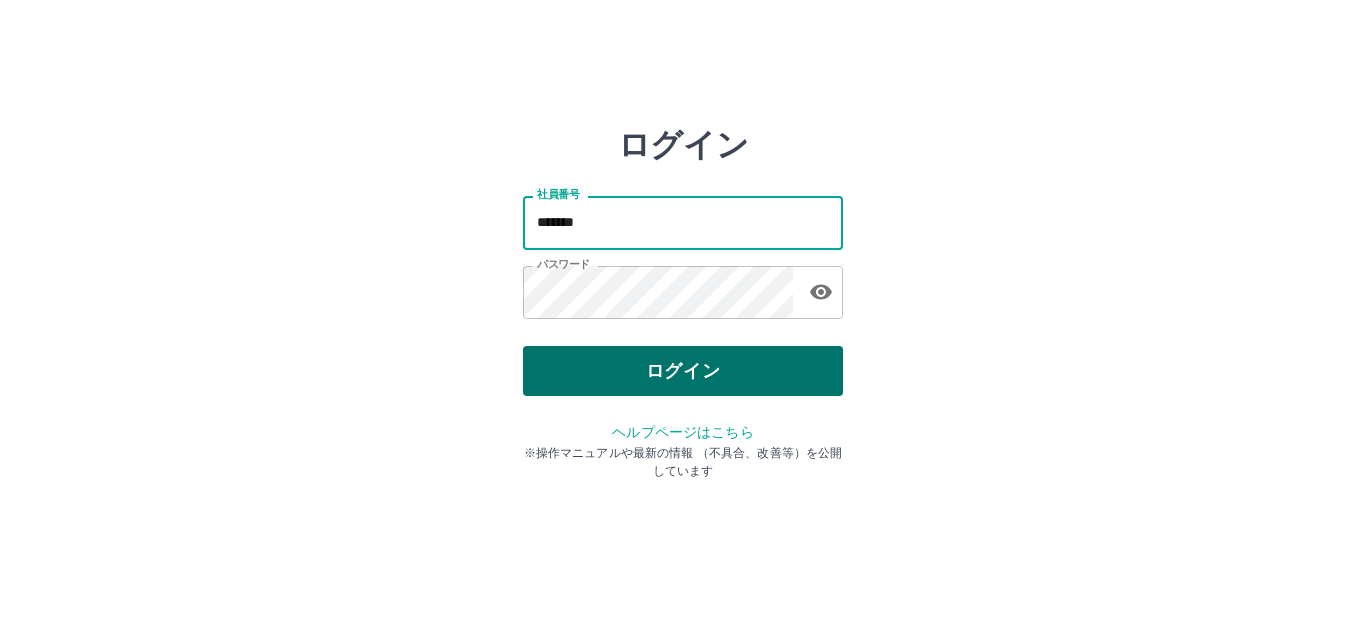 click on "ログイン" at bounding box center (683, 371) 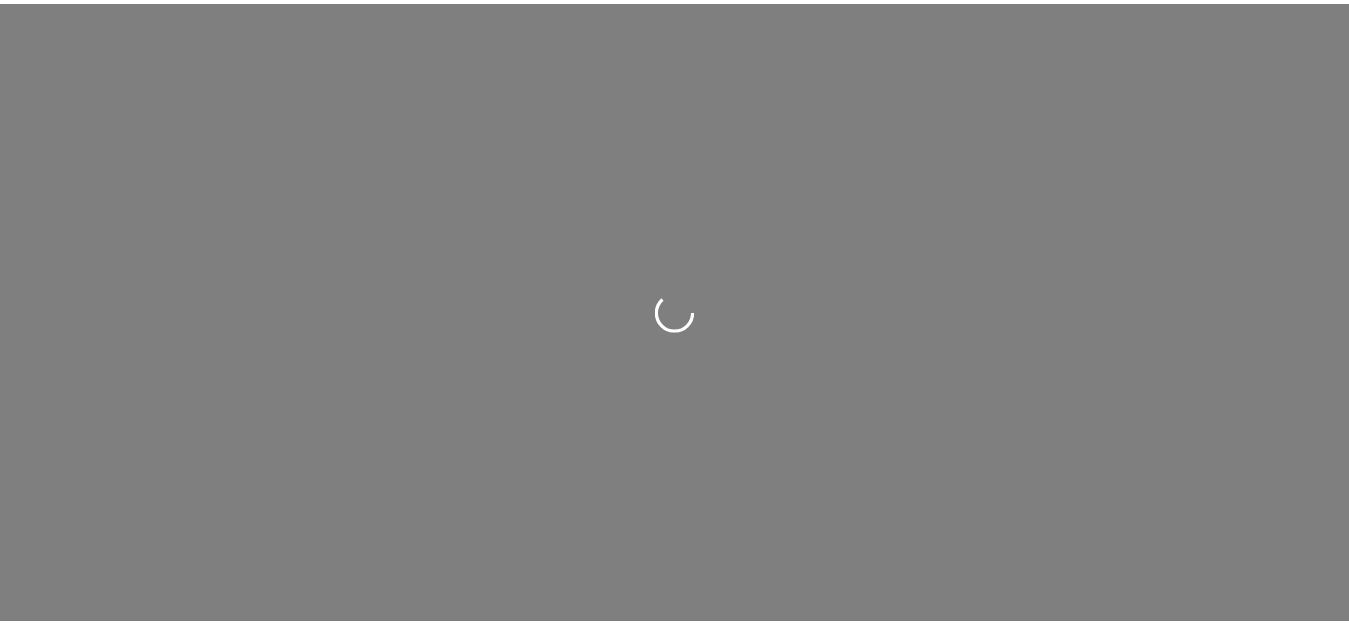 scroll, scrollTop: 0, scrollLeft: 0, axis: both 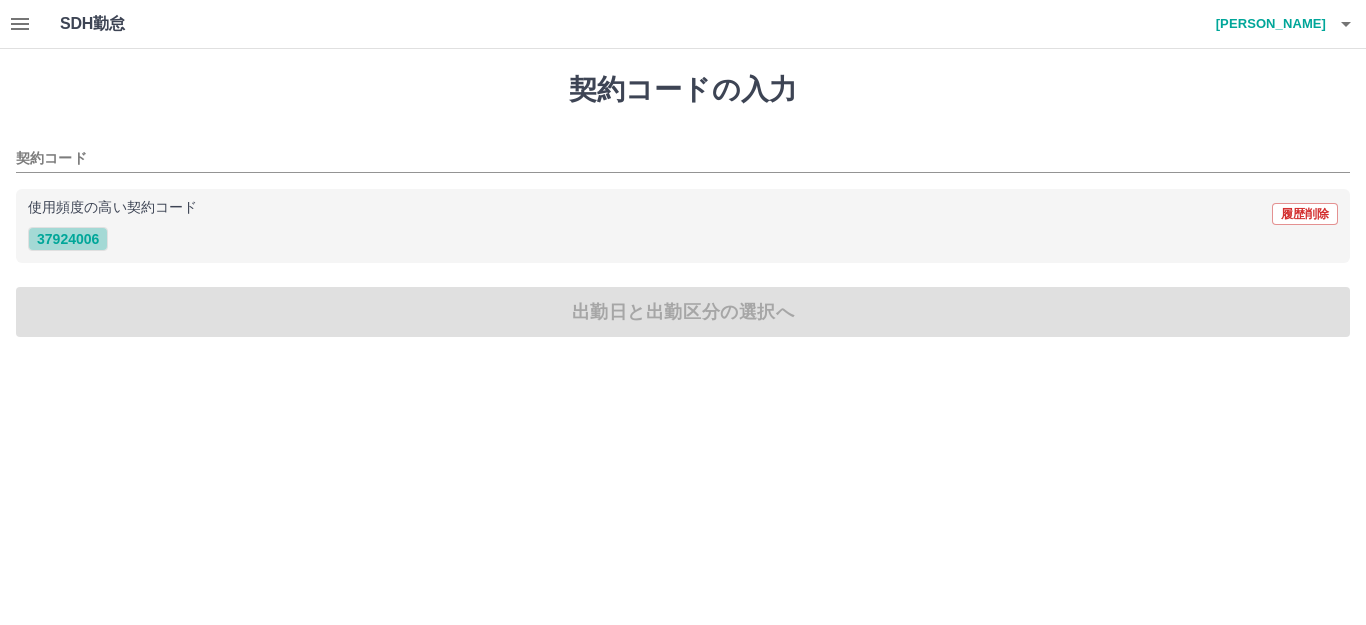 click on "37924006" at bounding box center [68, 239] 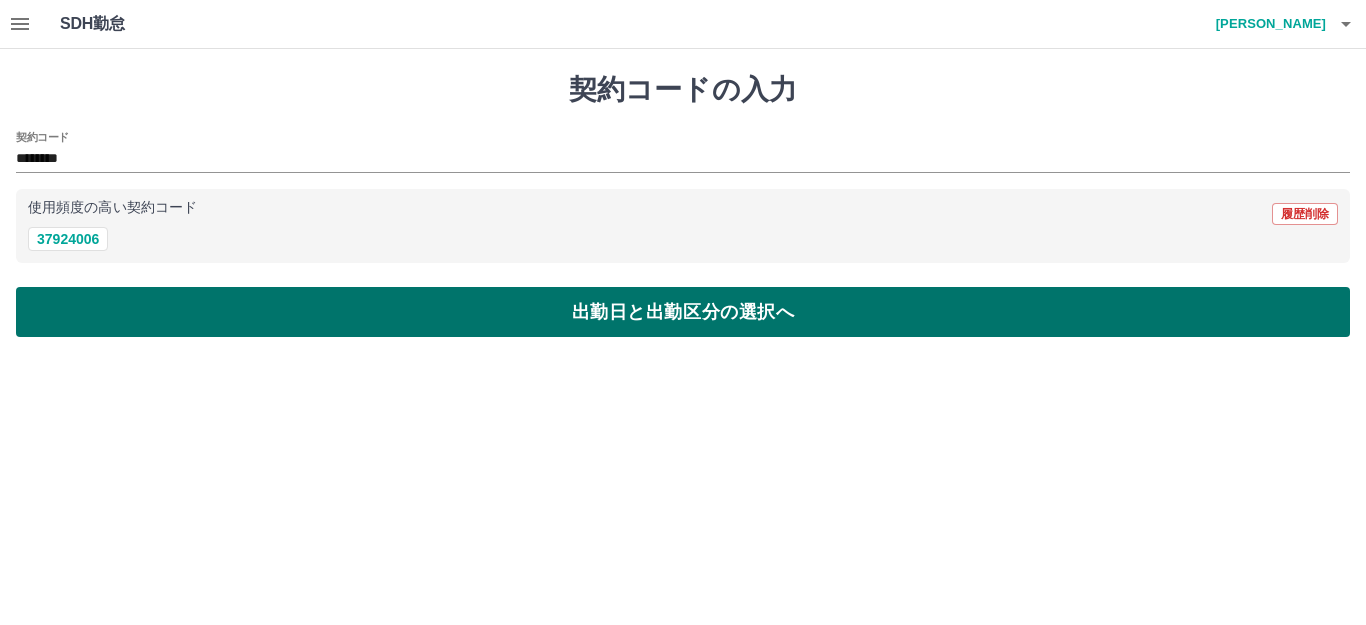 click on "出勤日と出勤区分の選択へ" at bounding box center (683, 312) 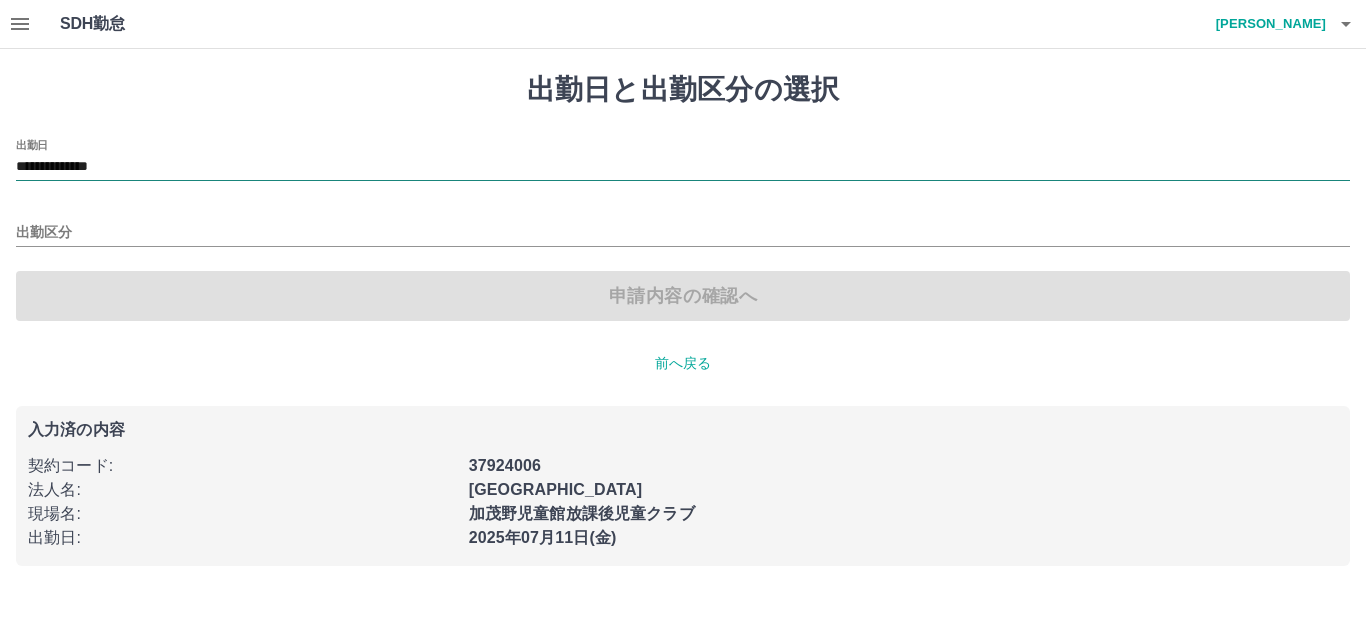 click on "**********" at bounding box center (683, 167) 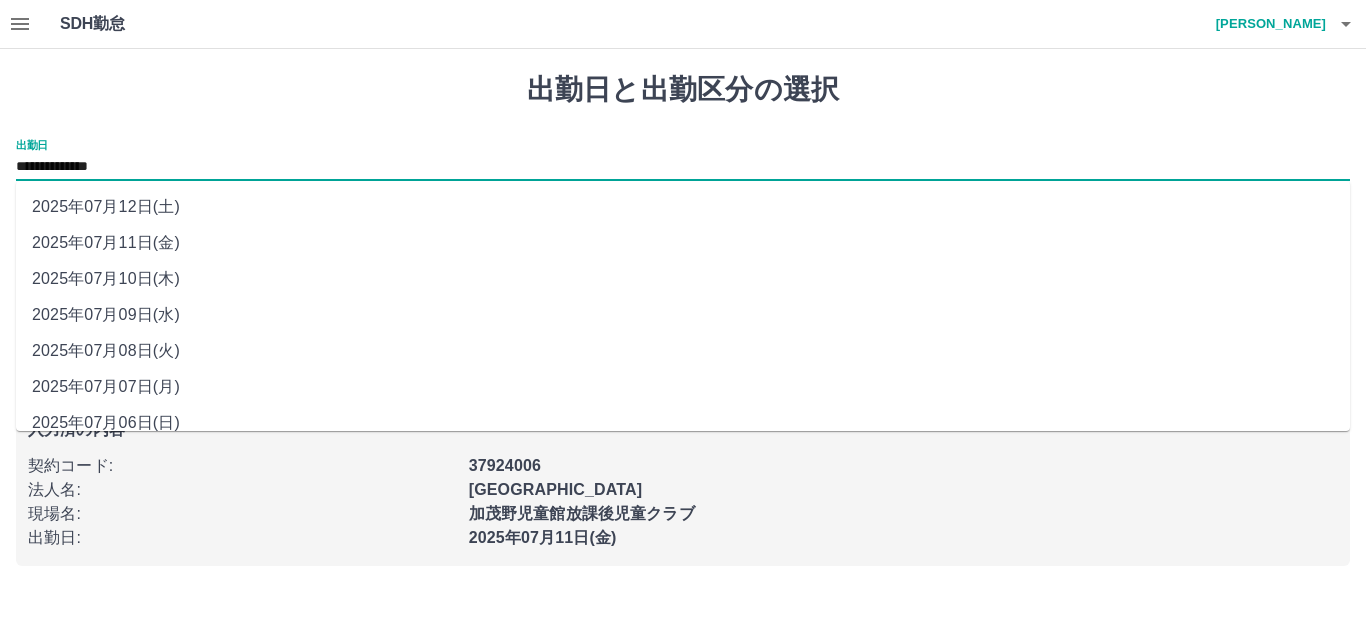 click on "2025年07月10日(木)" at bounding box center (683, 279) 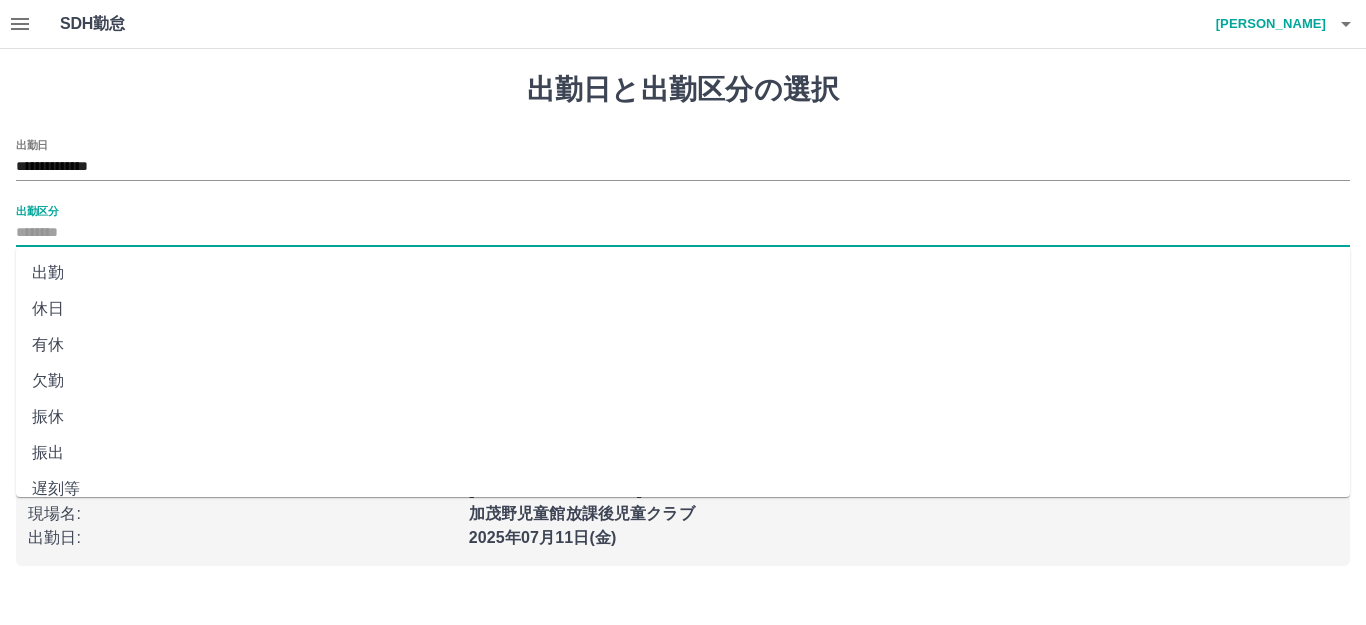 click on "出勤区分" at bounding box center (683, 233) 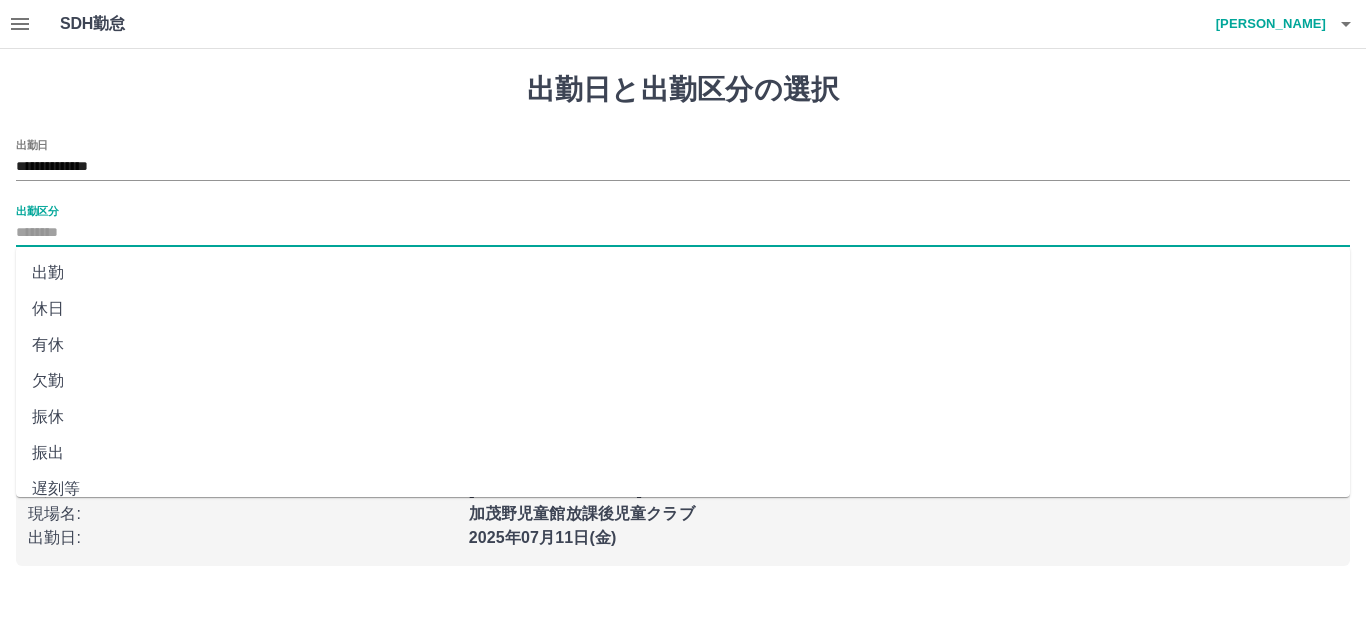 click on "出勤" at bounding box center (683, 273) 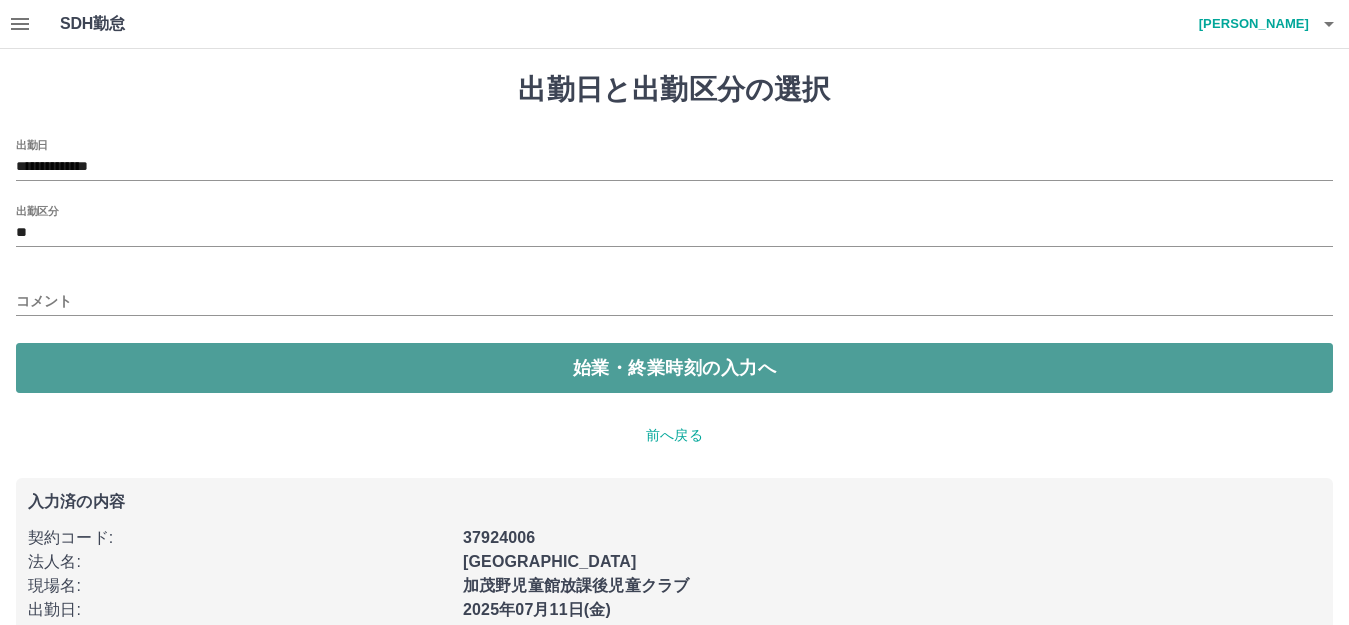 click on "始業・終業時刻の入力へ" at bounding box center [674, 368] 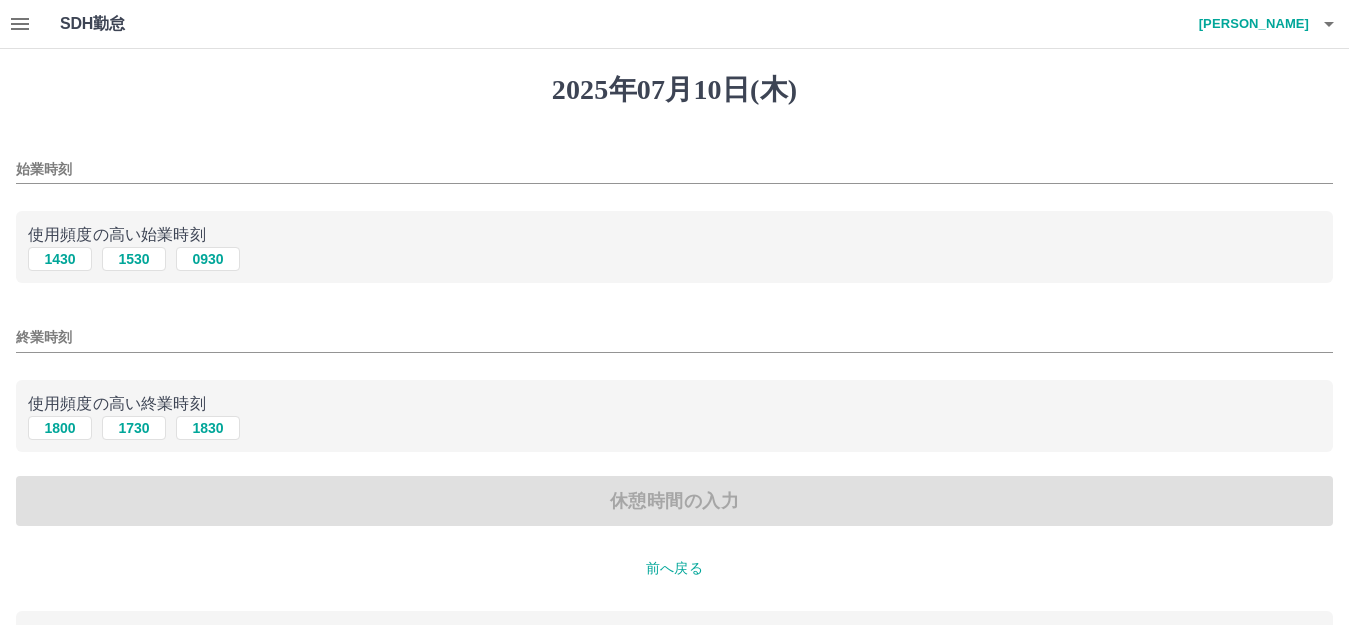 click on "始業時刻" at bounding box center (674, 169) 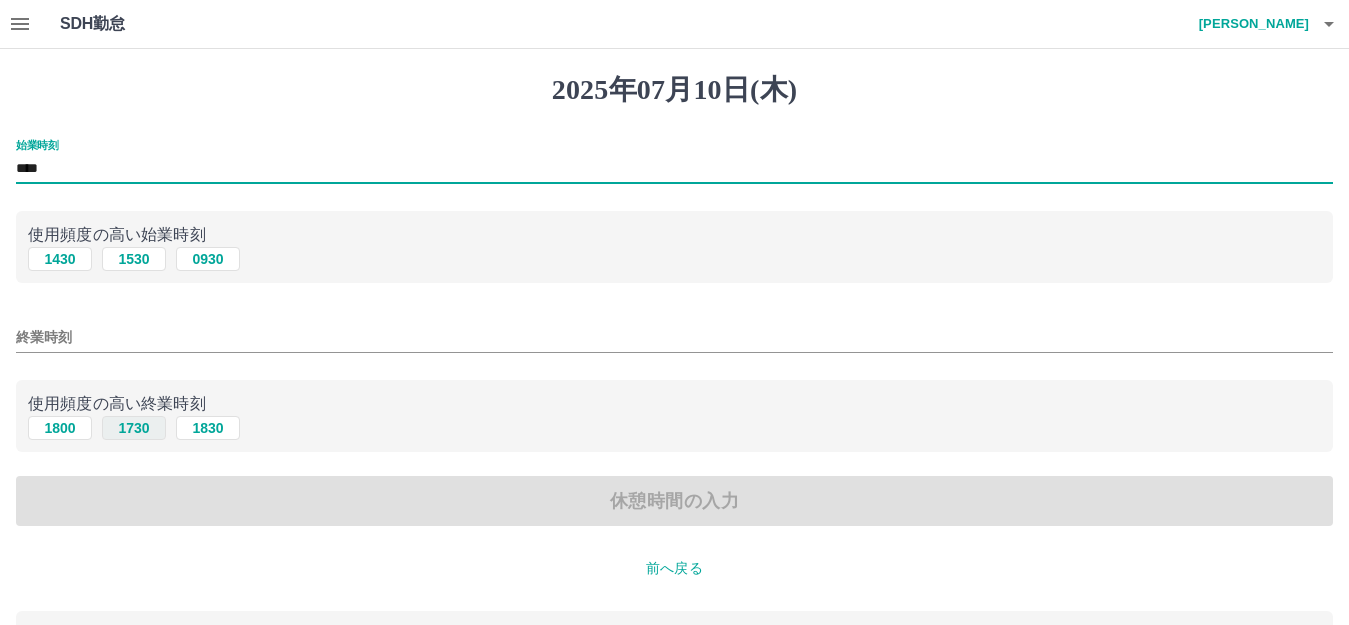 type on "****" 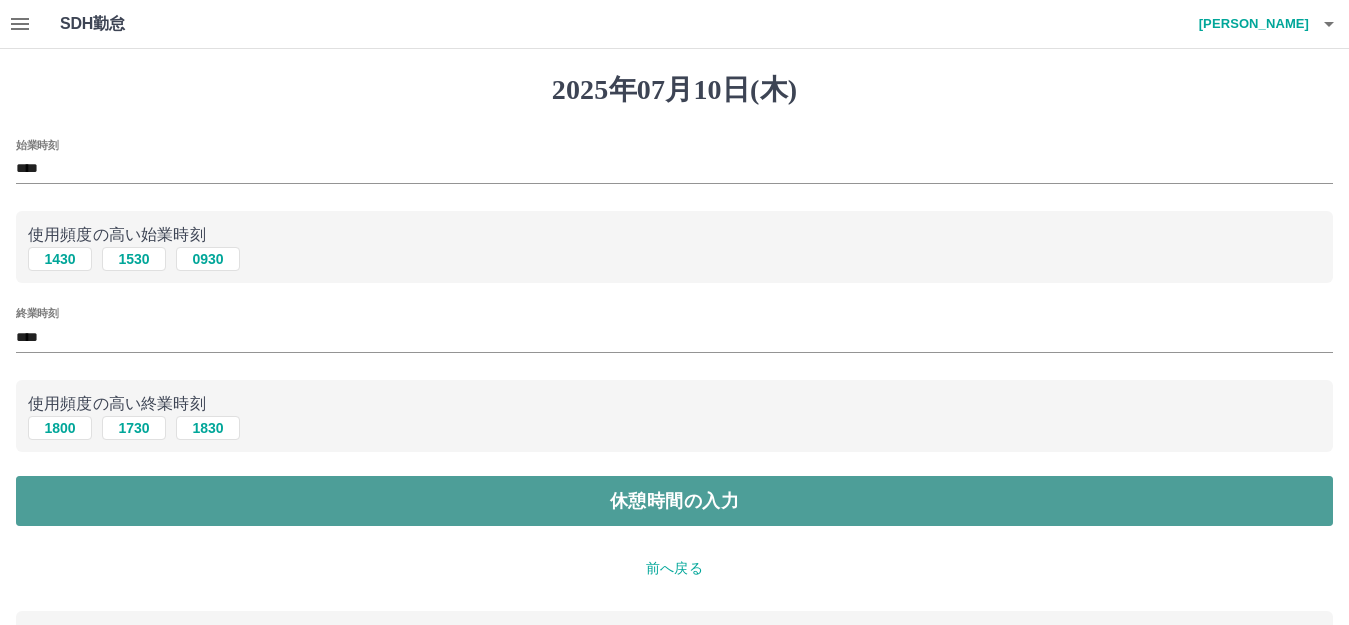 click on "休憩時間の入力" at bounding box center [674, 501] 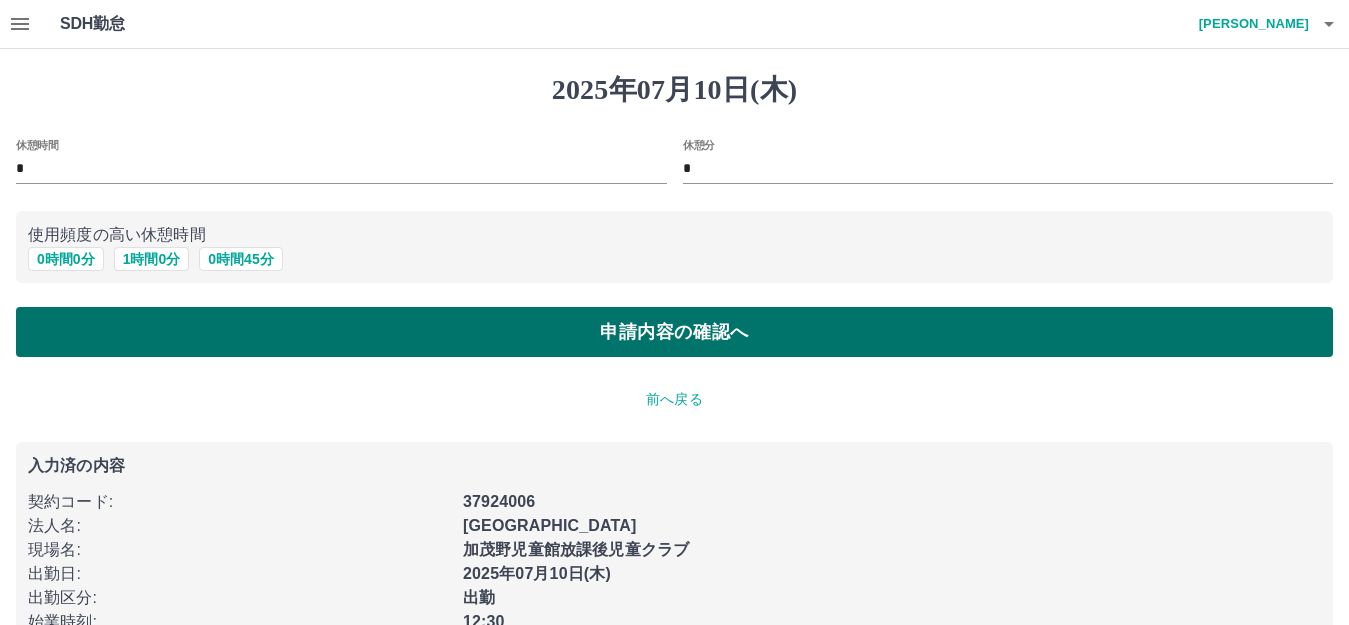 click on "申請内容の確認へ" at bounding box center (674, 332) 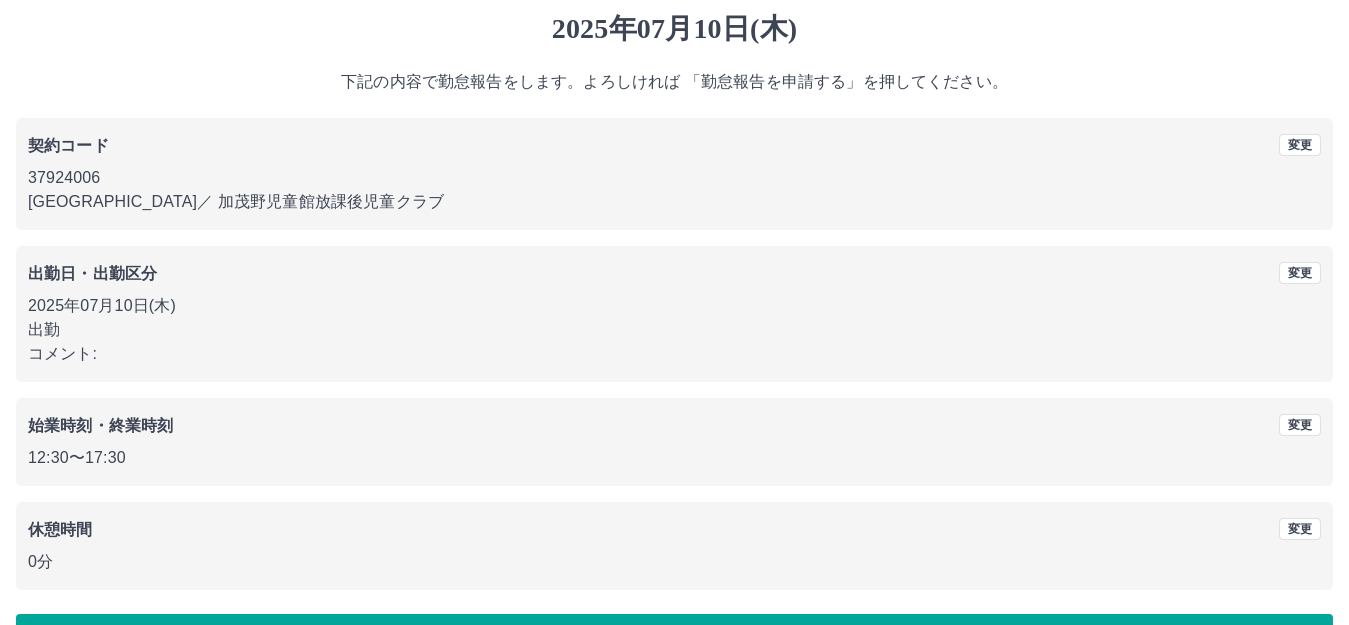 scroll, scrollTop: 124, scrollLeft: 0, axis: vertical 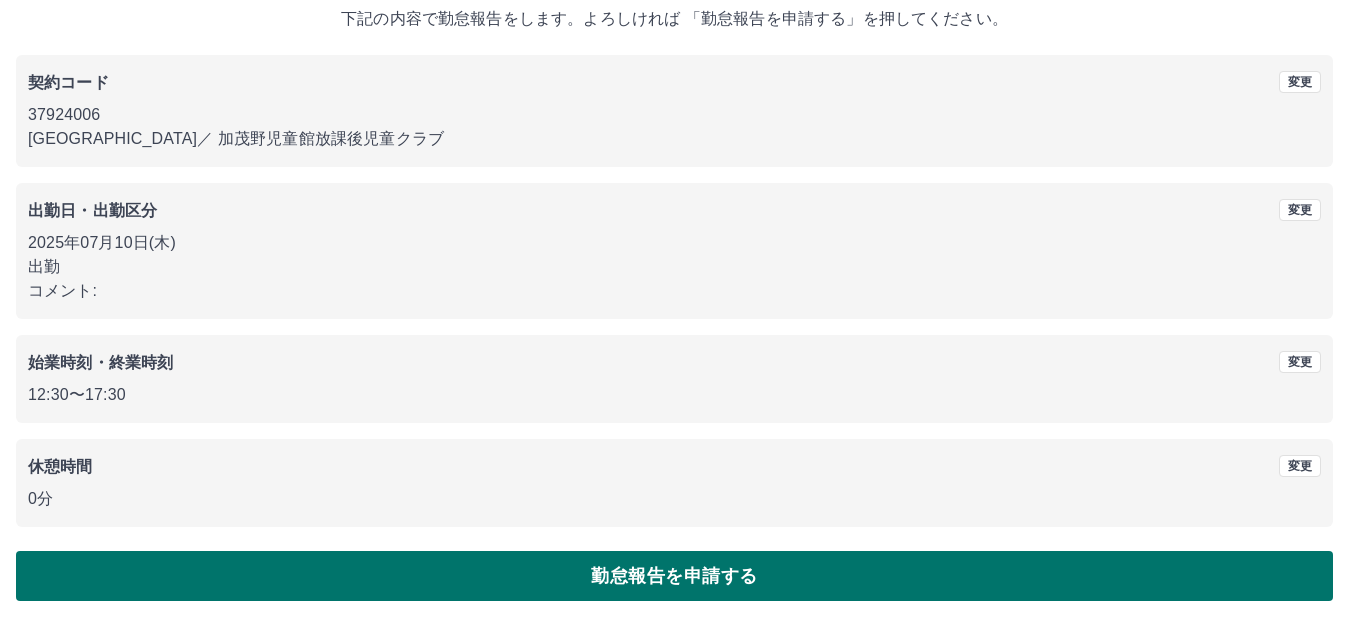 click on "勤怠報告を申請する" at bounding box center (674, 576) 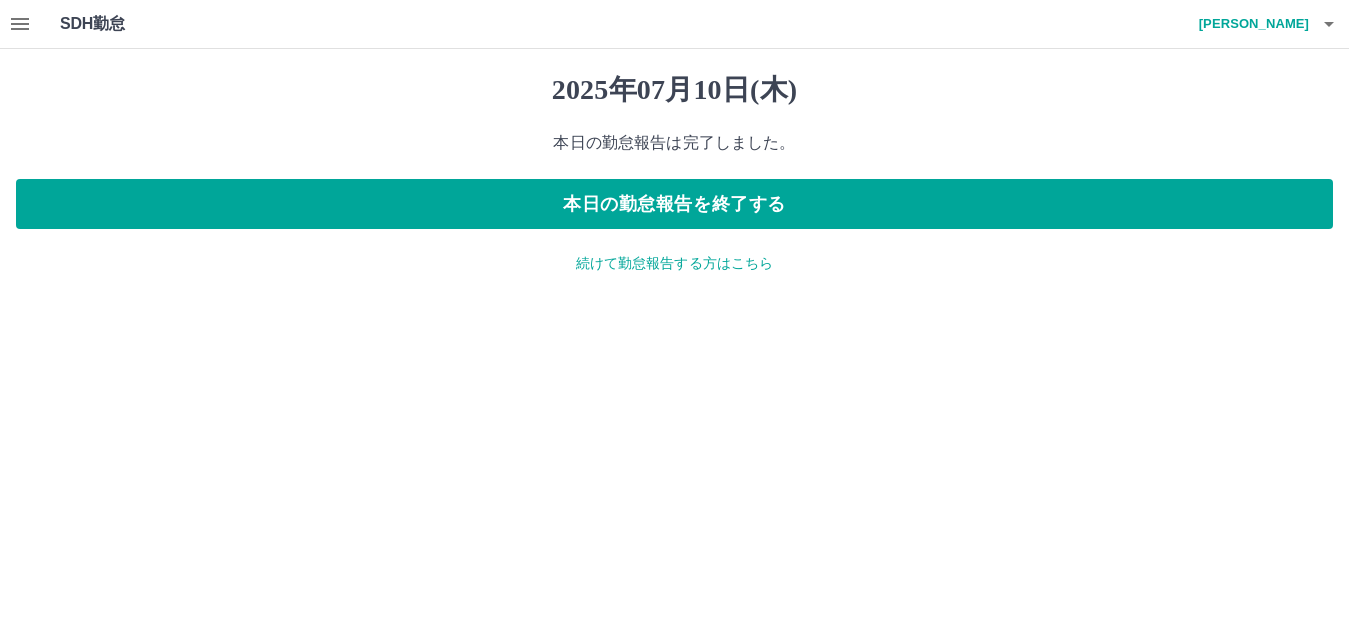 scroll, scrollTop: 0, scrollLeft: 0, axis: both 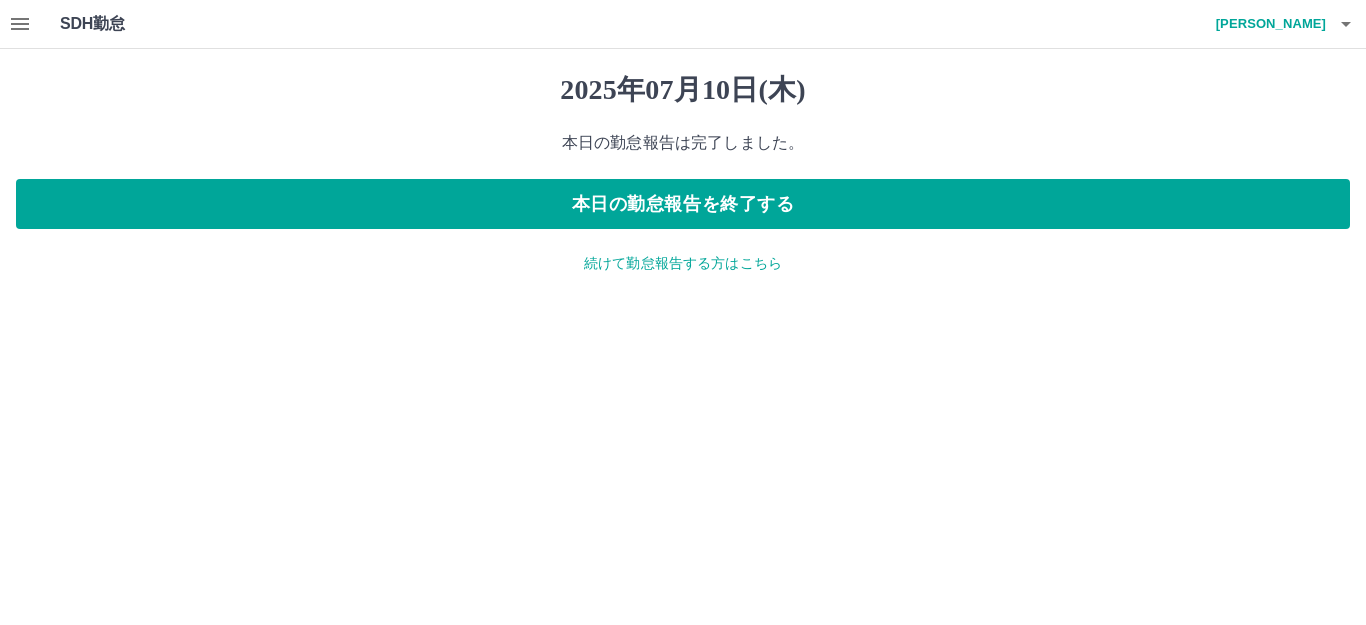 click on "続けて勤怠報告する方はこちら" at bounding box center (683, 263) 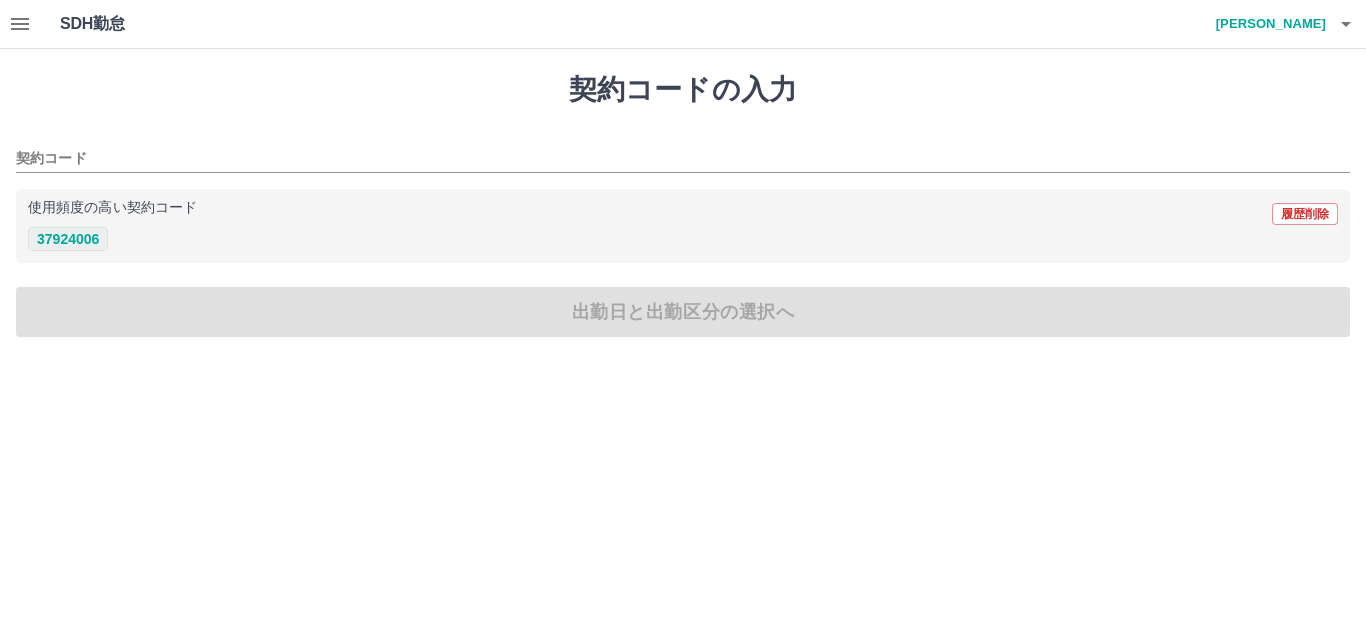click on "37924006" at bounding box center (68, 239) 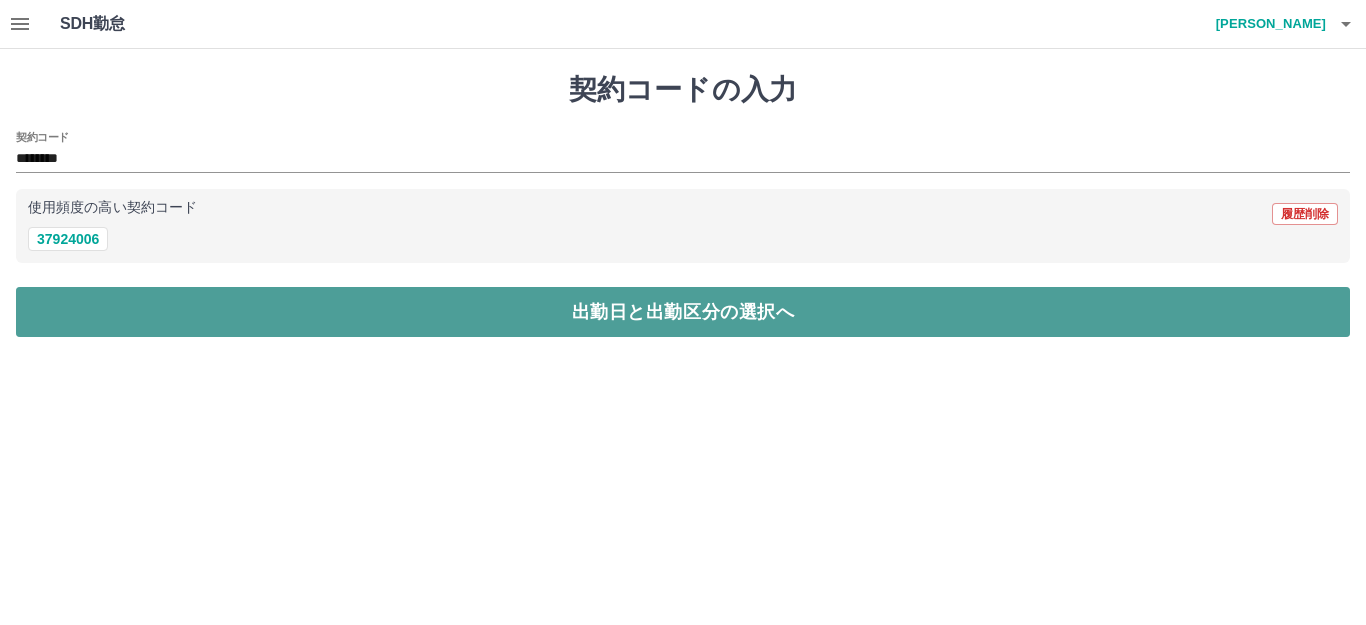 click on "出勤日と出勤区分の選択へ" at bounding box center (683, 312) 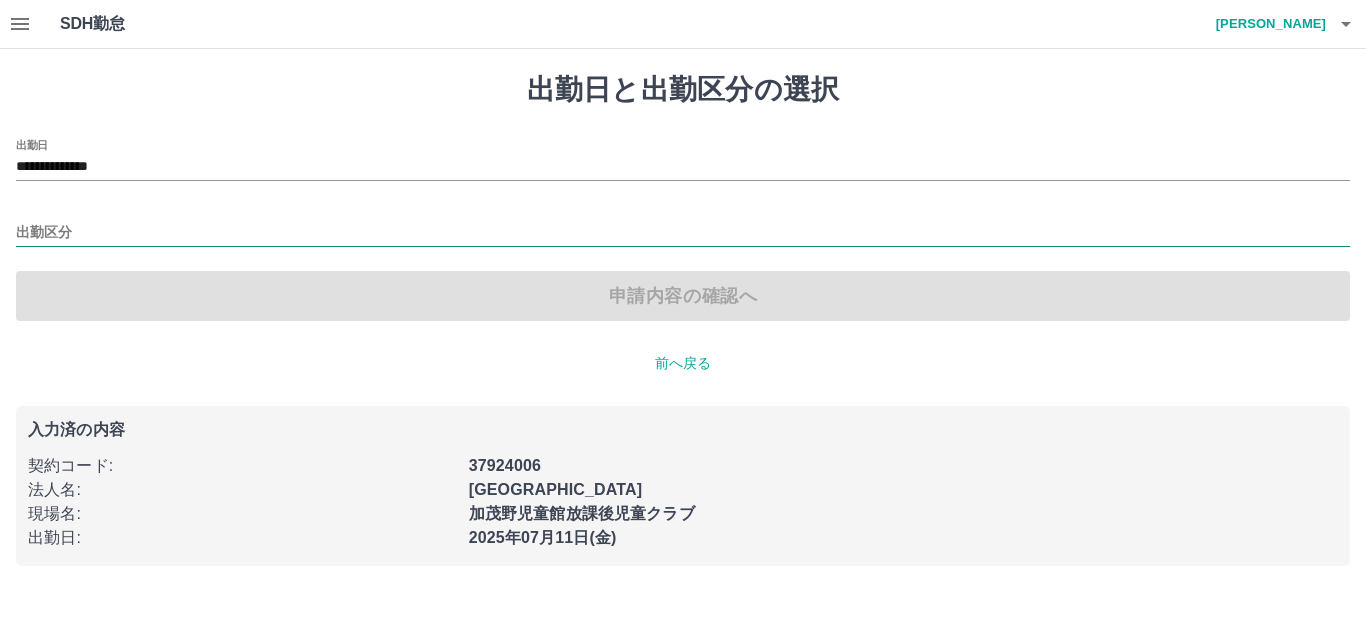 click on "出勤区分" at bounding box center (683, 233) 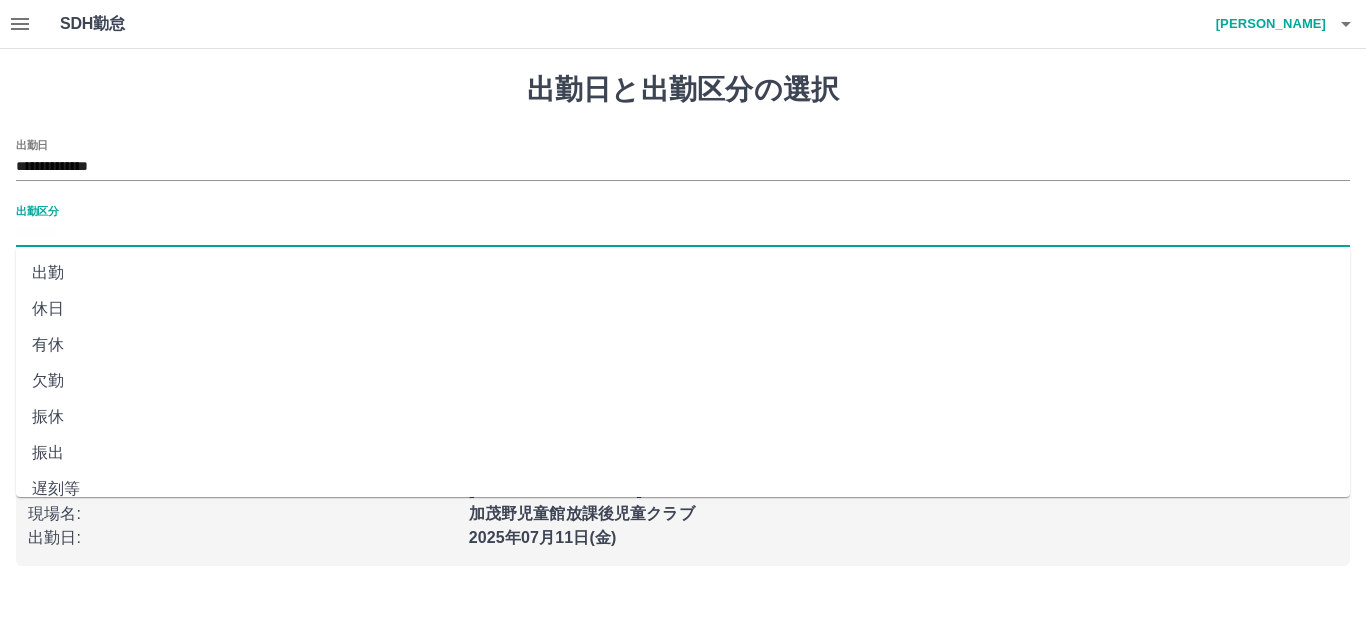 click on "出勤" at bounding box center [683, 273] 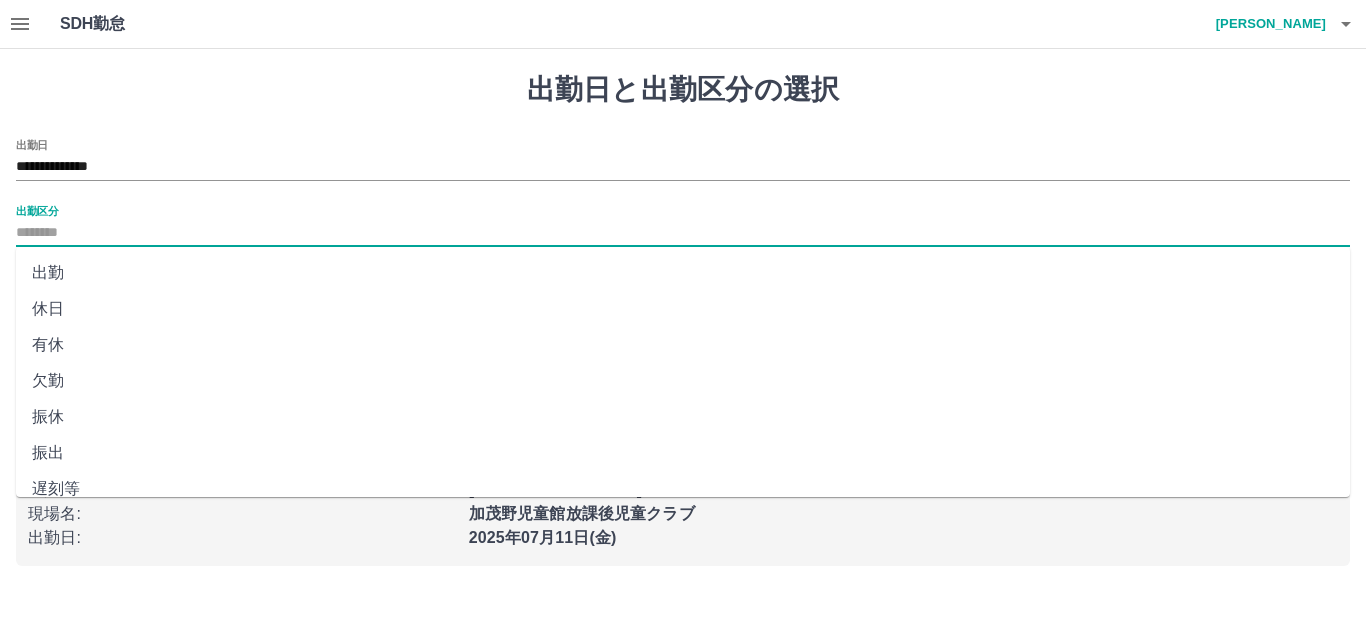 type on "**" 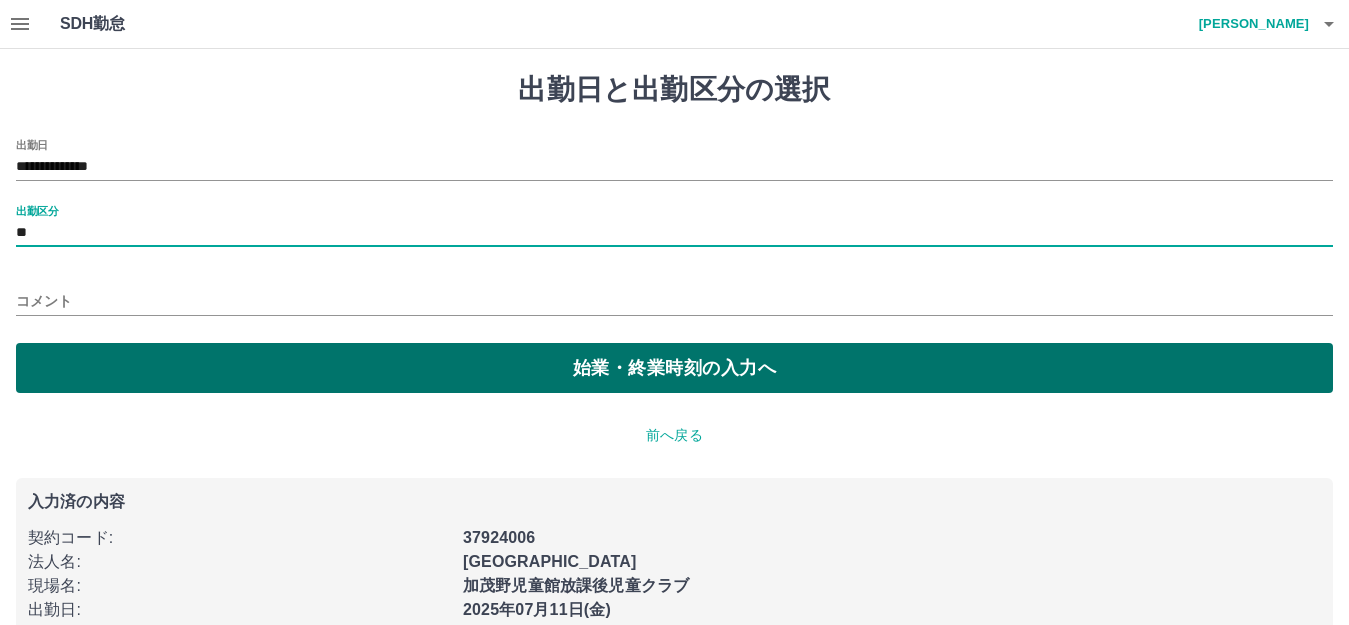 click on "始業・終業時刻の入力へ" at bounding box center (674, 368) 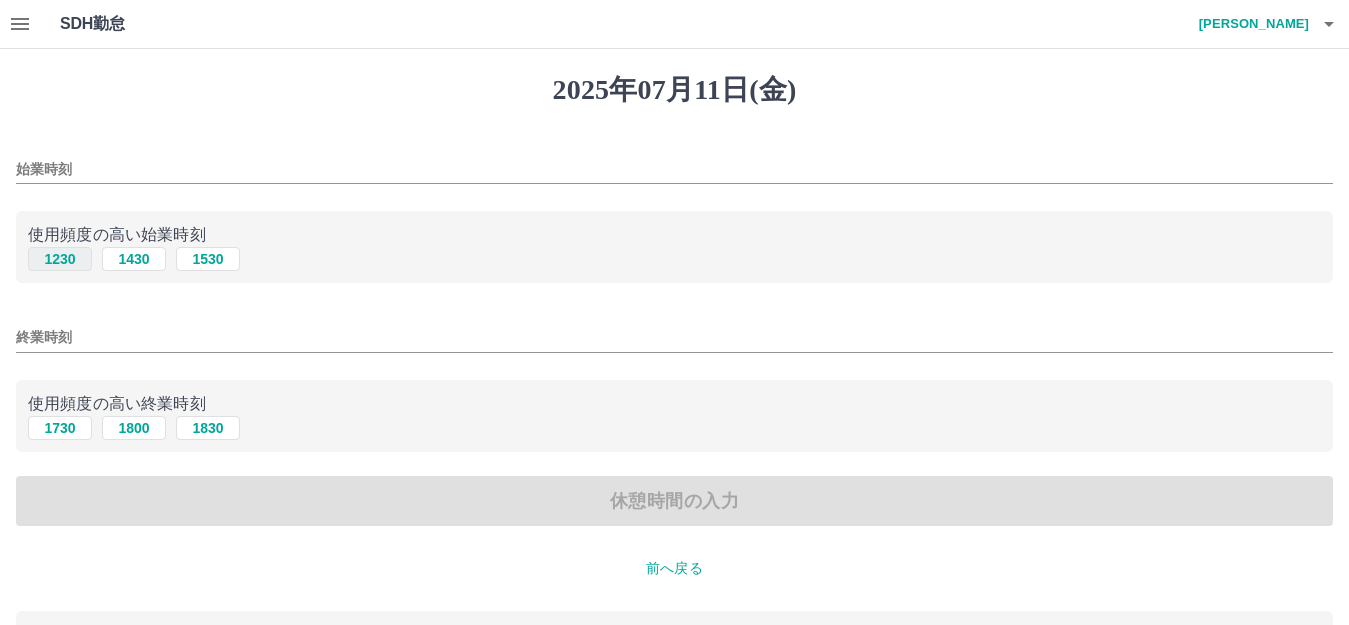 click on "1230" at bounding box center [60, 259] 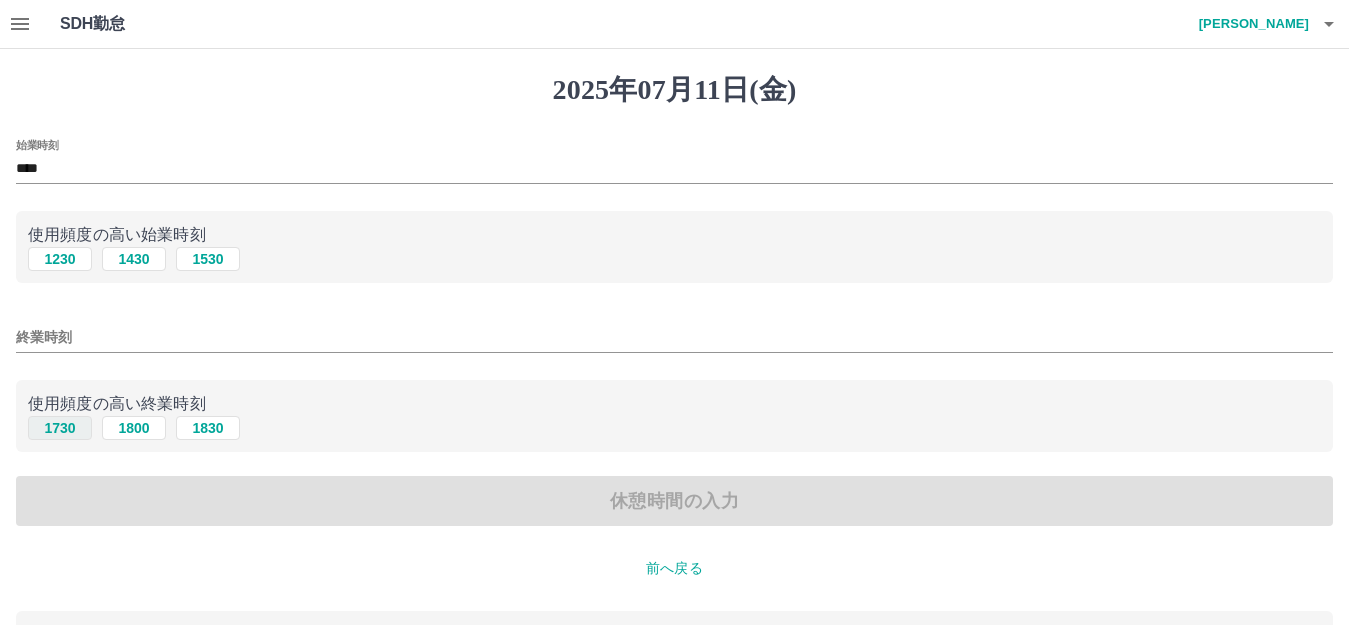 click on "1730" at bounding box center (60, 428) 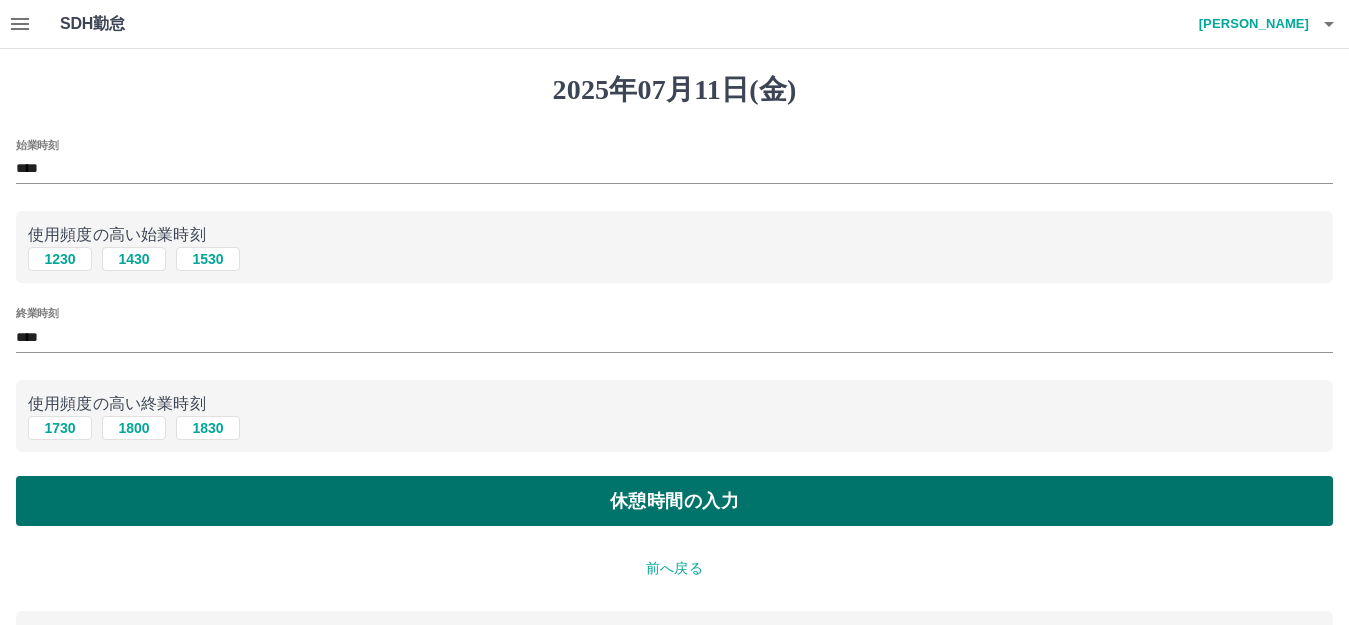 click on "休憩時間の入力" at bounding box center [674, 501] 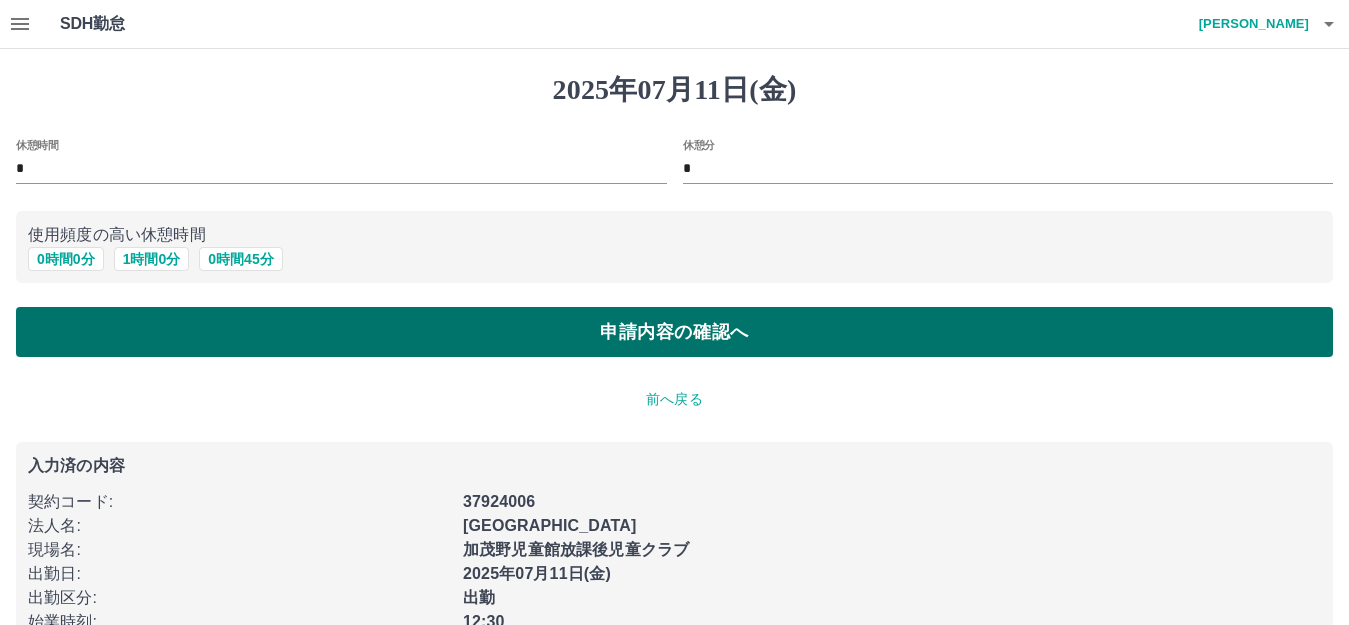 click on "申請内容の確認へ" at bounding box center (674, 332) 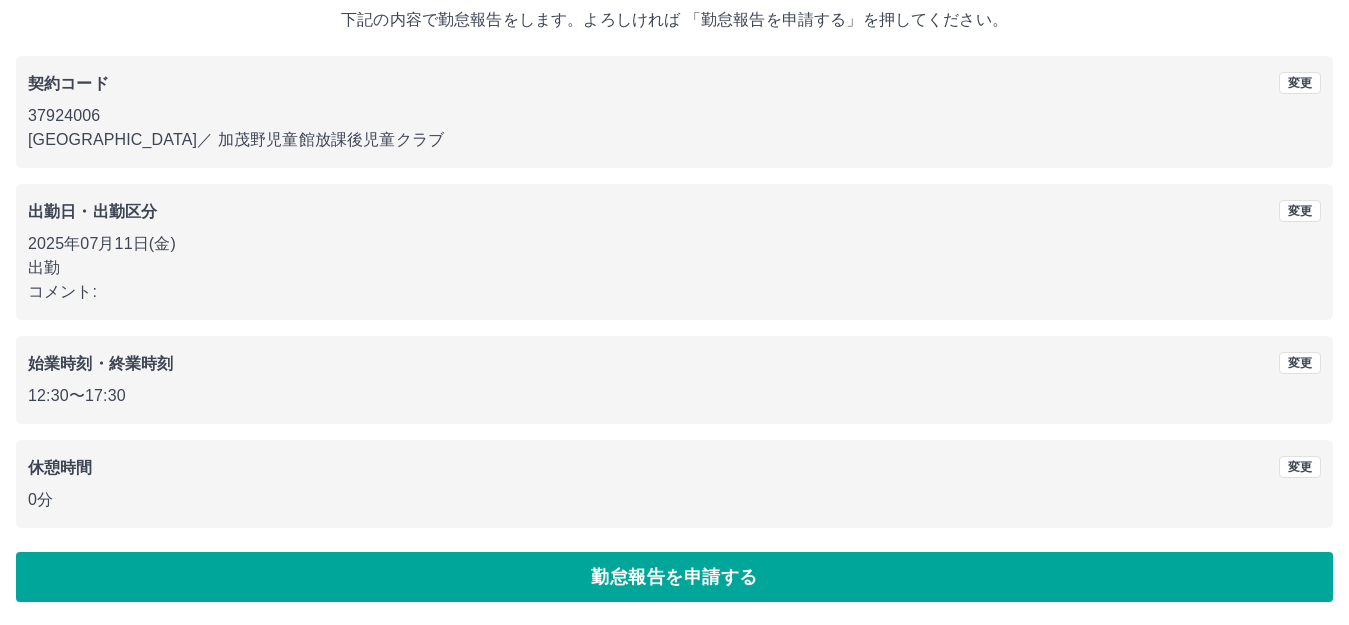 scroll, scrollTop: 124, scrollLeft: 0, axis: vertical 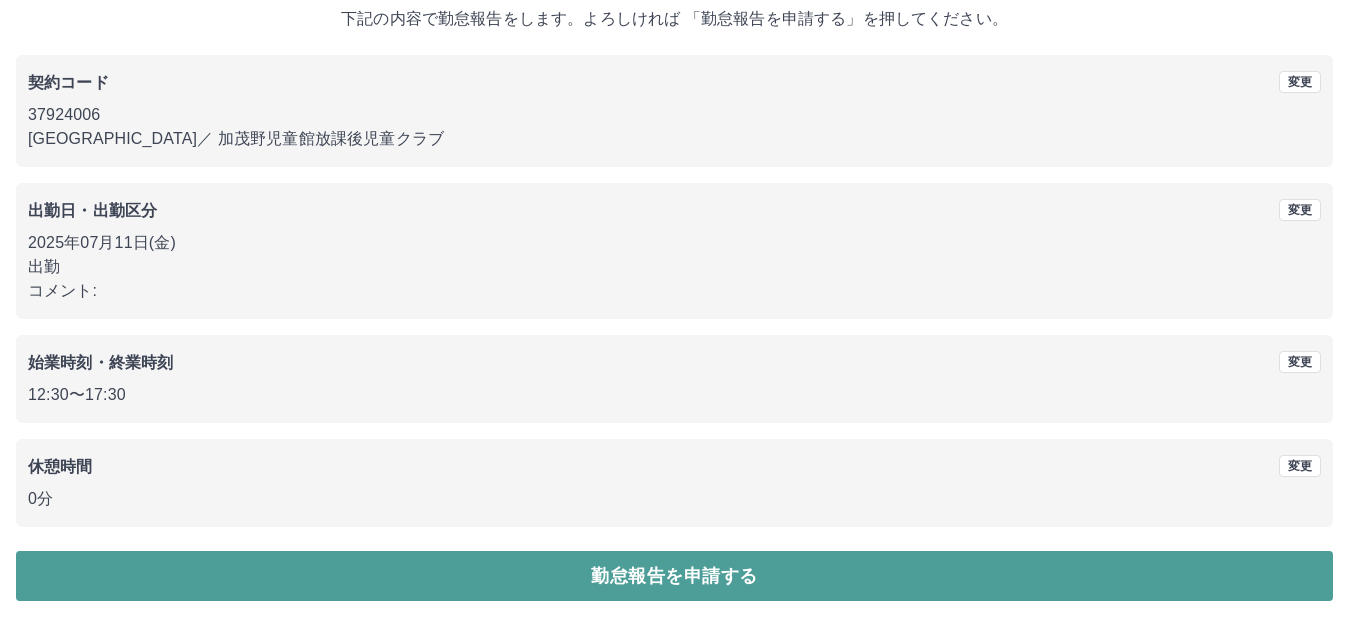 click on "勤怠報告を申請する" at bounding box center (674, 576) 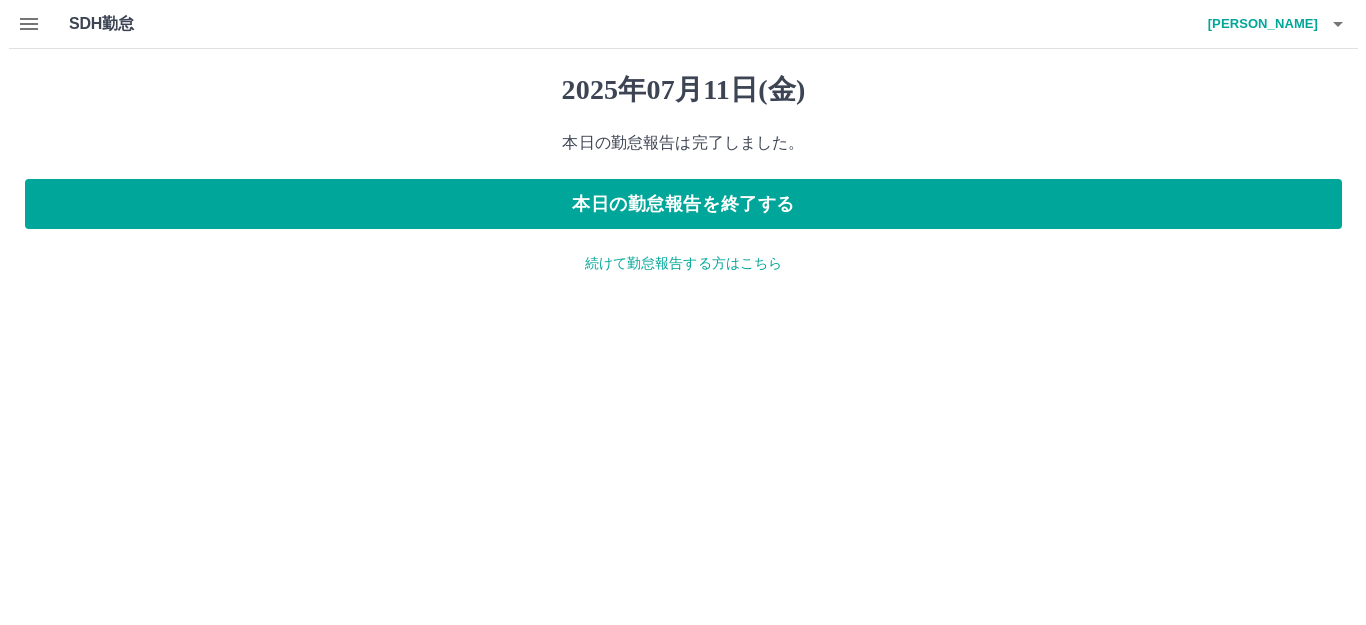 scroll, scrollTop: 0, scrollLeft: 0, axis: both 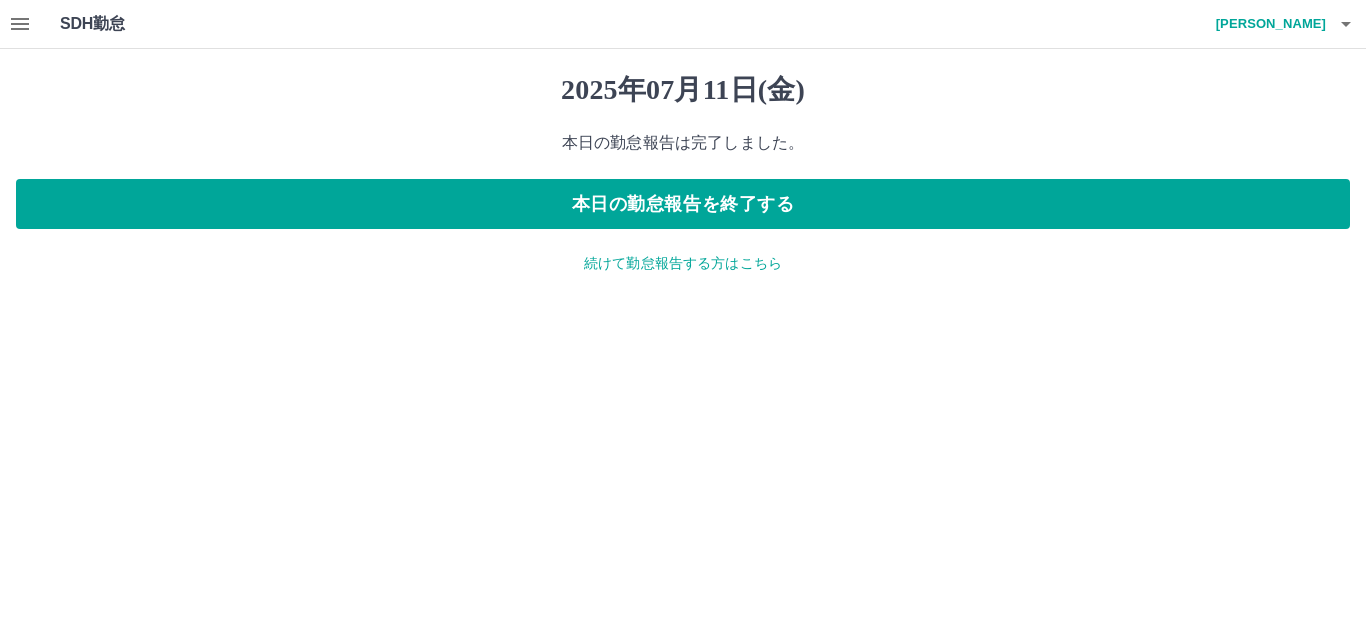 click on "[PERSON_NAME]" at bounding box center [1266, 24] 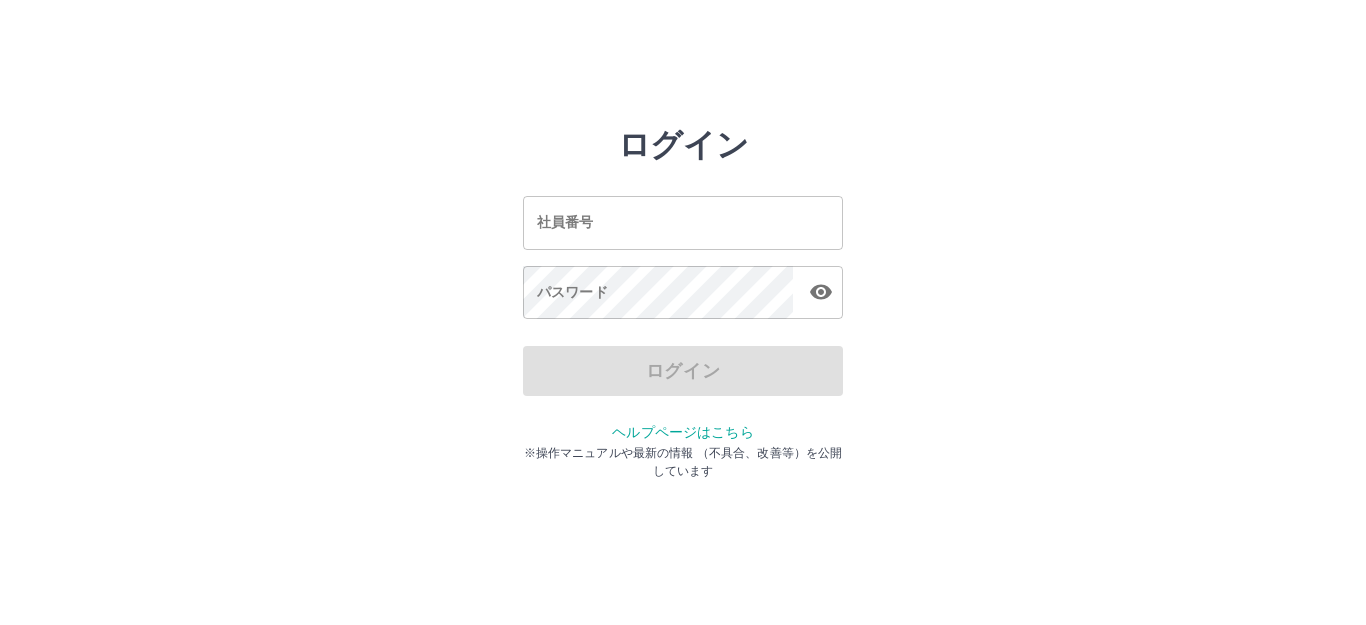 scroll, scrollTop: 0, scrollLeft: 0, axis: both 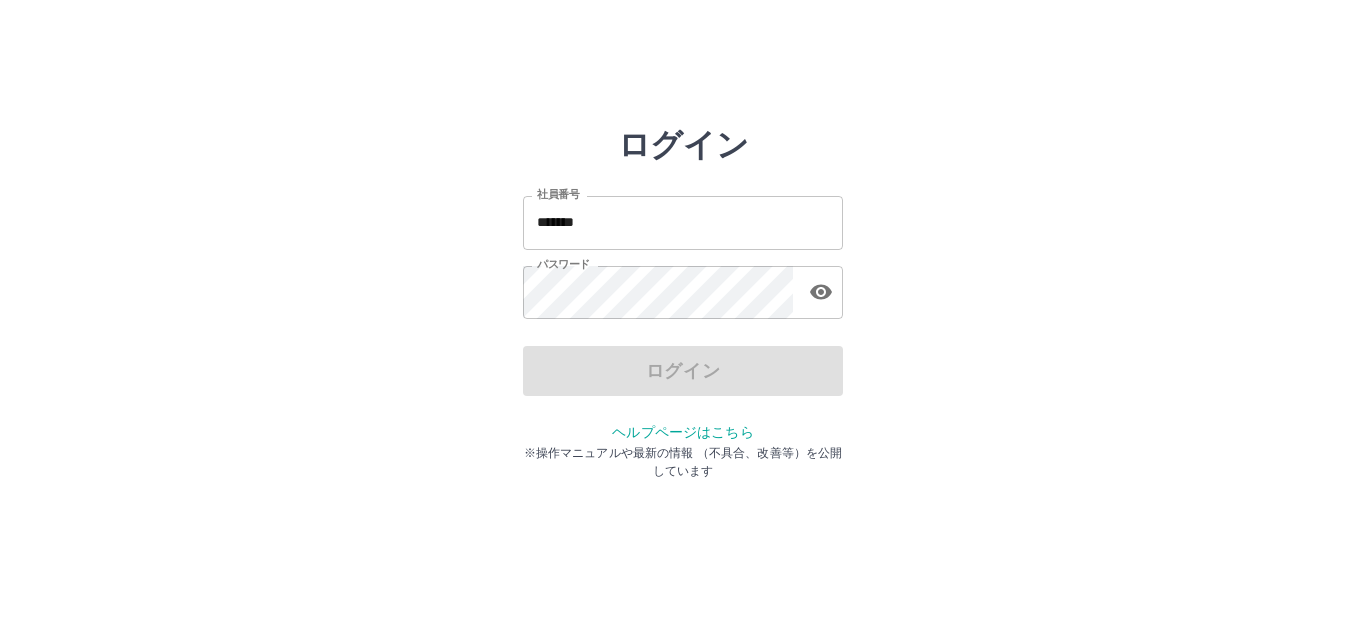 click on "*******" at bounding box center (683, 222) 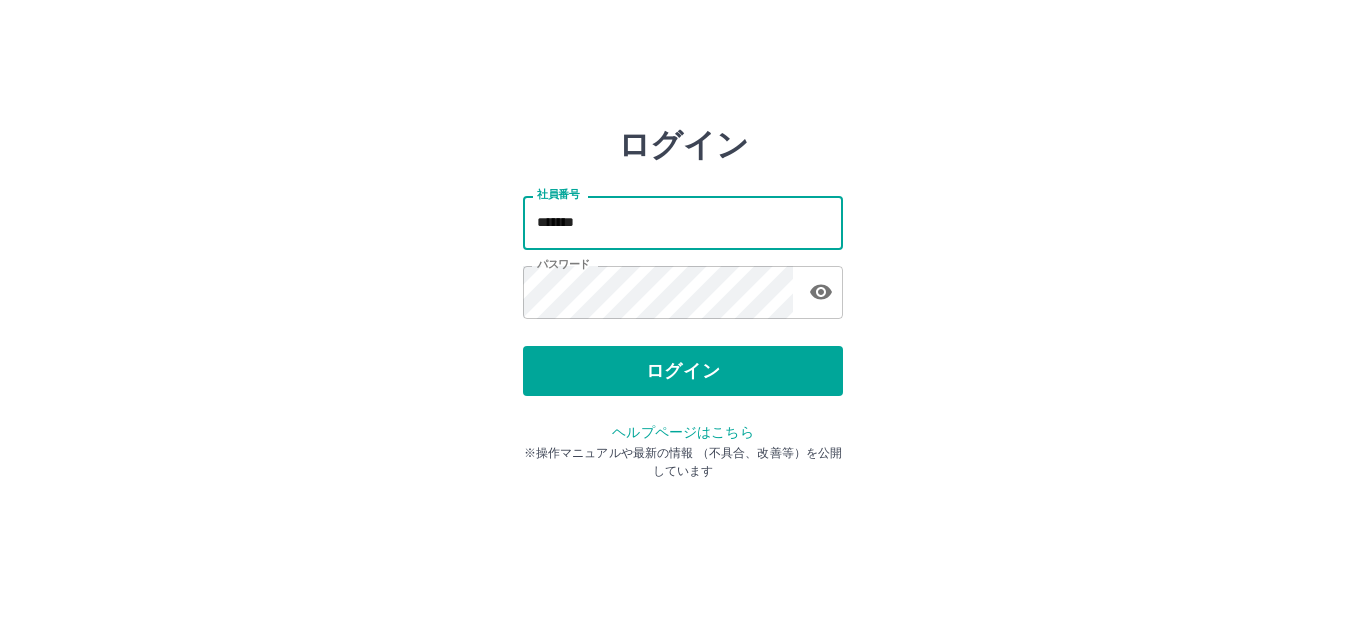 type on "*******" 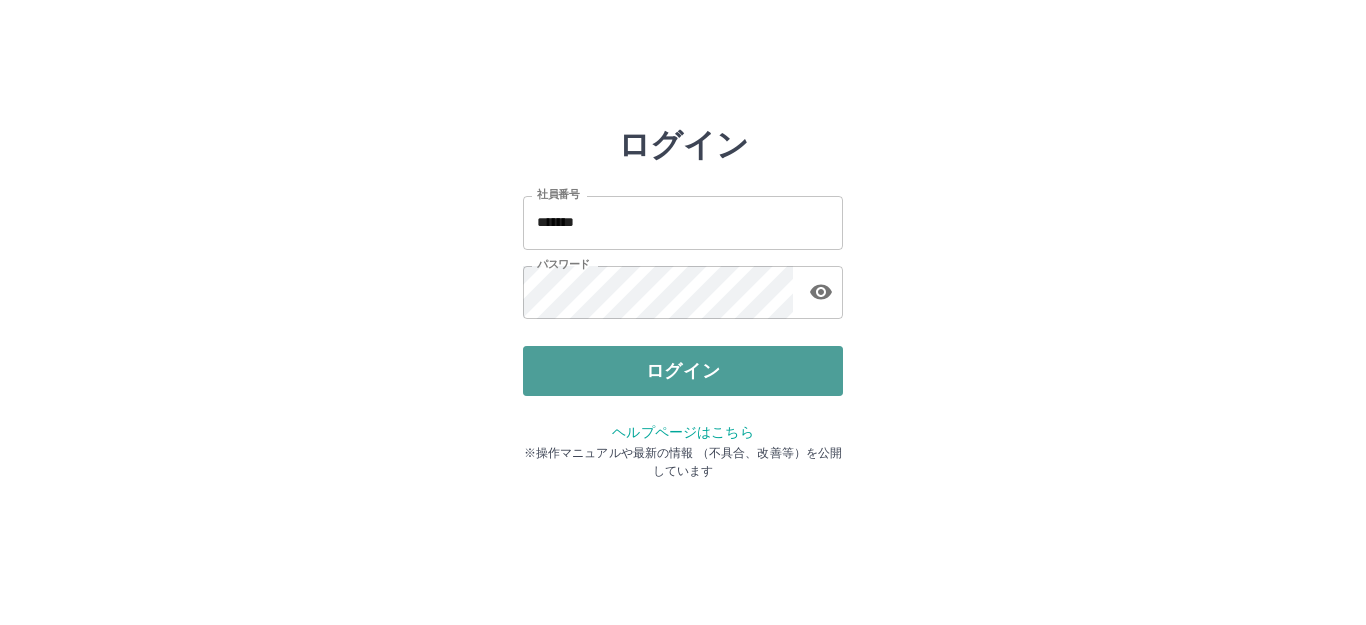 click on "ログイン" at bounding box center [683, 371] 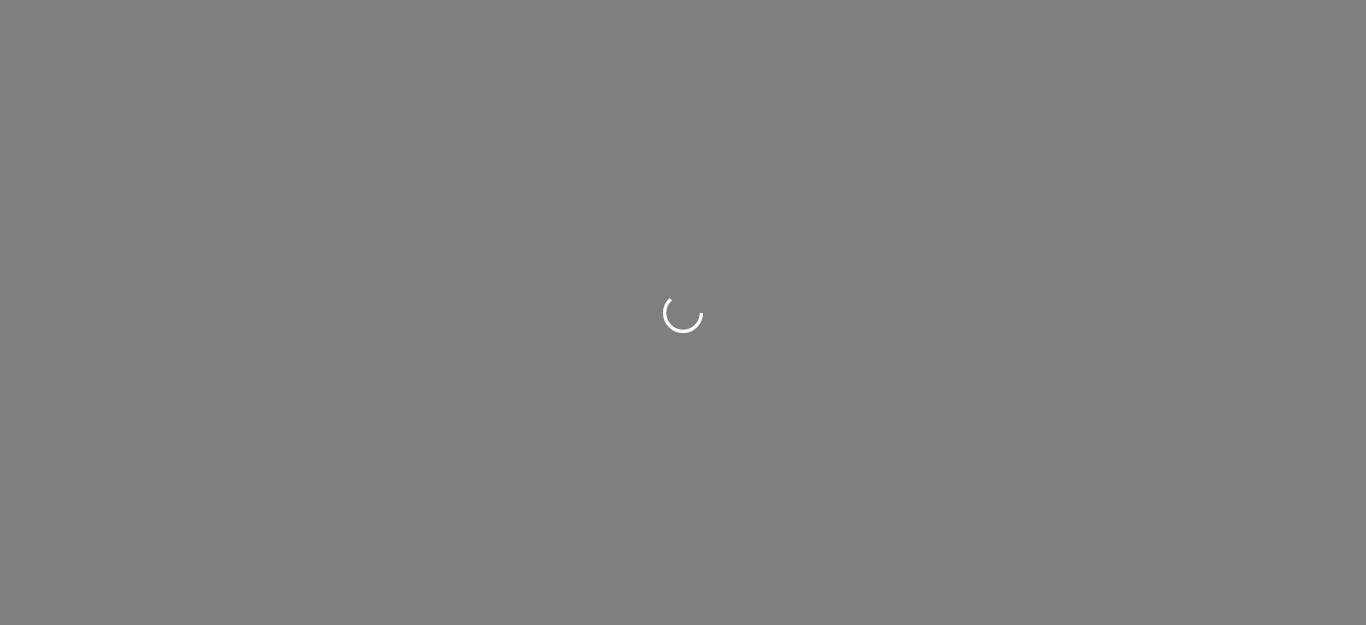 scroll, scrollTop: 0, scrollLeft: 0, axis: both 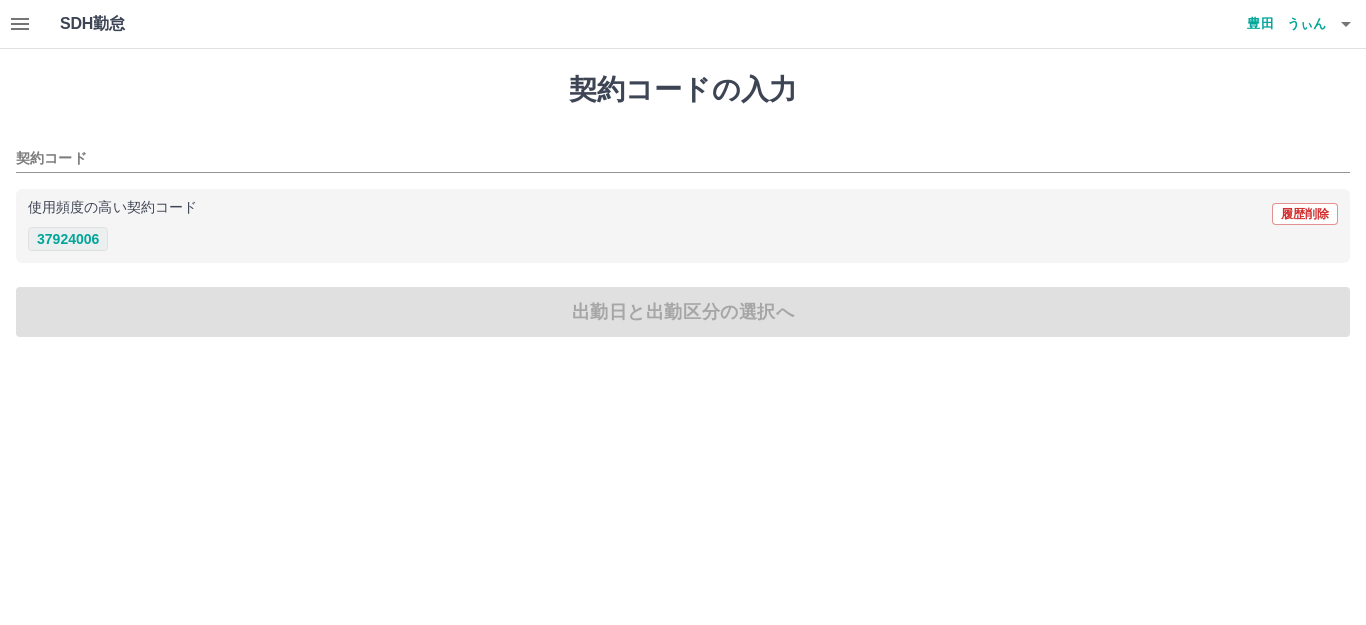 click on "37924006" at bounding box center [68, 239] 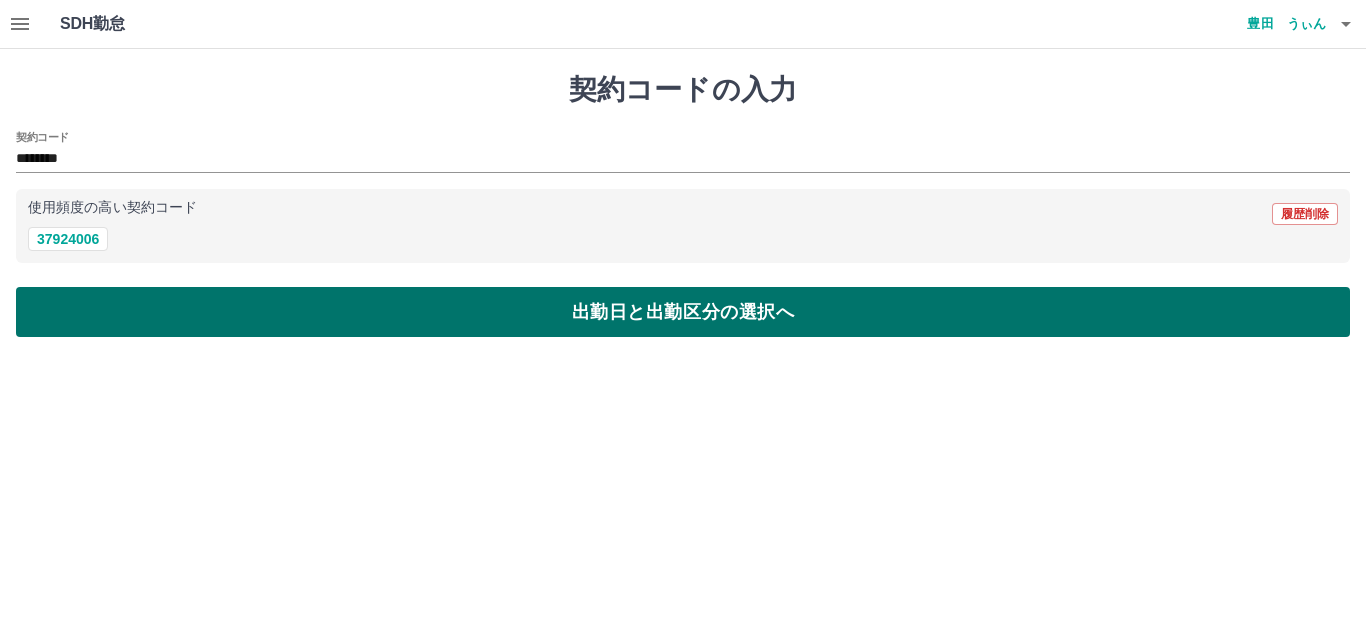click on "出勤日と出勤区分の選択へ" at bounding box center [683, 312] 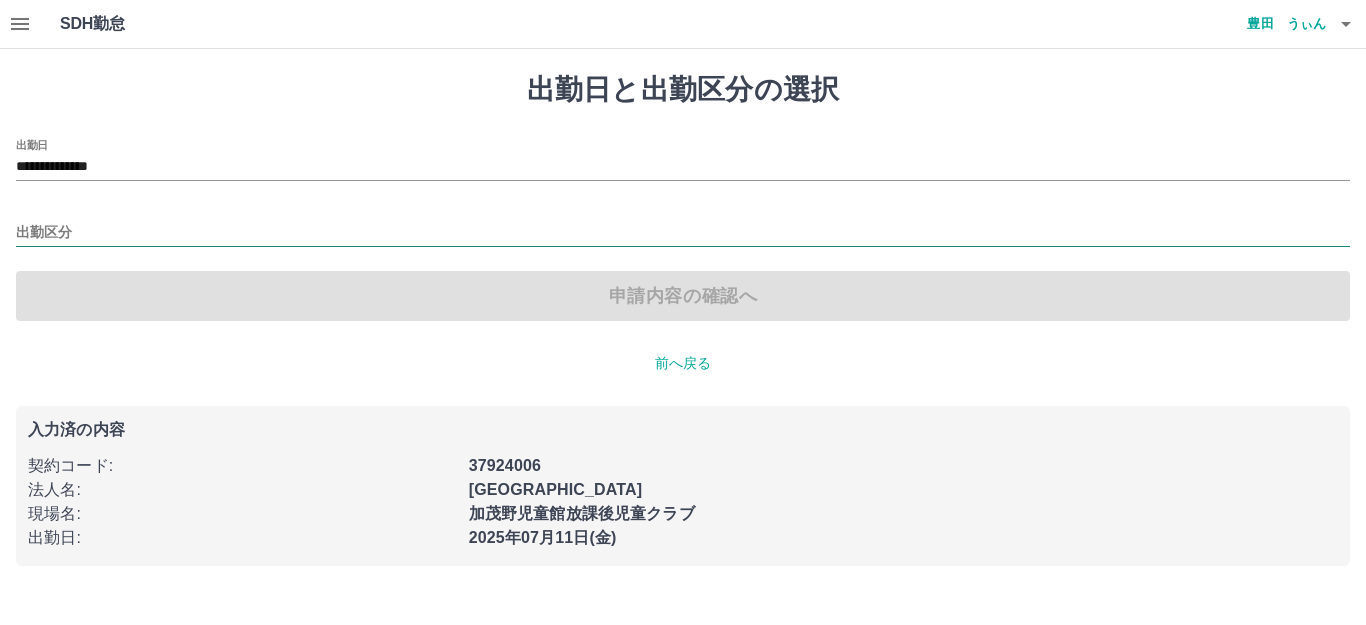 click on "出勤区分" at bounding box center (683, 233) 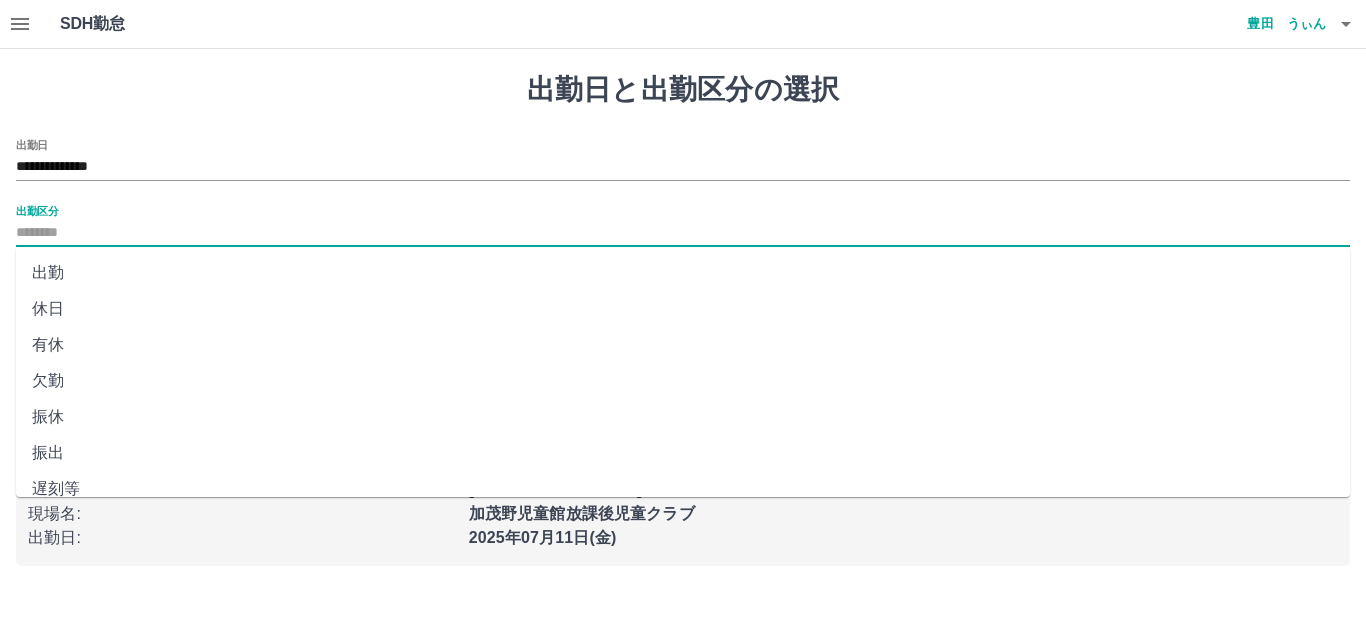 click on "有休" at bounding box center [683, 345] 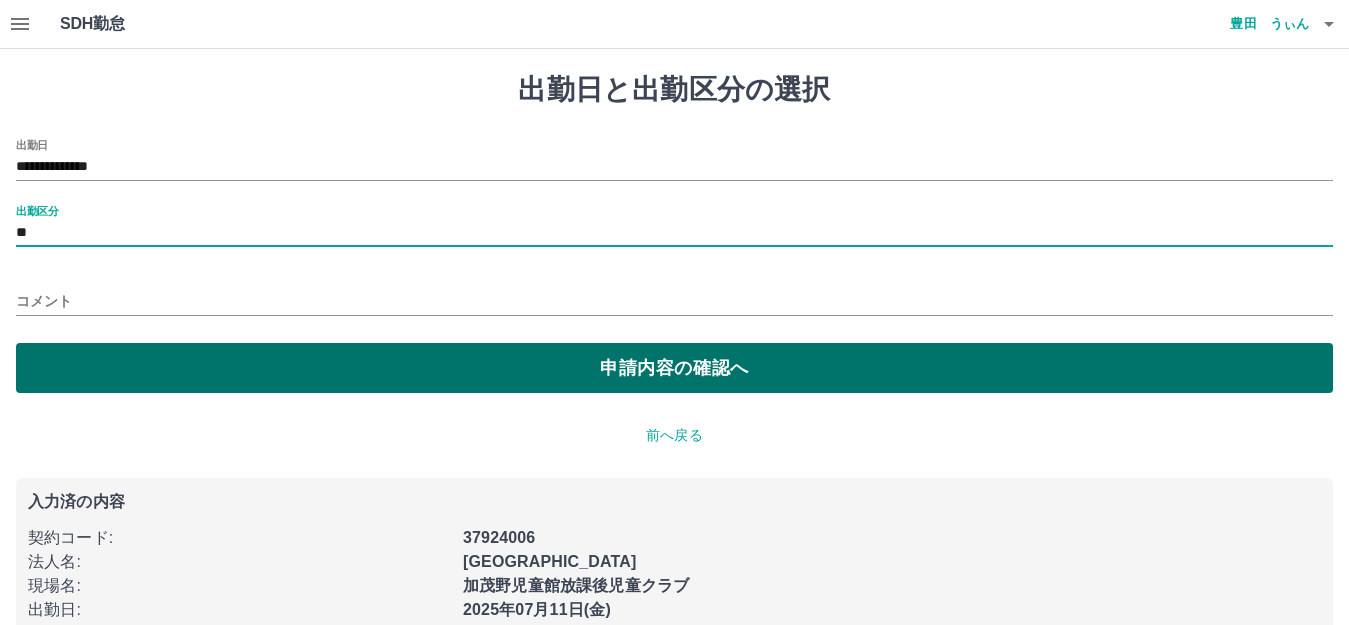 click on "申請内容の確認へ" at bounding box center (674, 368) 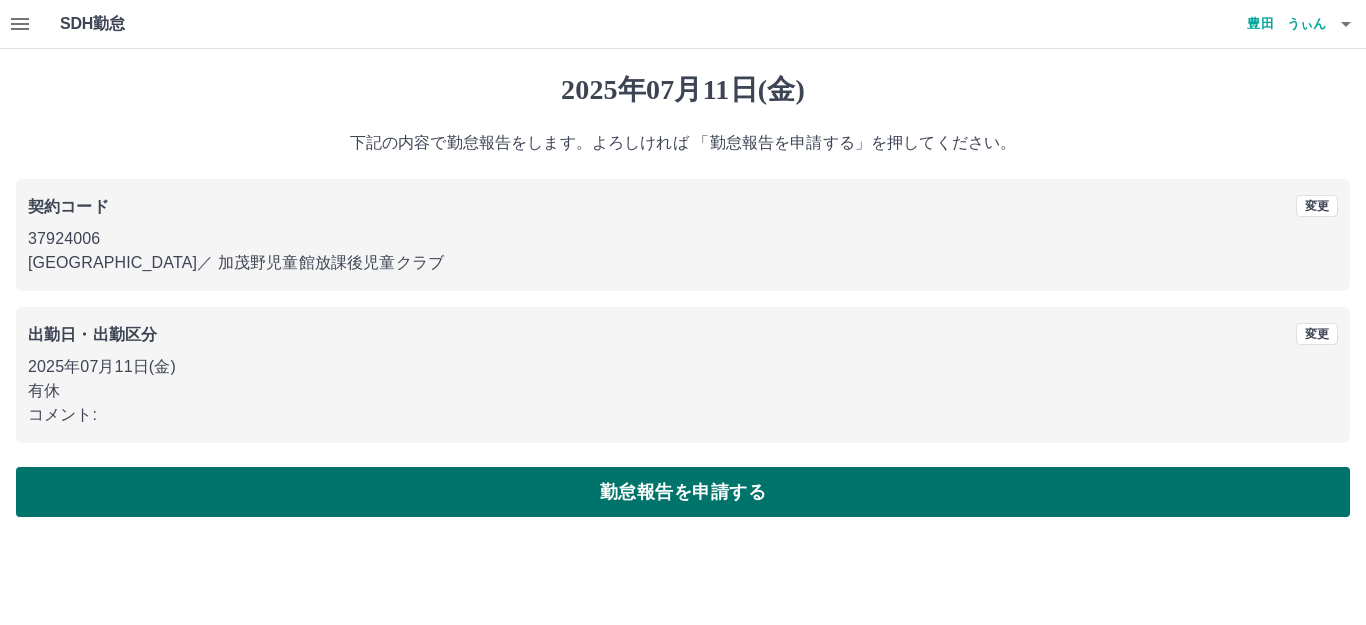 click on "勤怠報告を申請する" at bounding box center (683, 492) 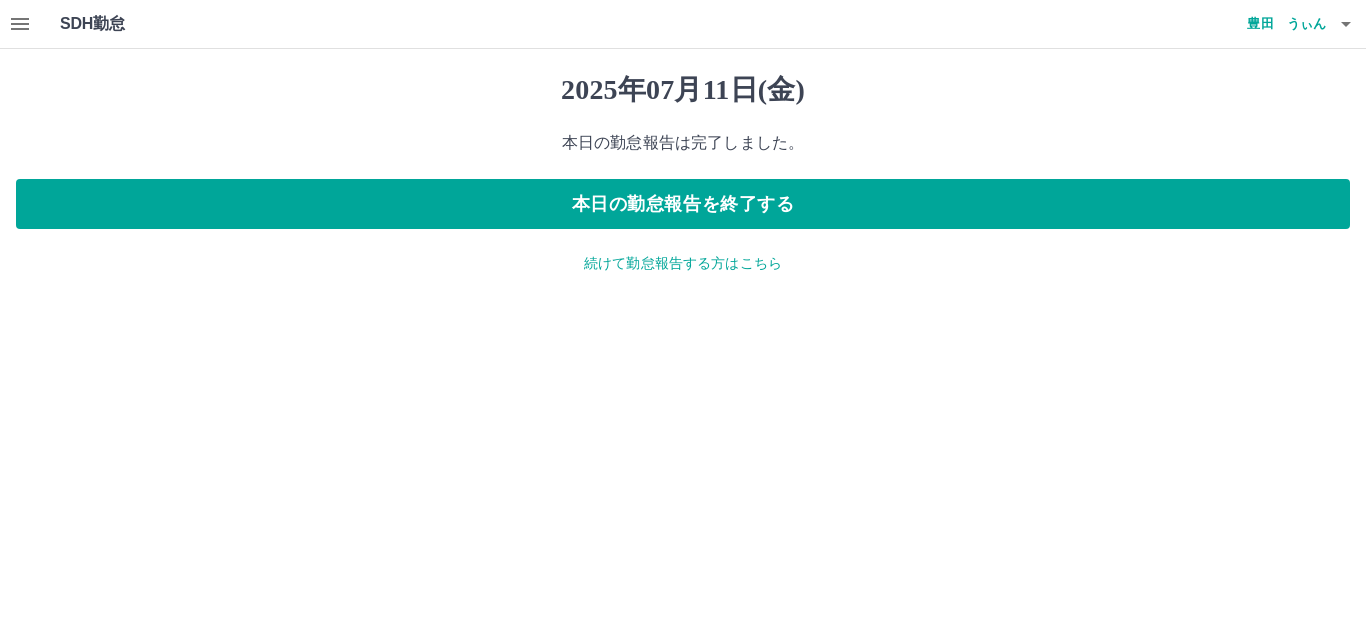 click 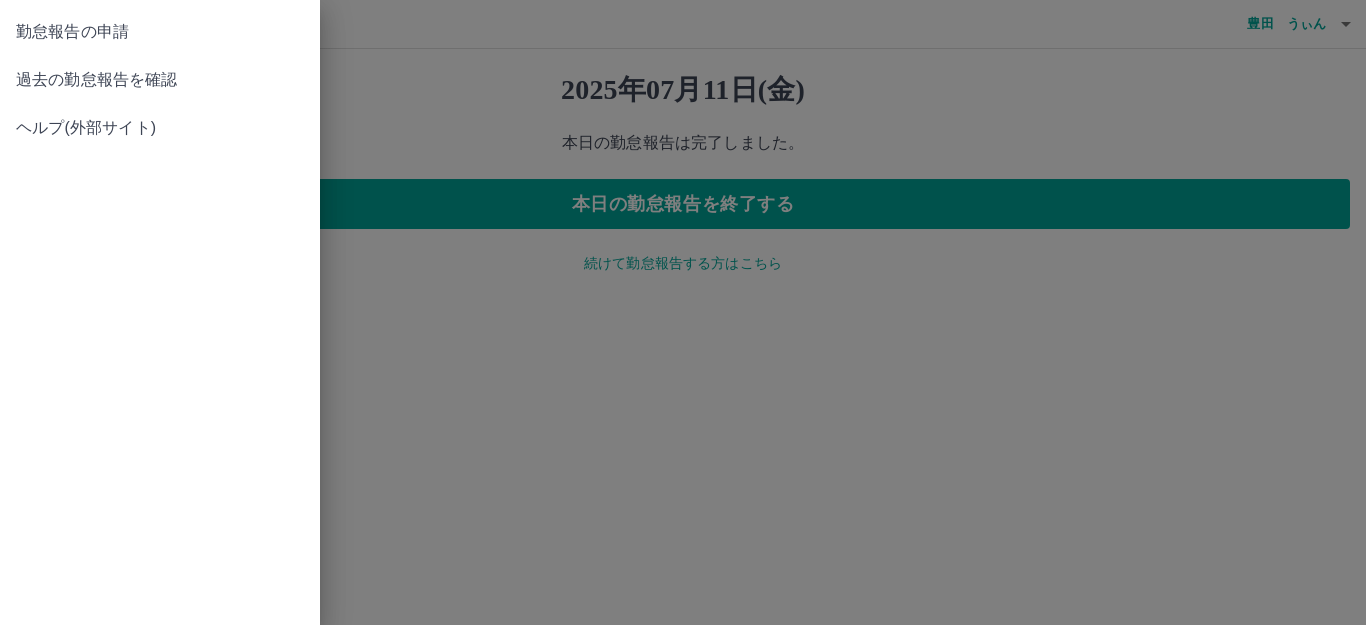 click at bounding box center [683, 312] 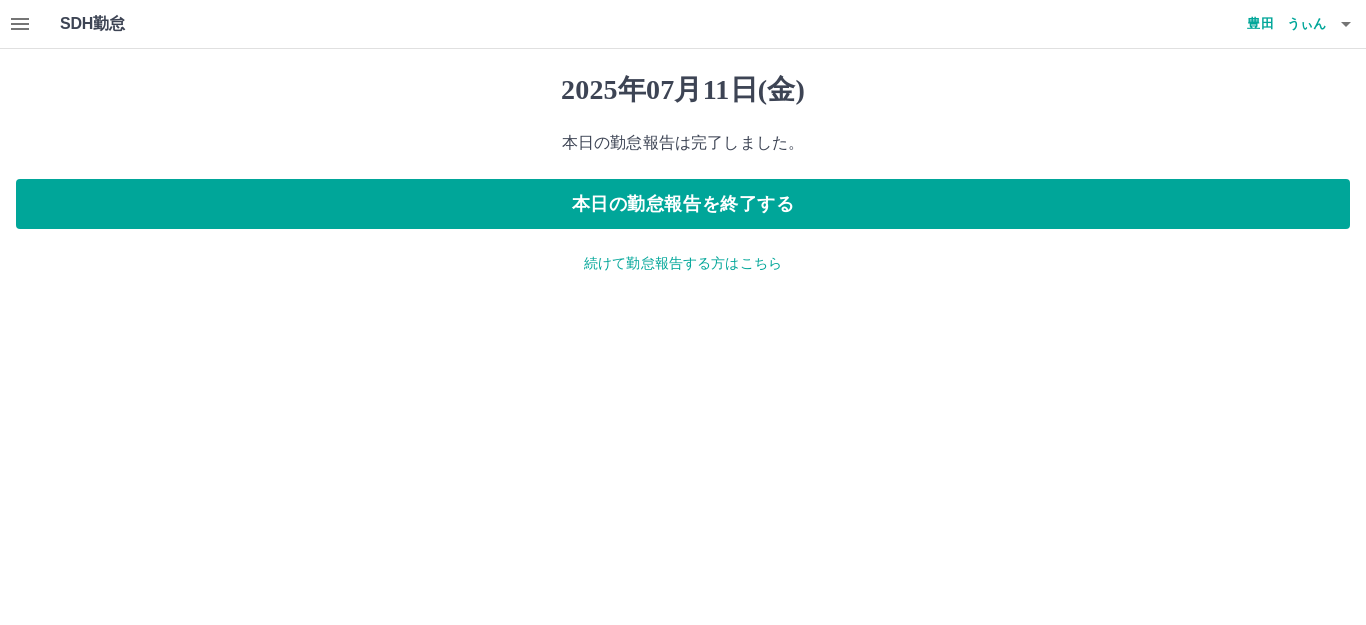 click on "豊田　うぃん" at bounding box center (1266, 24) 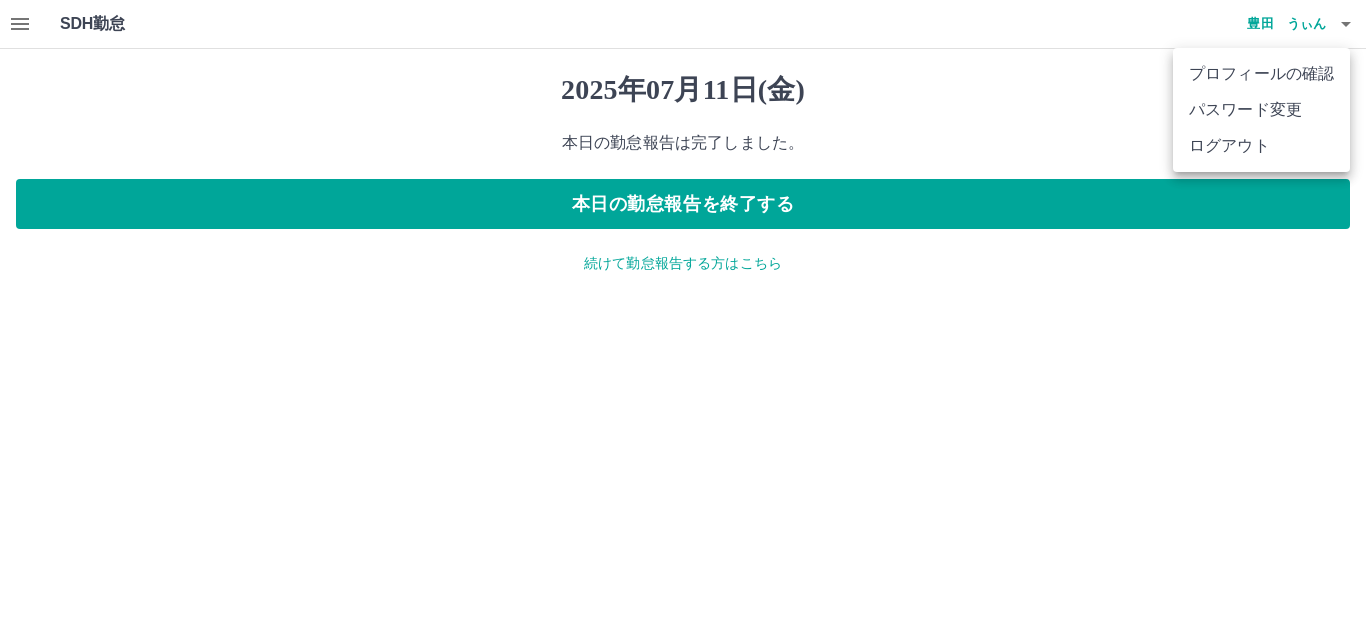 click on "ログアウト" at bounding box center [1261, 146] 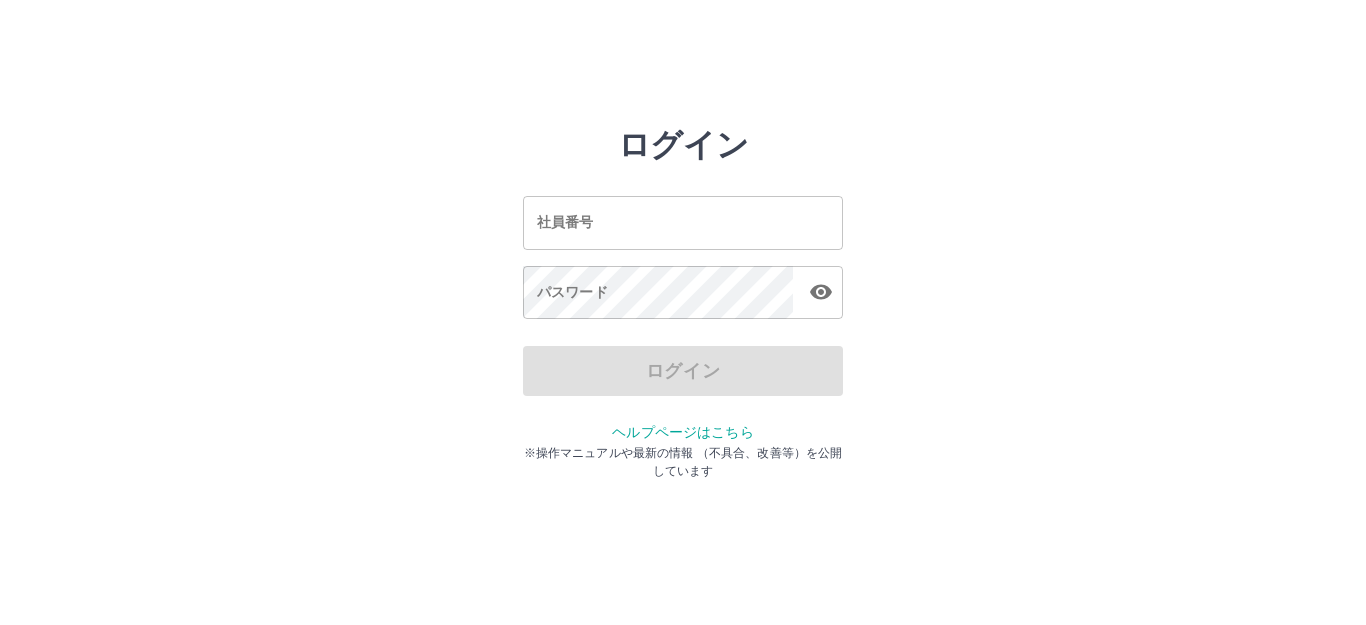 scroll, scrollTop: 0, scrollLeft: 0, axis: both 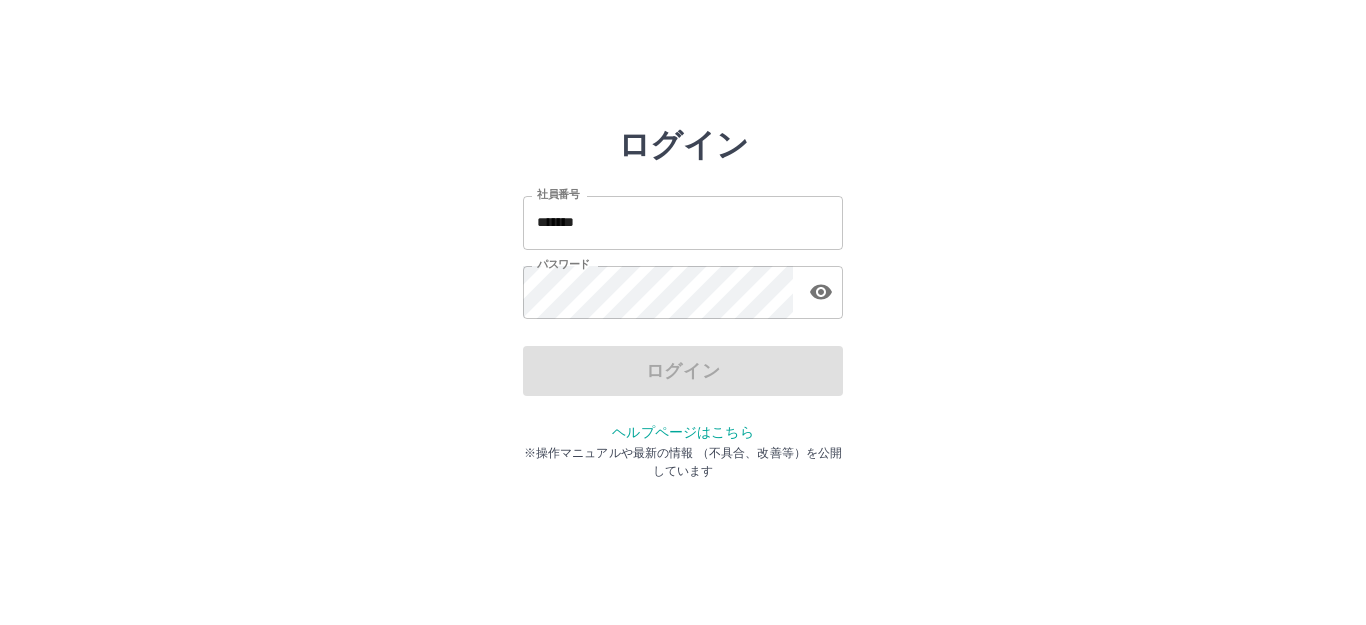 click on "*******" at bounding box center [683, 222] 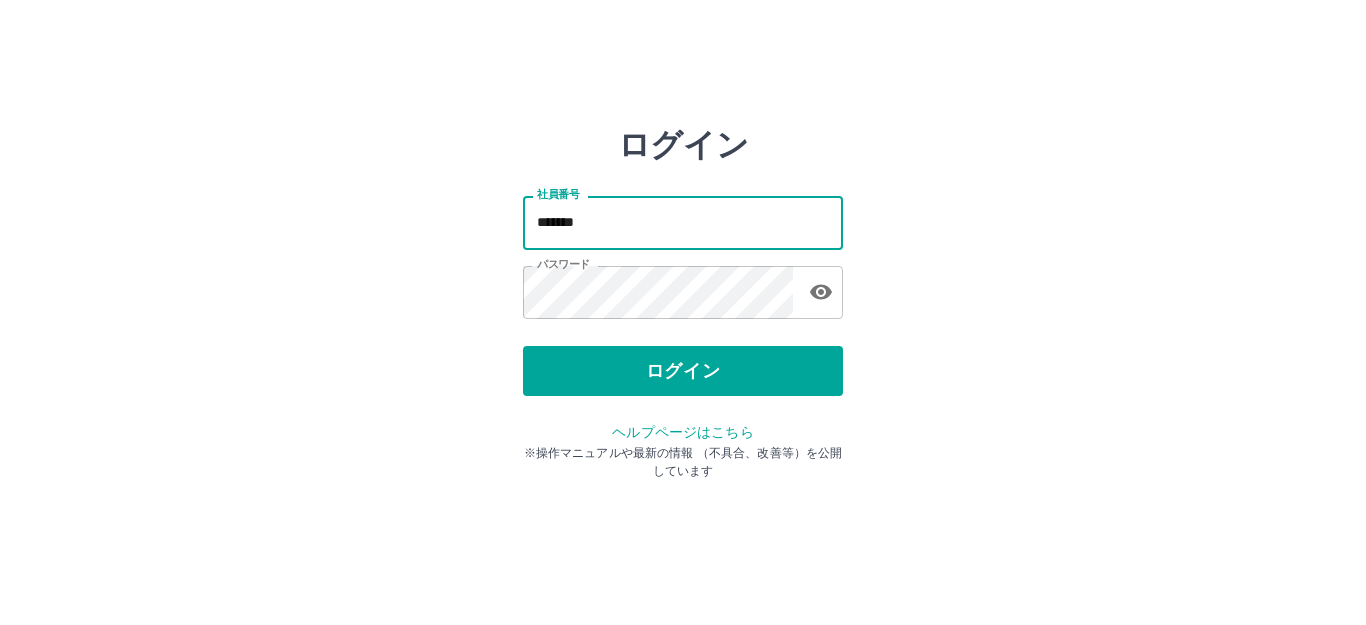 type on "*******" 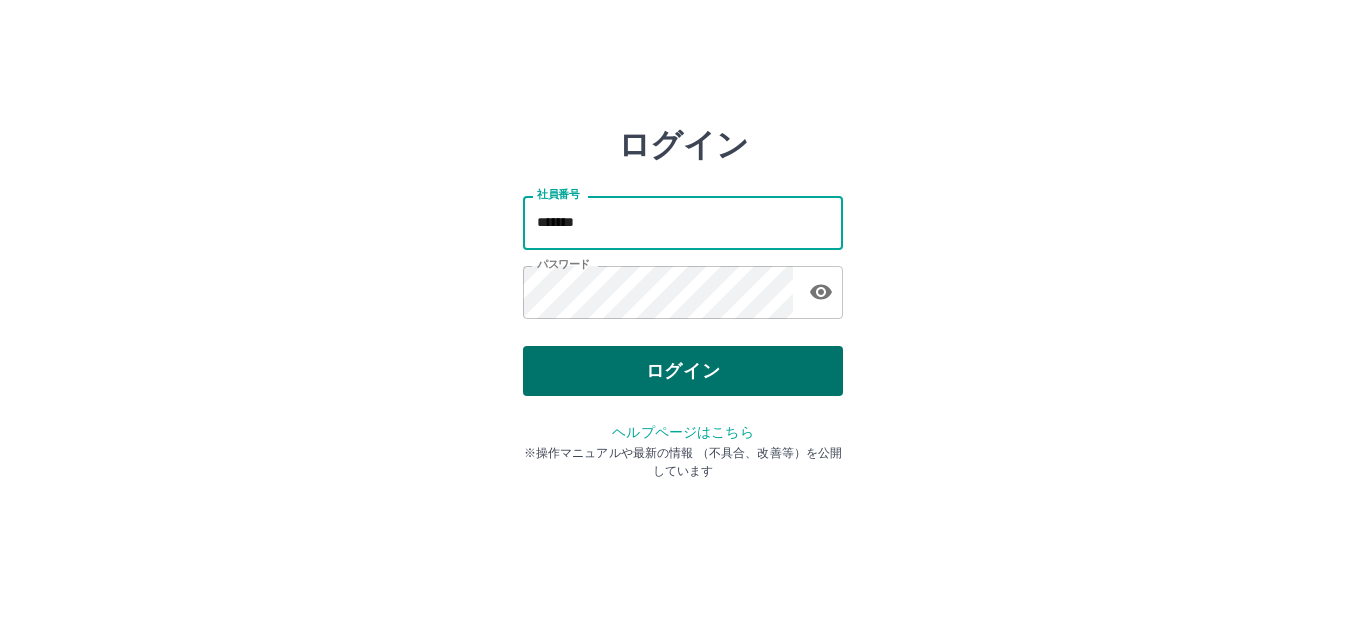 click on "ログイン" at bounding box center [683, 371] 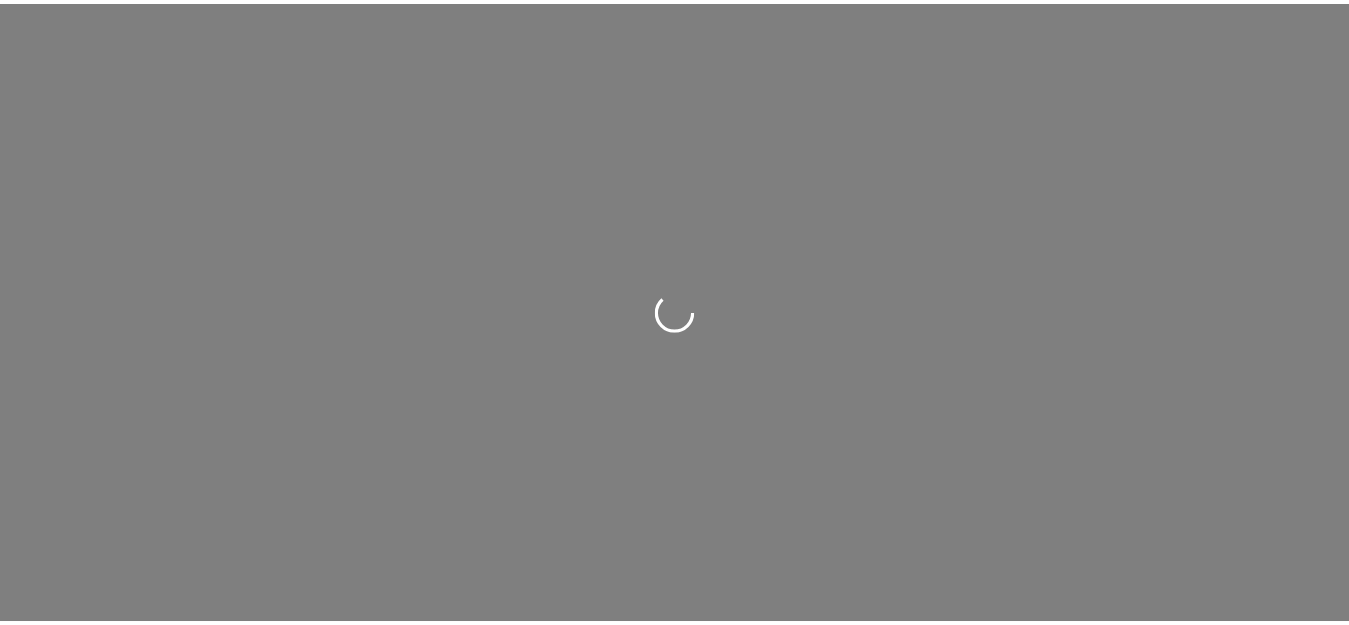 scroll, scrollTop: 0, scrollLeft: 0, axis: both 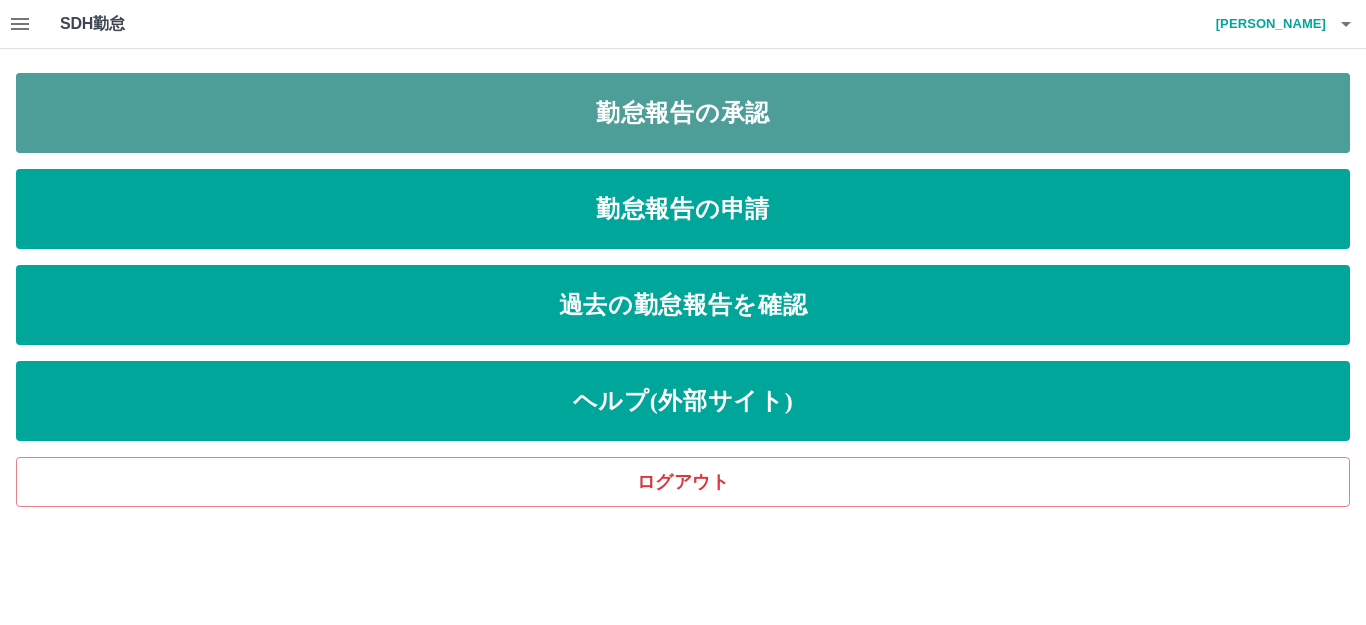 click on "勤怠報告の承認" at bounding box center [683, 113] 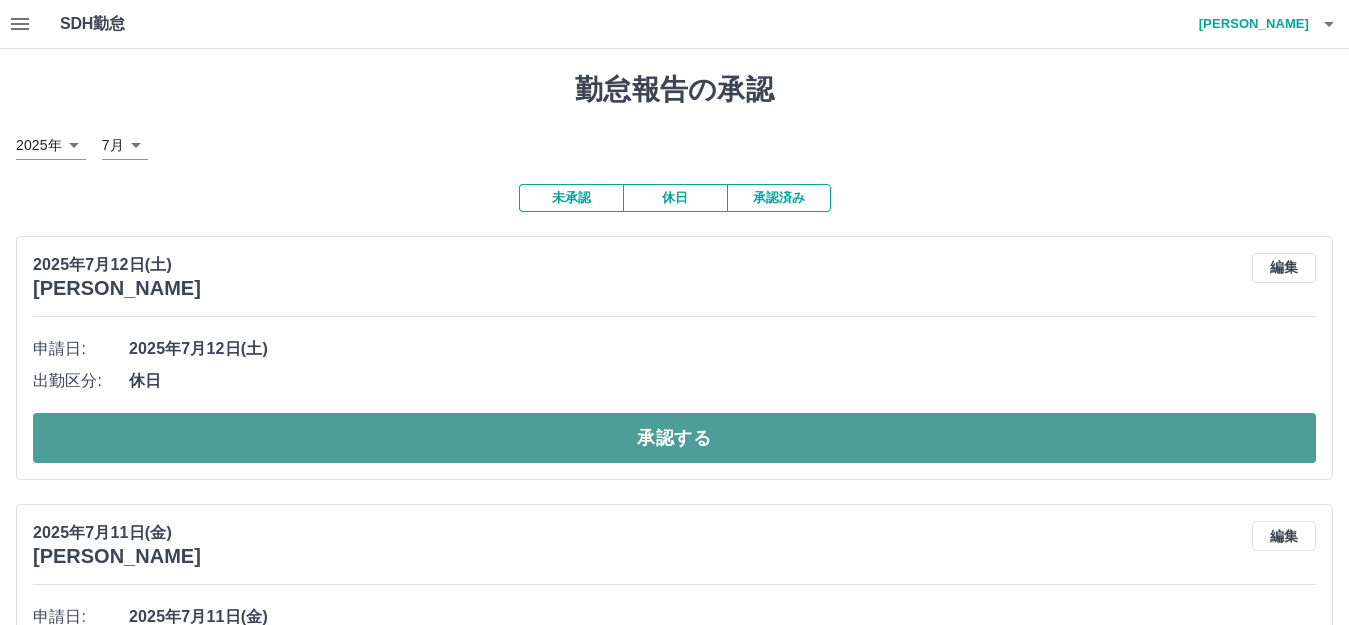 click on "承認する" at bounding box center (674, 438) 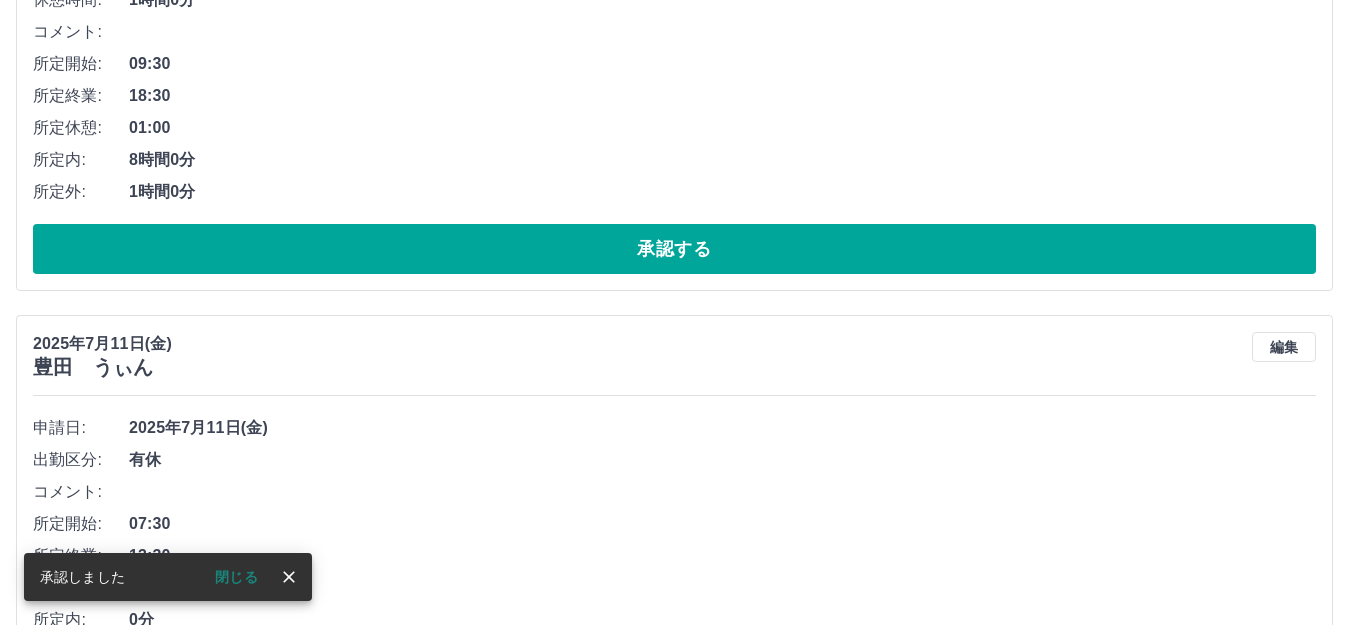 scroll, scrollTop: 500, scrollLeft: 0, axis: vertical 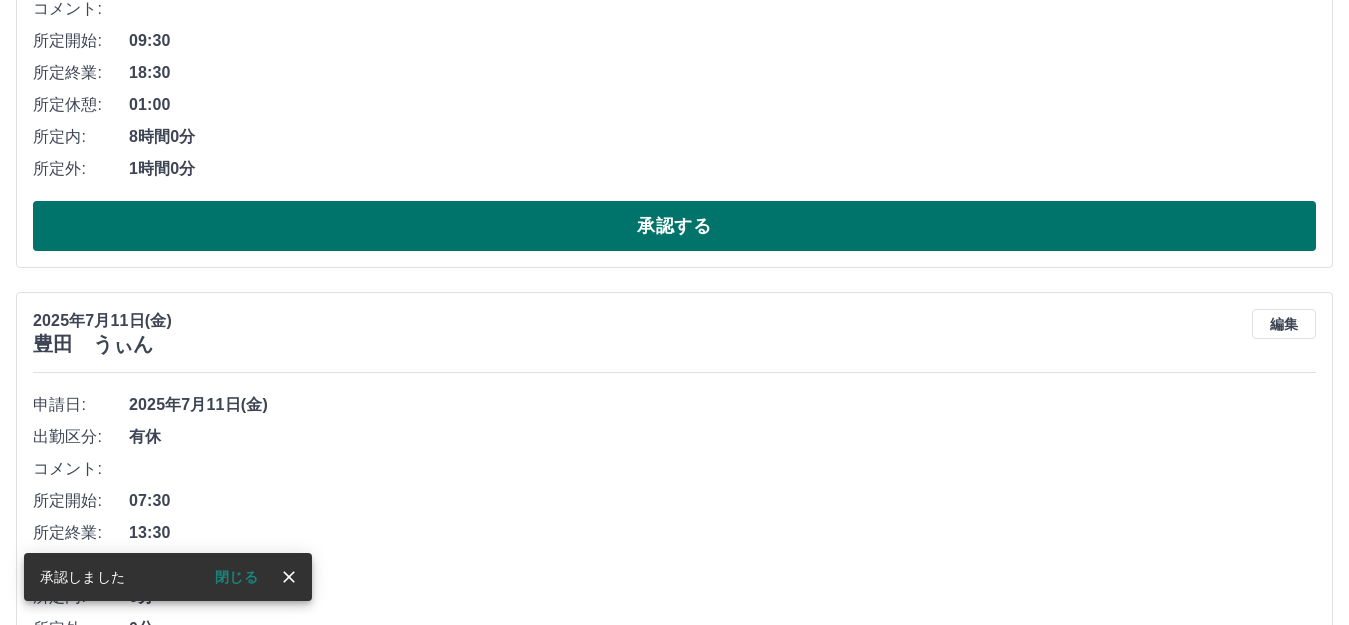 click on "承認する" at bounding box center [674, 226] 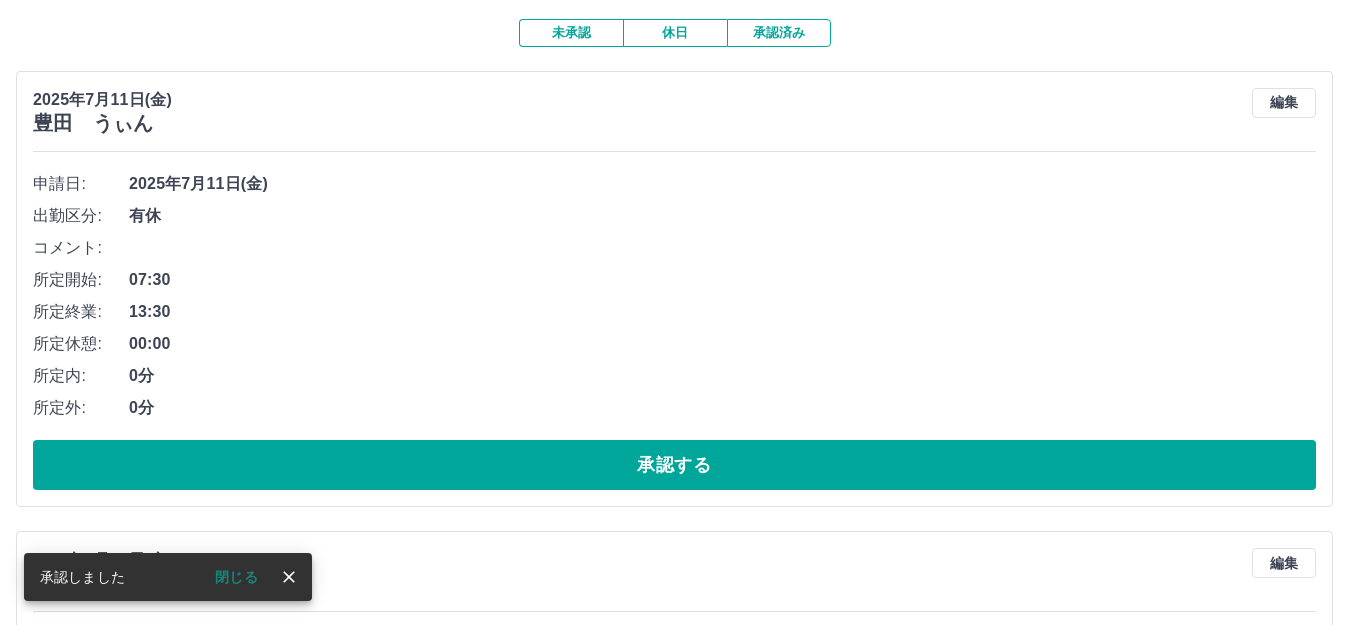 scroll, scrollTop: 200, scrollLeft: 0, axis: vertical 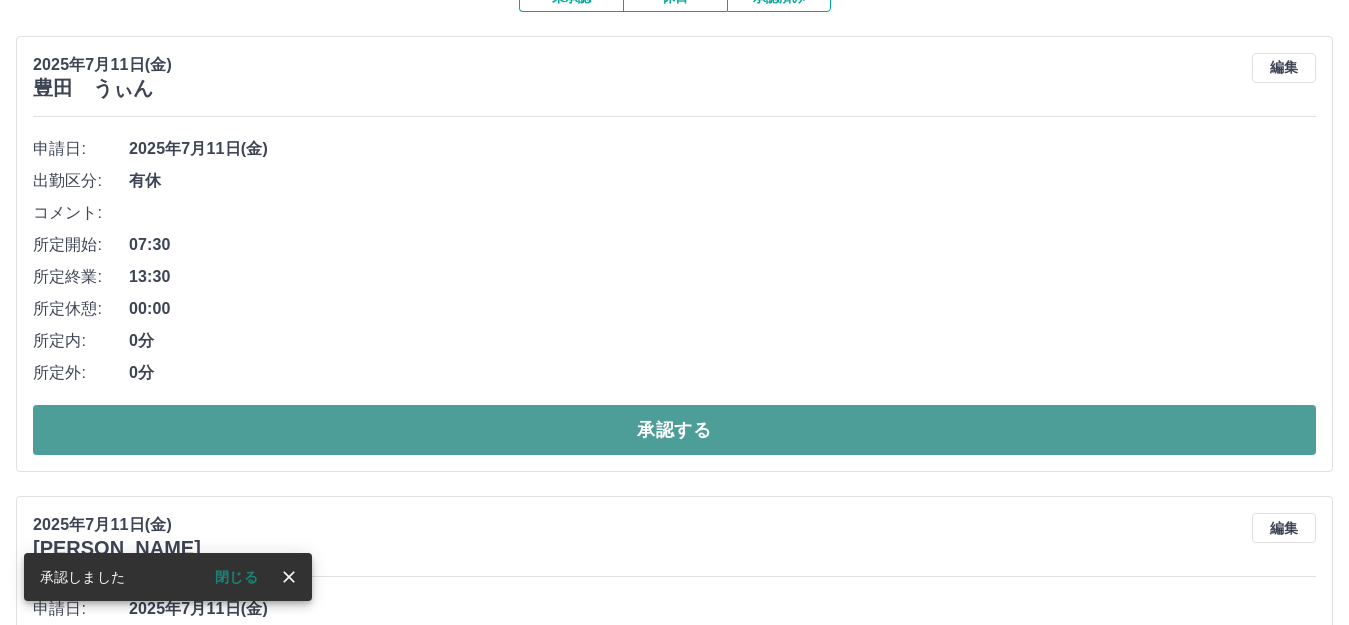 click on "承認する" at bounding box center (674, 430) 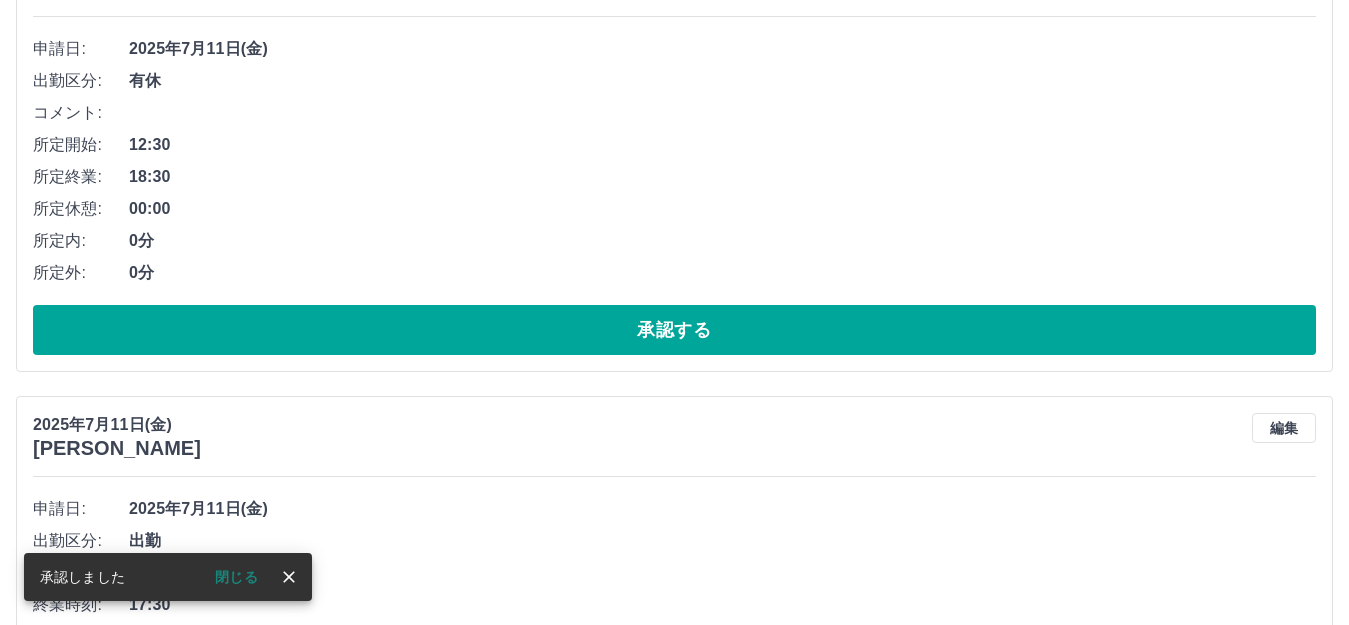 scroll, scrollTop: 200, scrollLeft: 0, axis: vertical 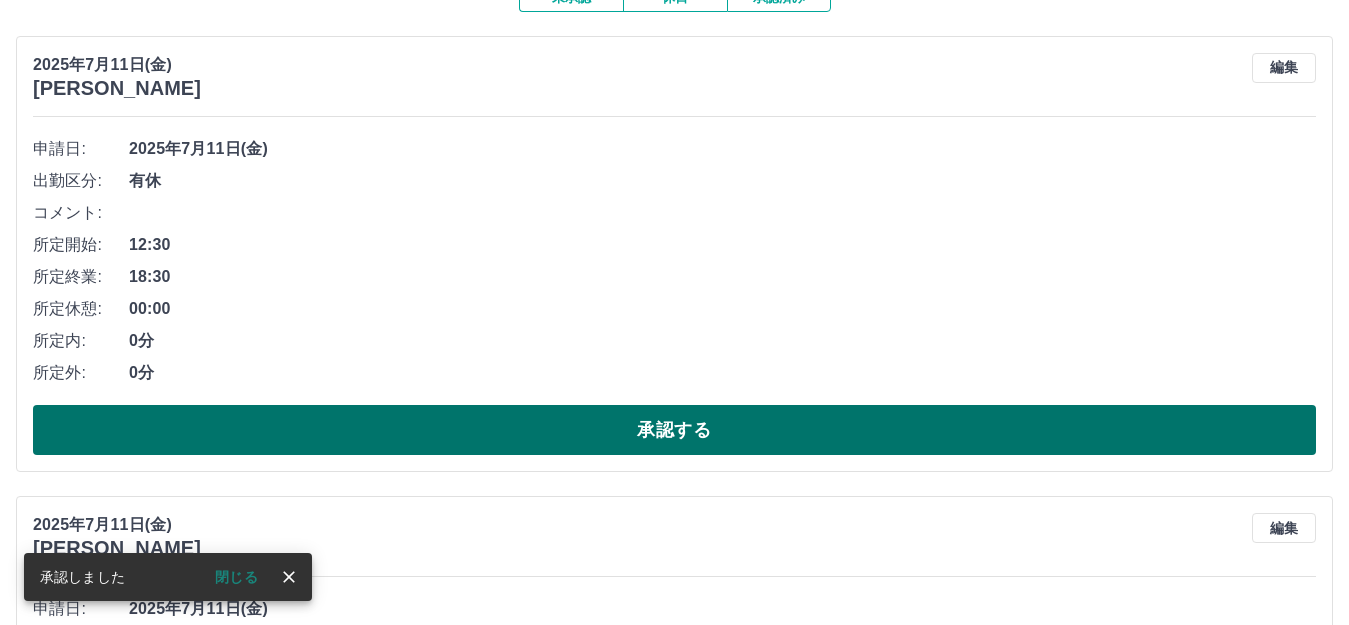 click on "承認する" at bounding box center [674, 430] 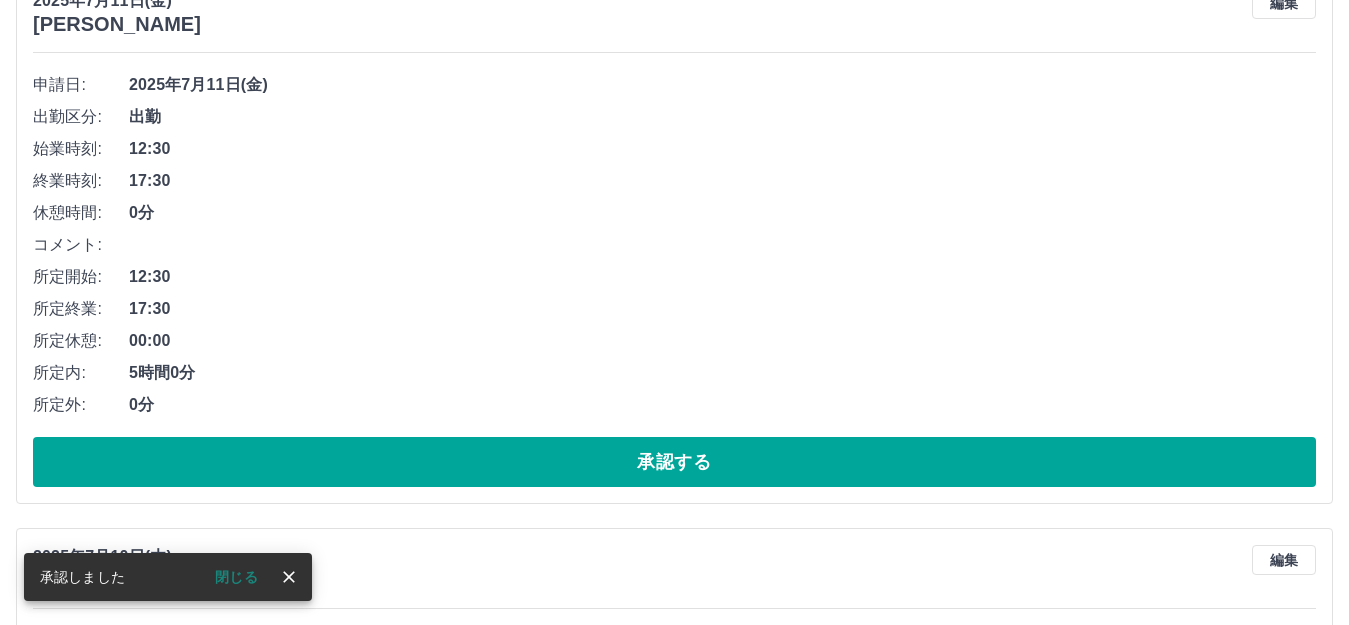 scroll, scrollTop: 300, scrollLeft: 0, axis: vertical 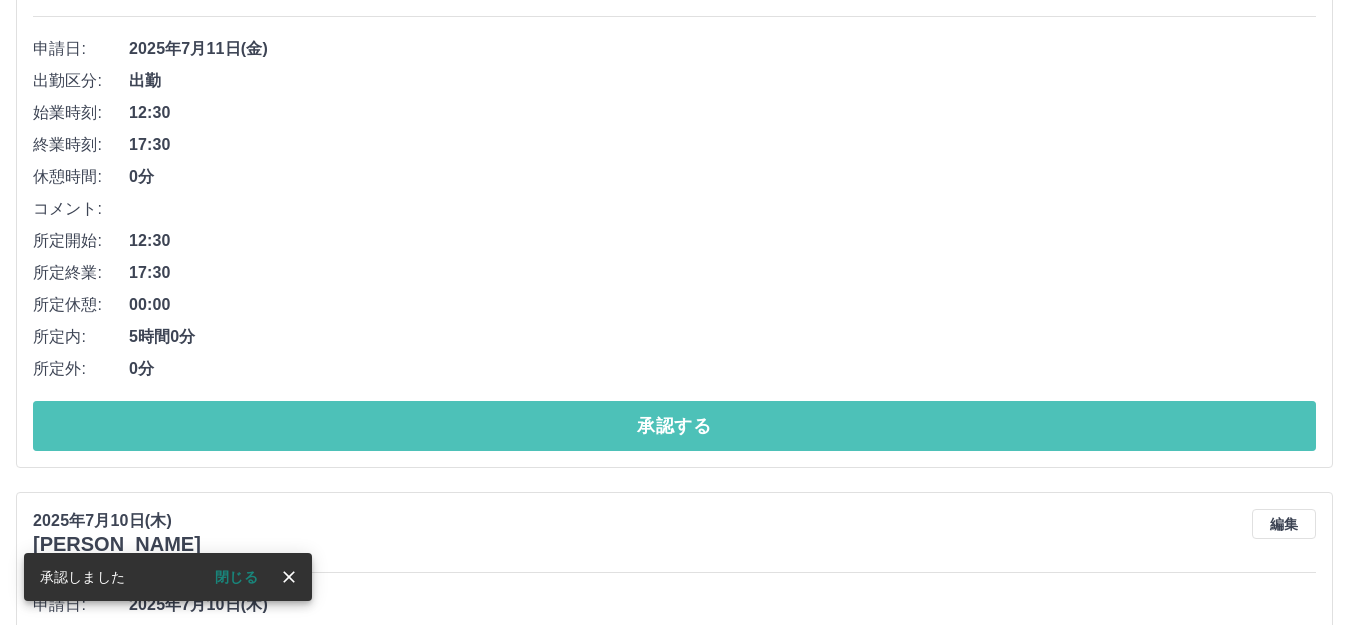 click on "承認する" at bounding box center [674, 426] 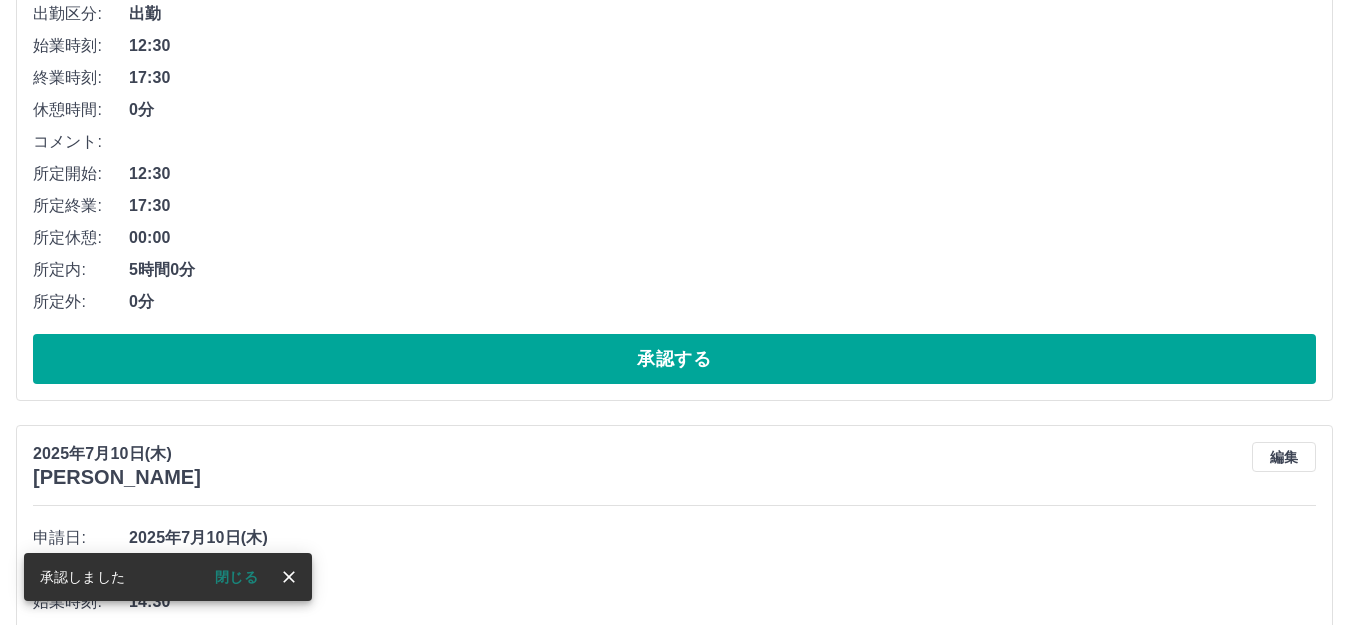 scroll, scrollTop: 400, scrollLeft: 0, axis: vertical 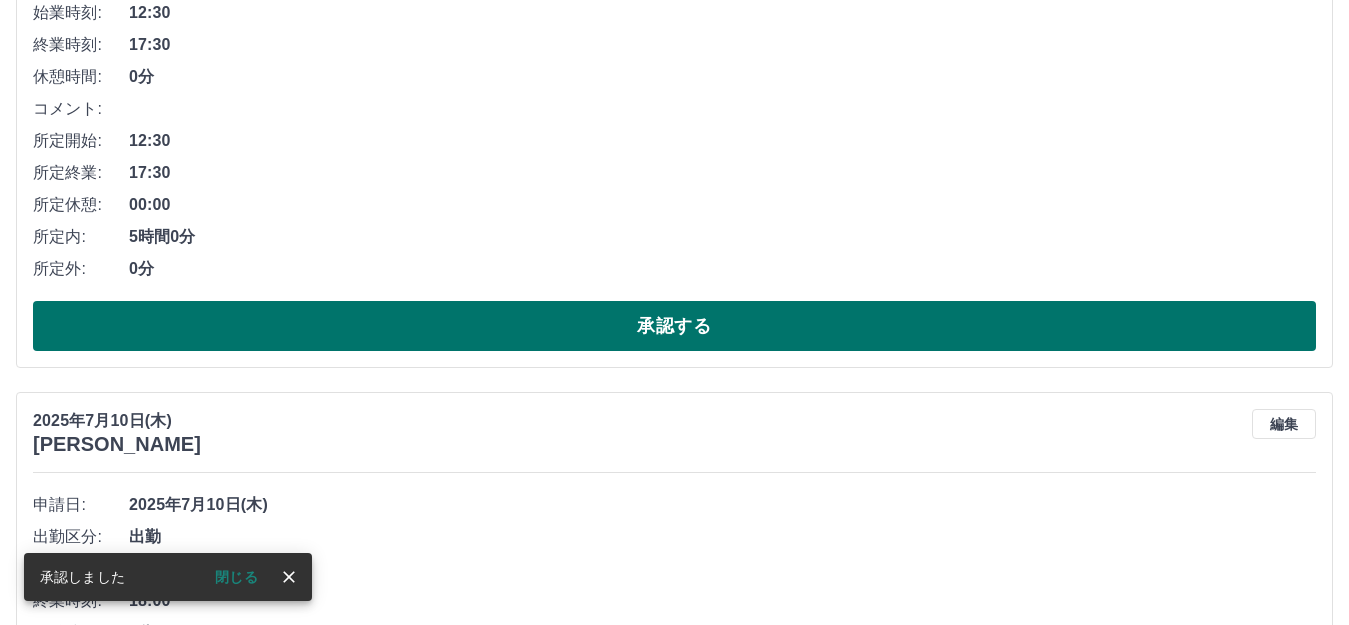 click on "承認する" at bounding box center [674, 326] 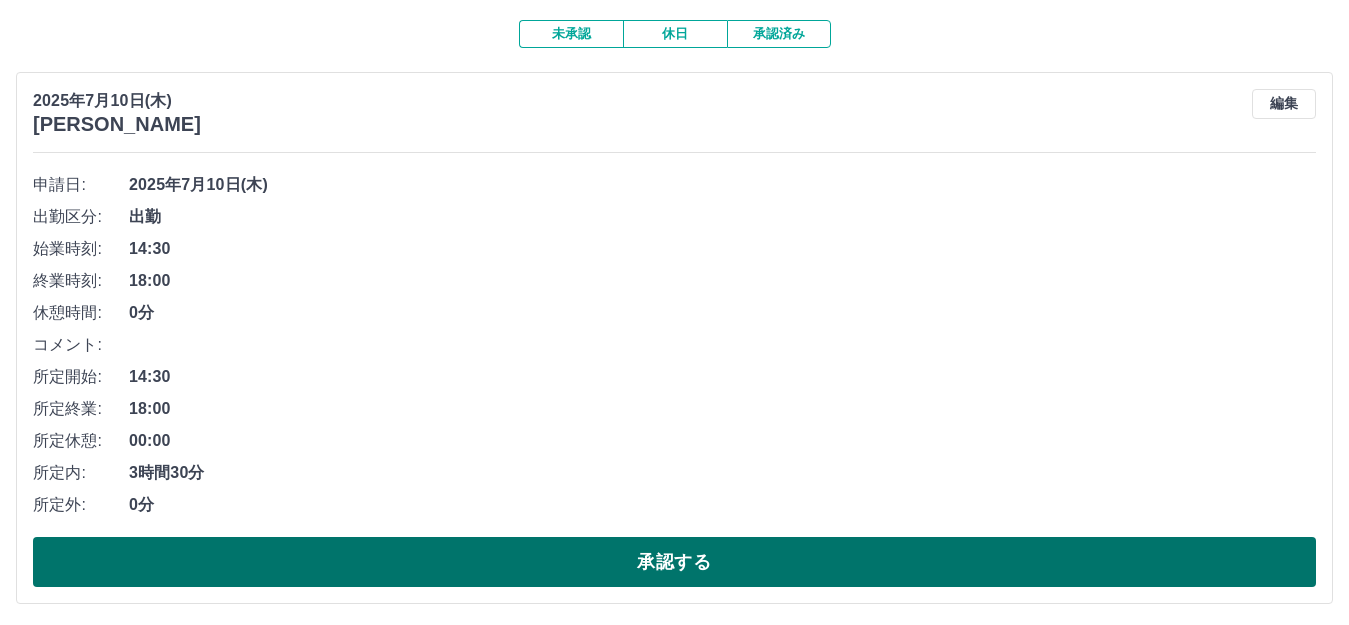 scroll, scrollTop: 200, scrollLeft: 0, axis: vertical 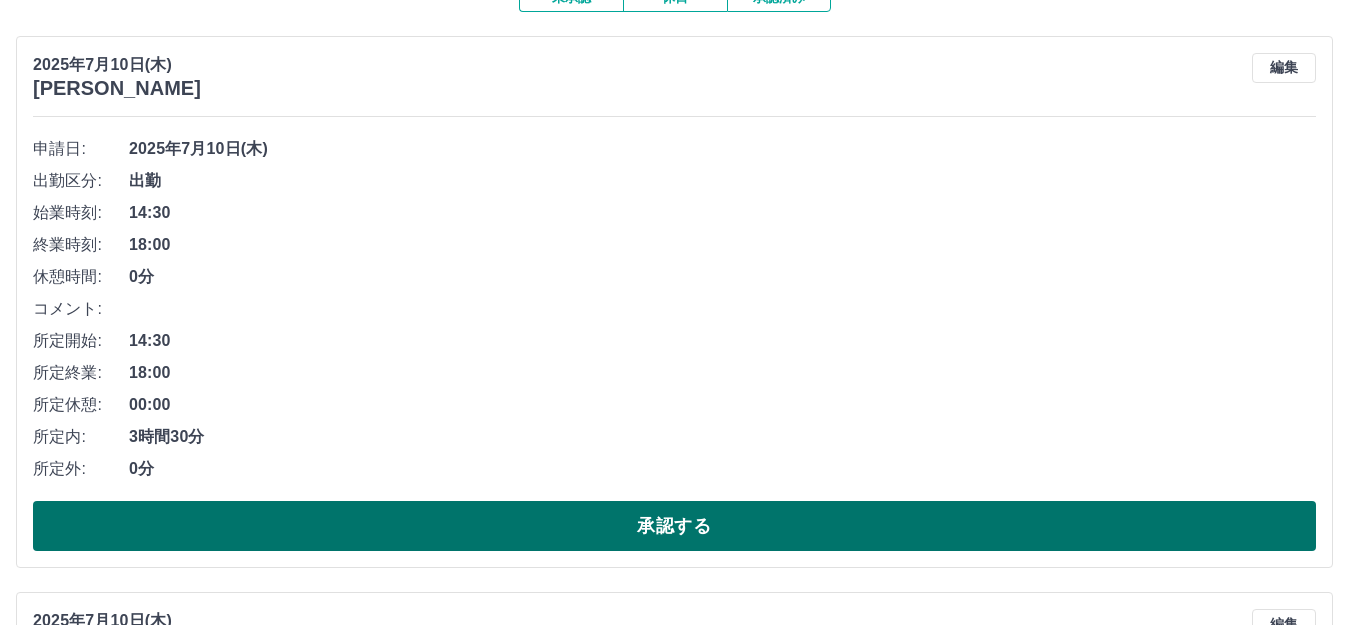 click on "承認する" at bounding box center (674, 526) 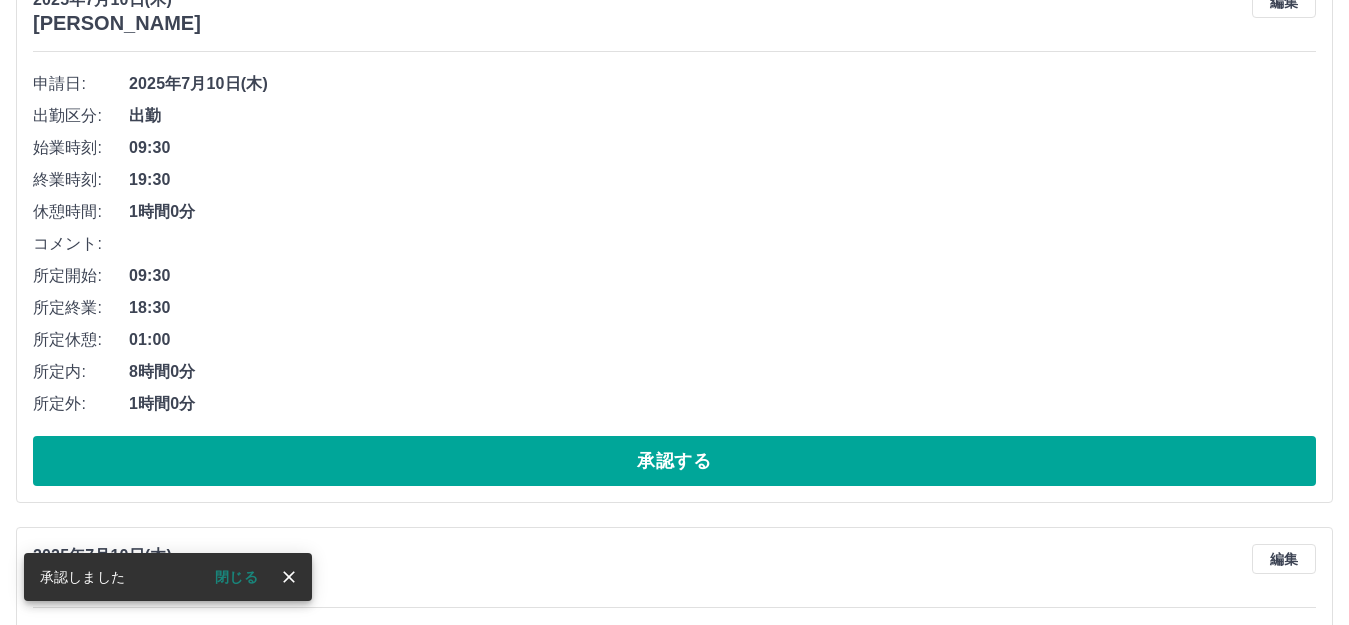 scroll, scrollTop: 300, scrollLeft: 0, axis: vertical 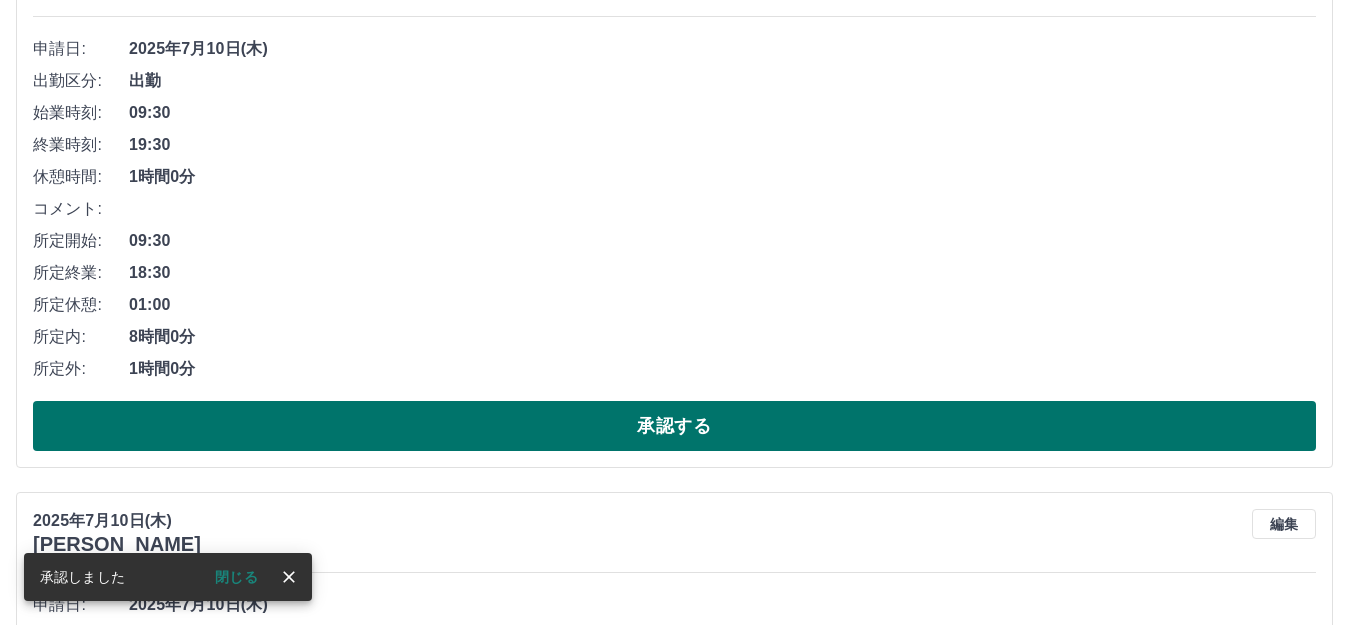 click on "承認する" at bounding box center [674, 426] 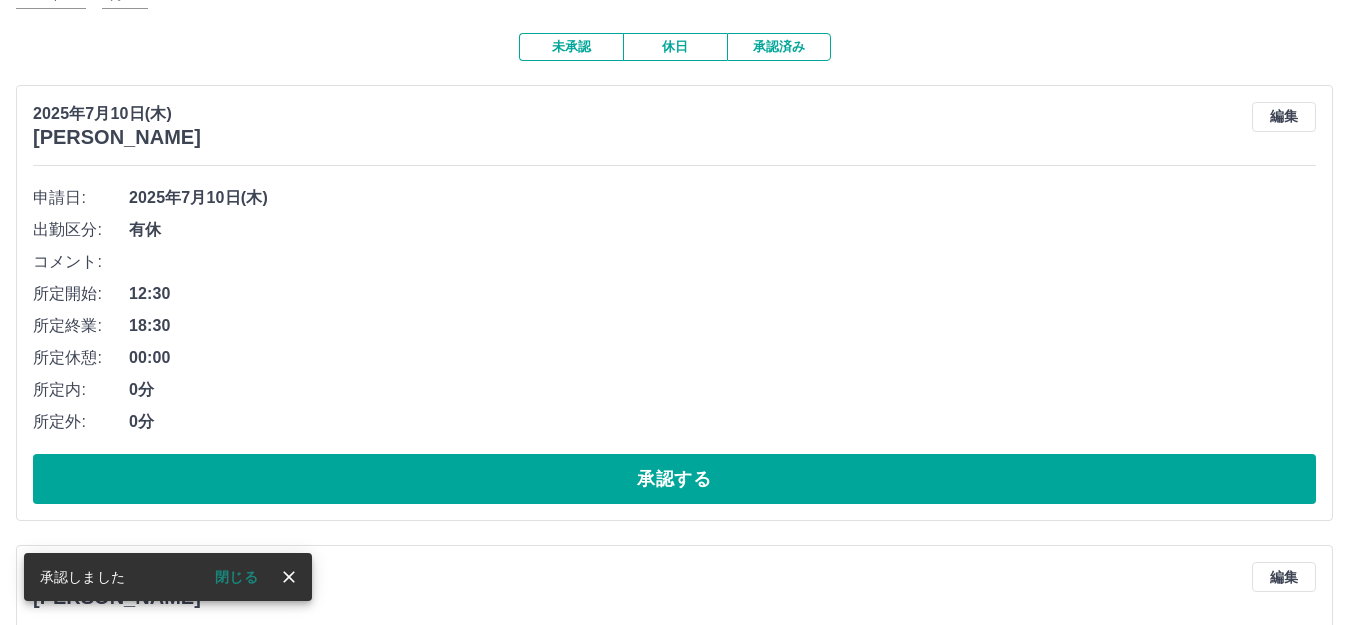 scroll, scrollTop: 200, scrollLeft: 0, axis: vertical 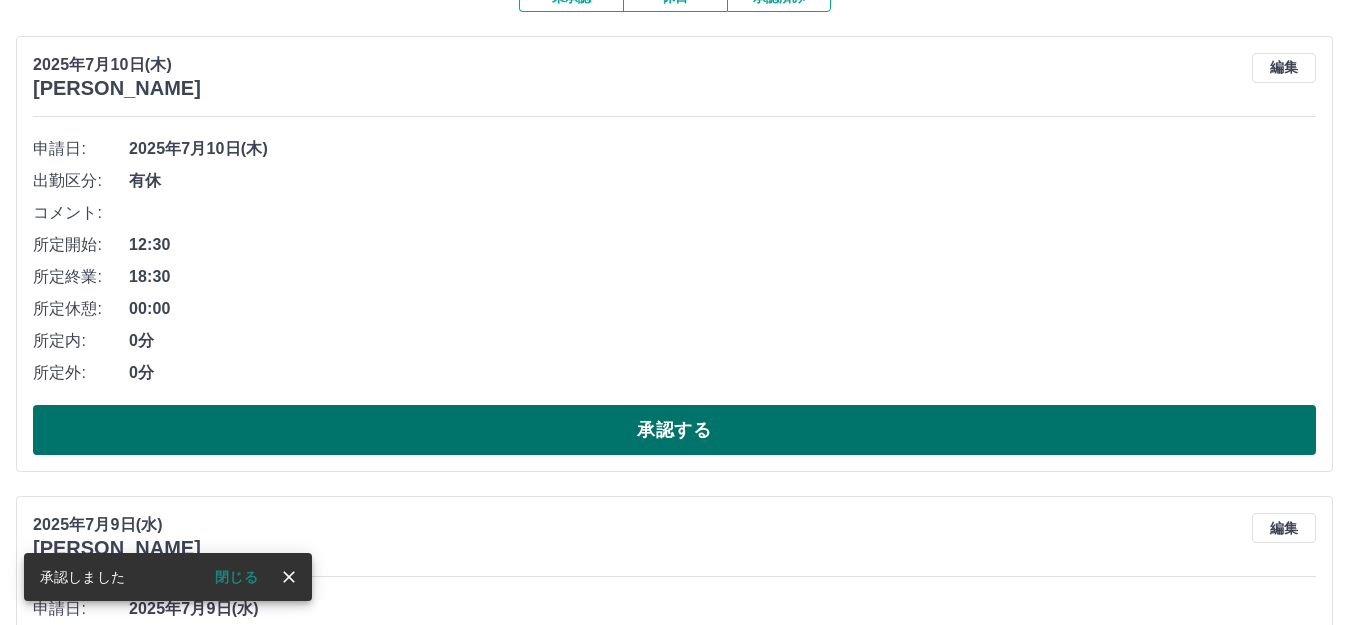 click on "承認する" at bounding box center (674, 430) 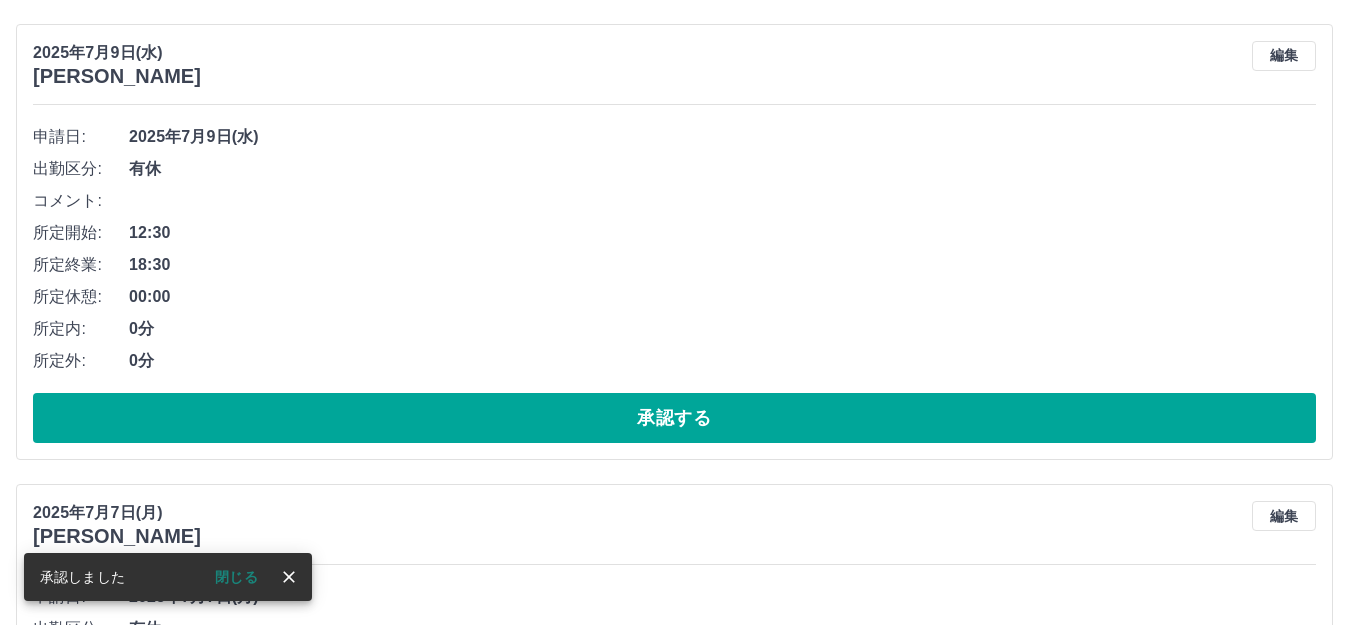 scroll, scrollTop: 200, scrollLeft: 0, axis: vertical 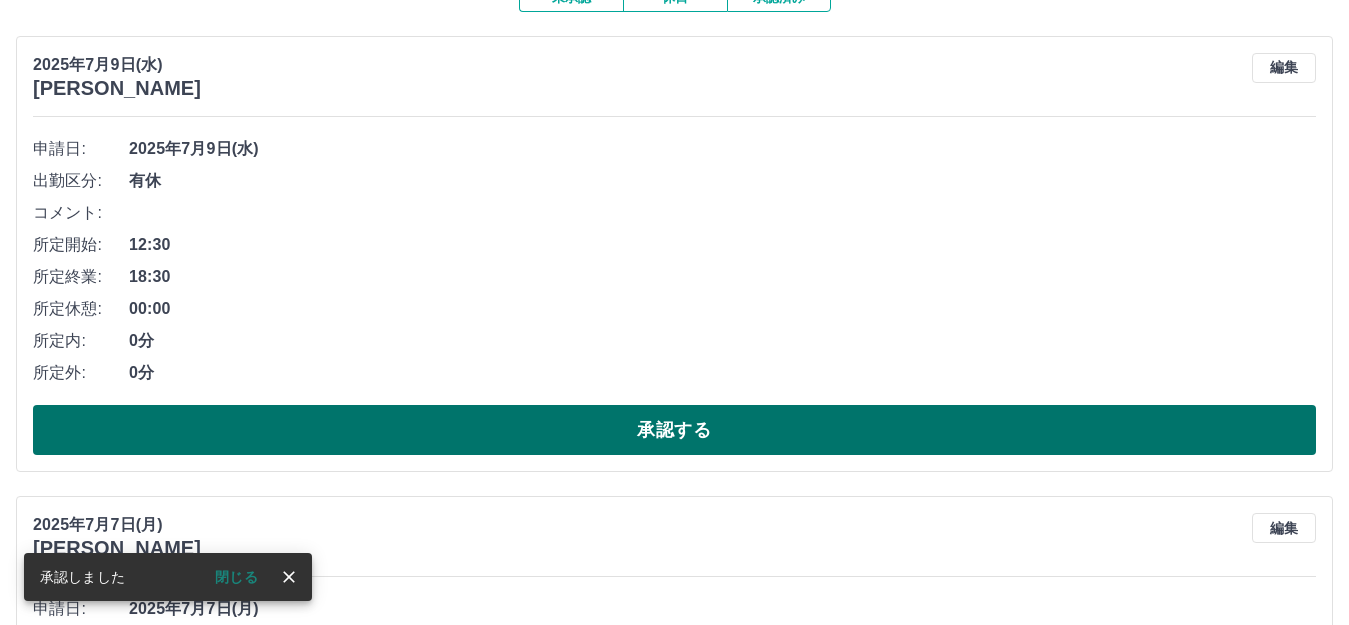 click on "承認する" at bounding box center [674, 430] 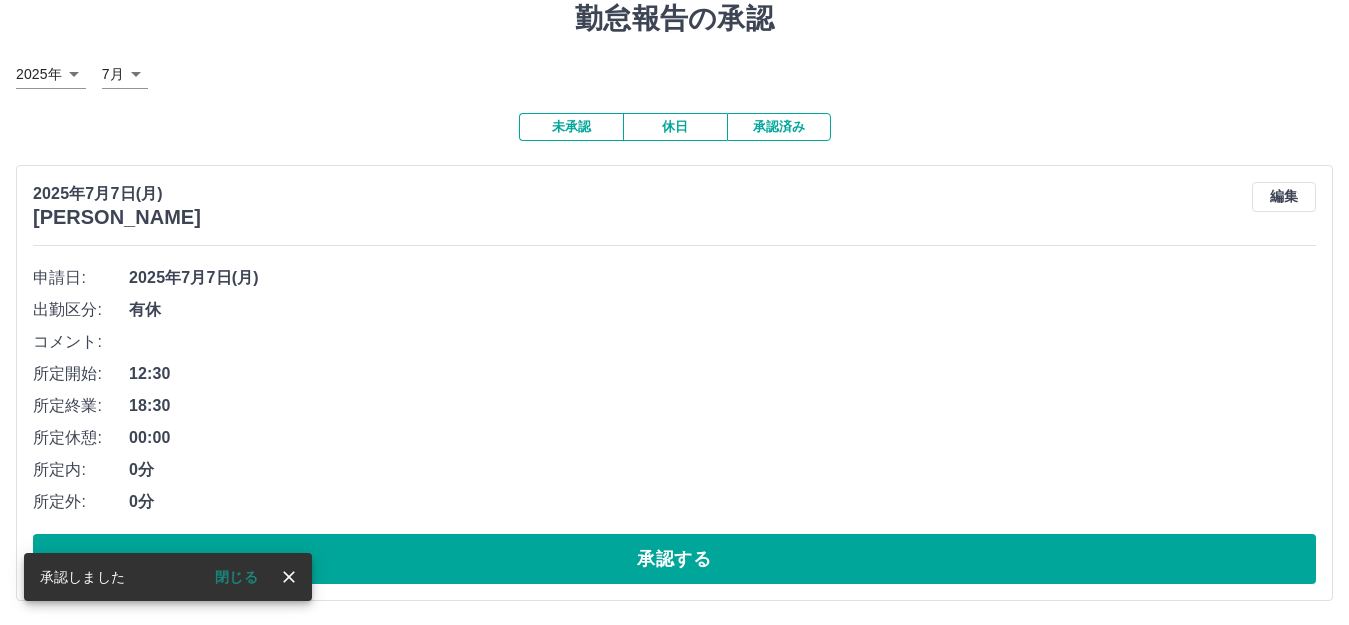 scroll, scrollTop: 73, scrollLeft: 0, axis: vertical 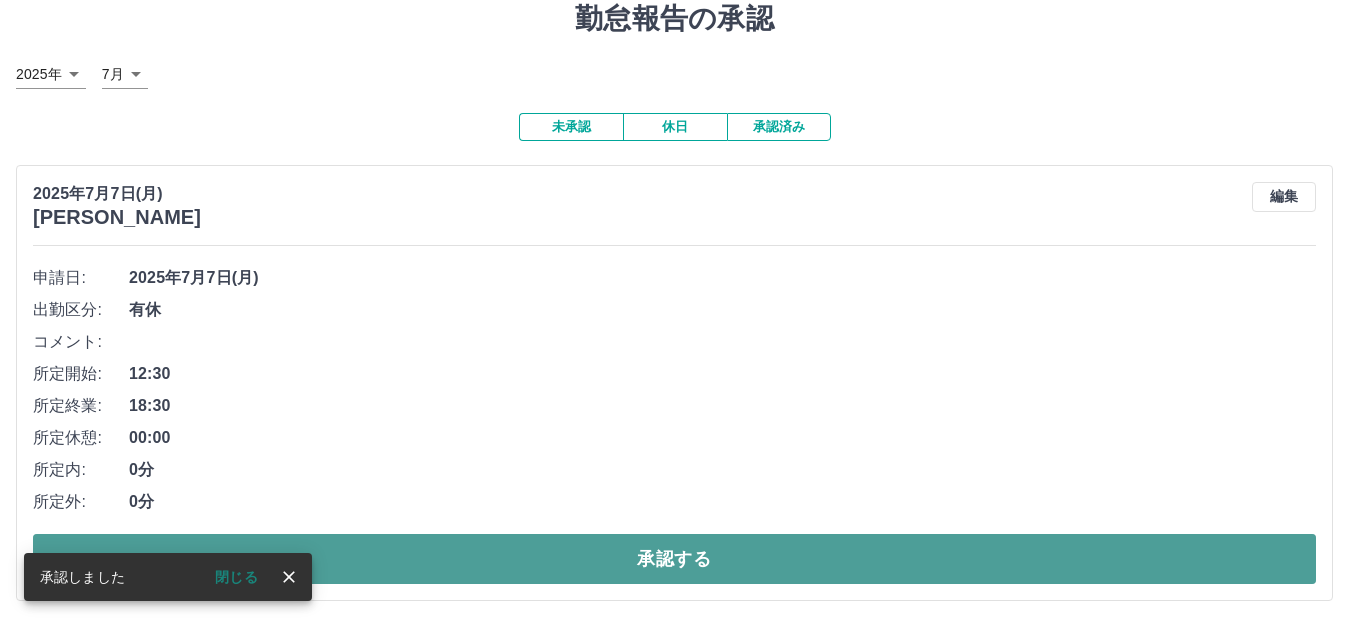 click on "承認する" at bounding box center (674, 559) 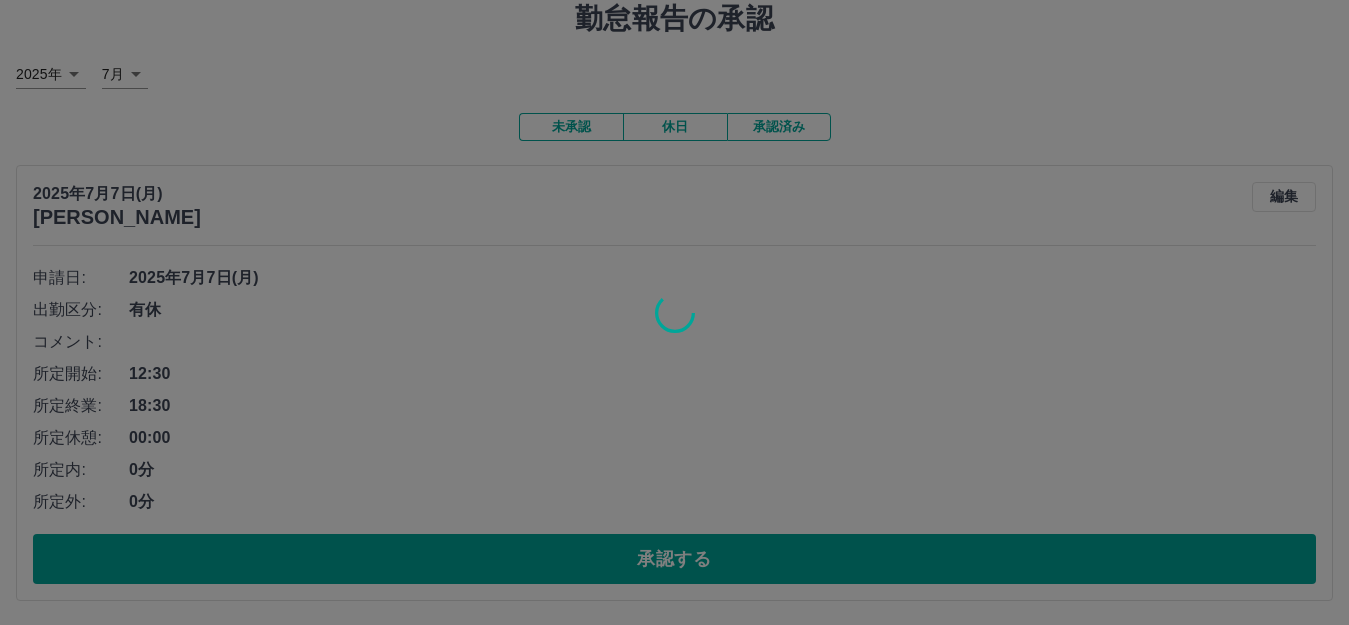 scroll, scrollTop: 0, scrollLeft: 0, axis: both 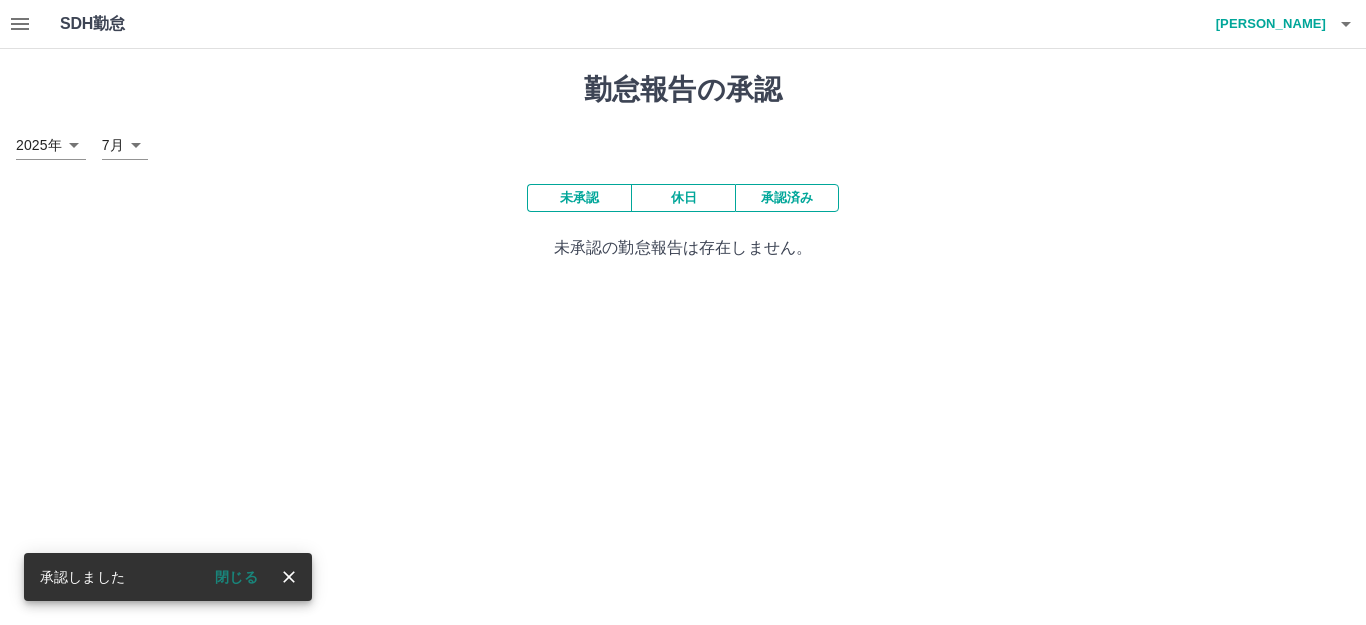click 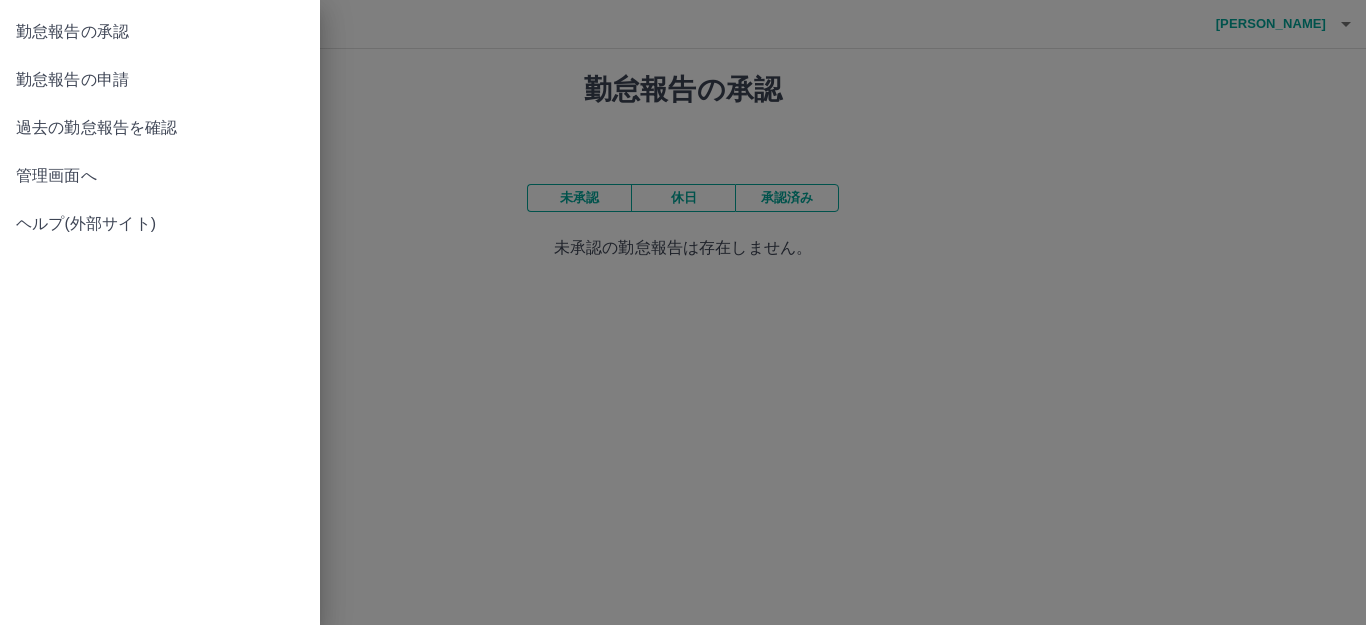 click on "管理画面へ" at bounding box center [160, 176] 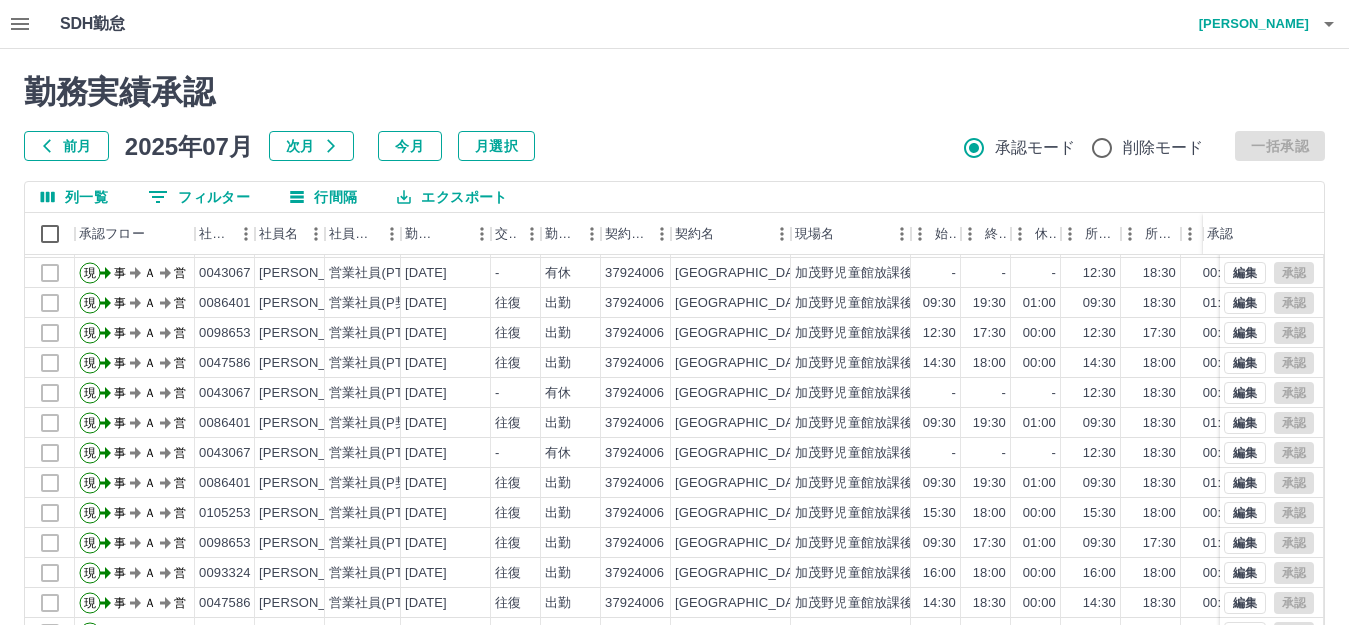 scroll, scrollTop: 0, scrollLeft: 0, axis: both 